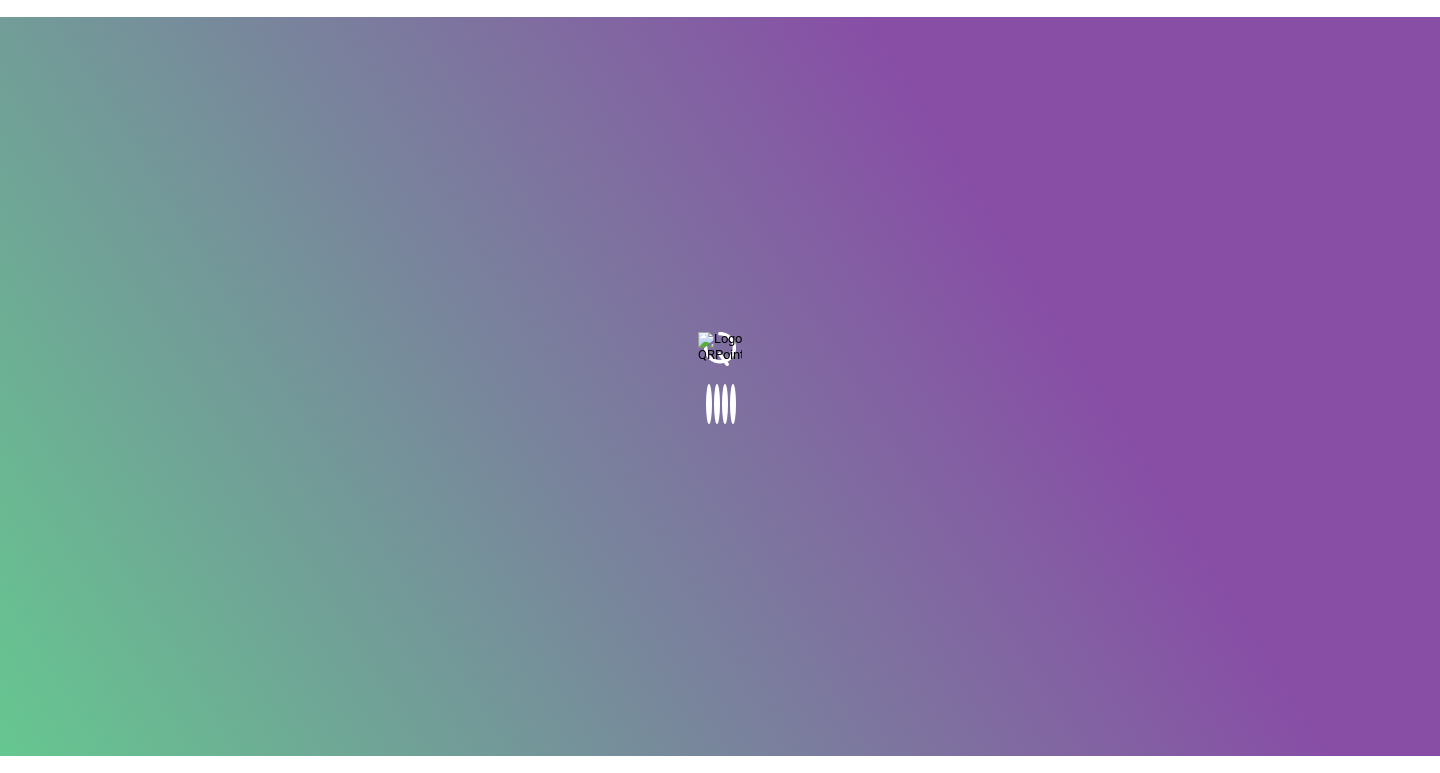 scroll, scrollTop: 0, scrollLeft: 0, axis: both 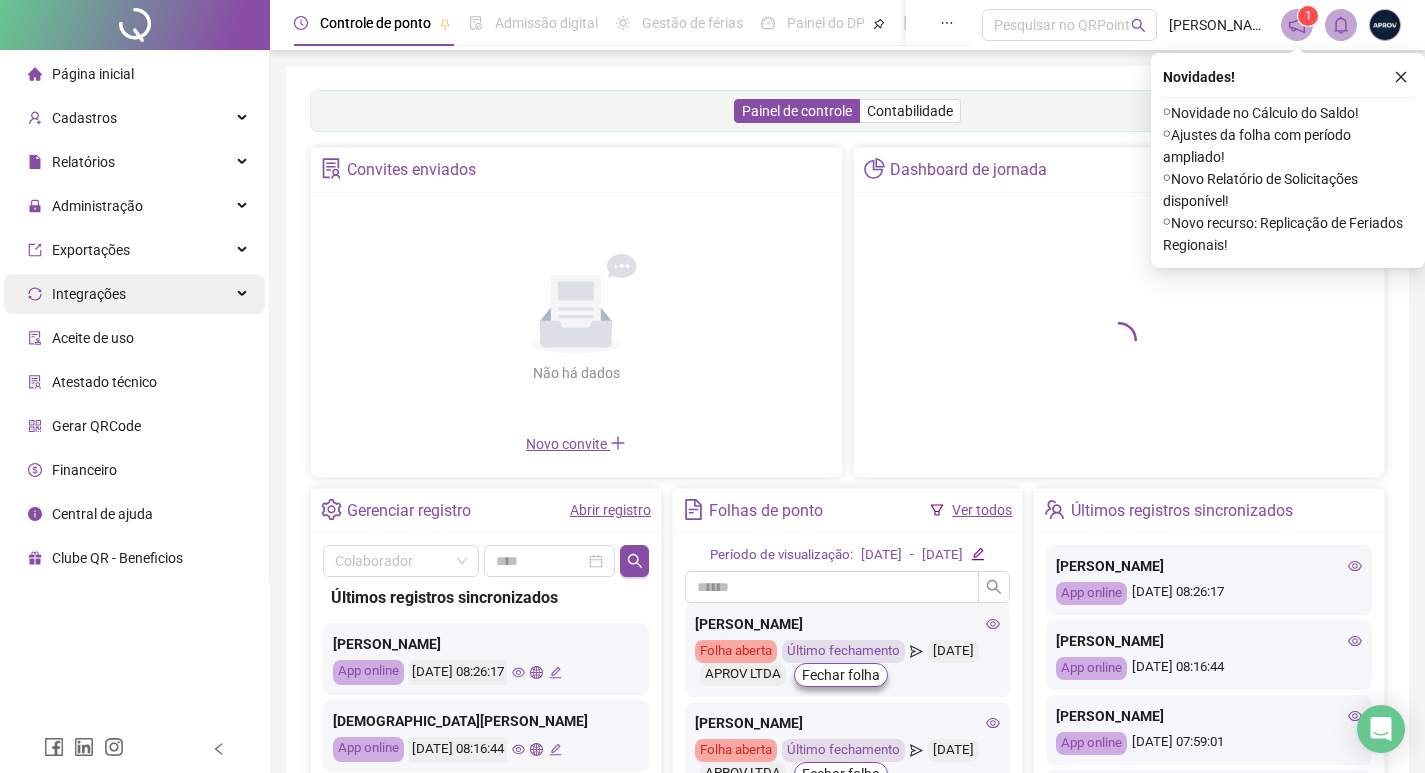 click 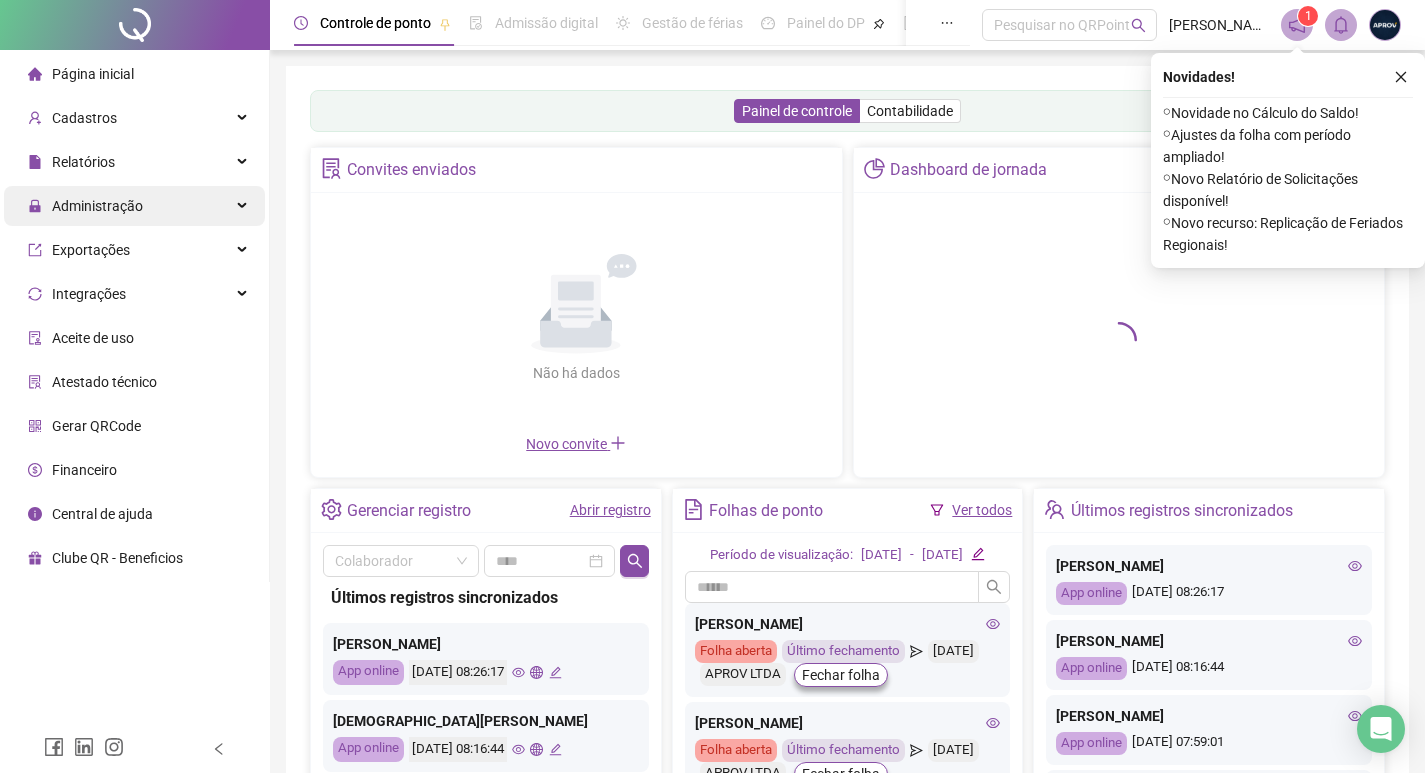 click on "Administração" at bounding box center (97, 206) 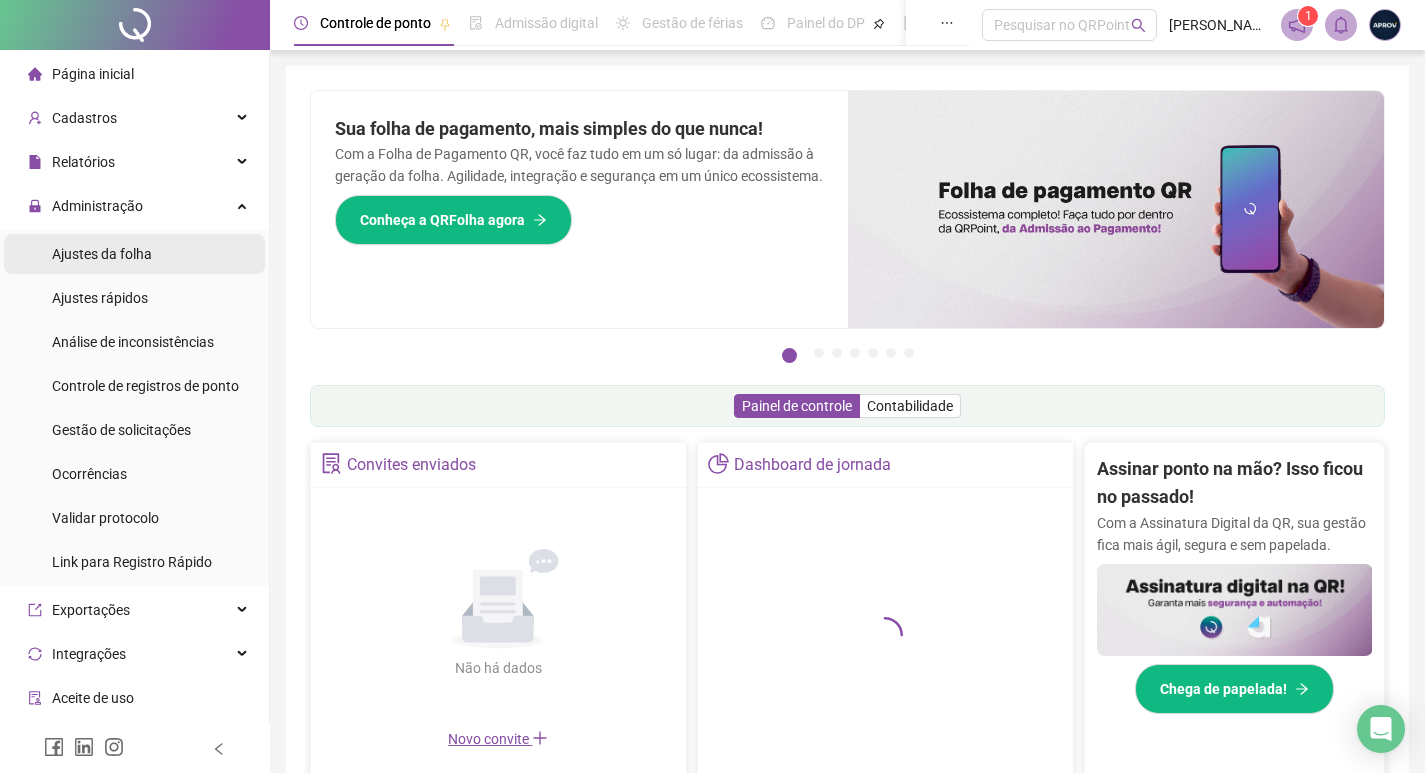click on "Ajustes da folha" at bounding box center [102, 254] 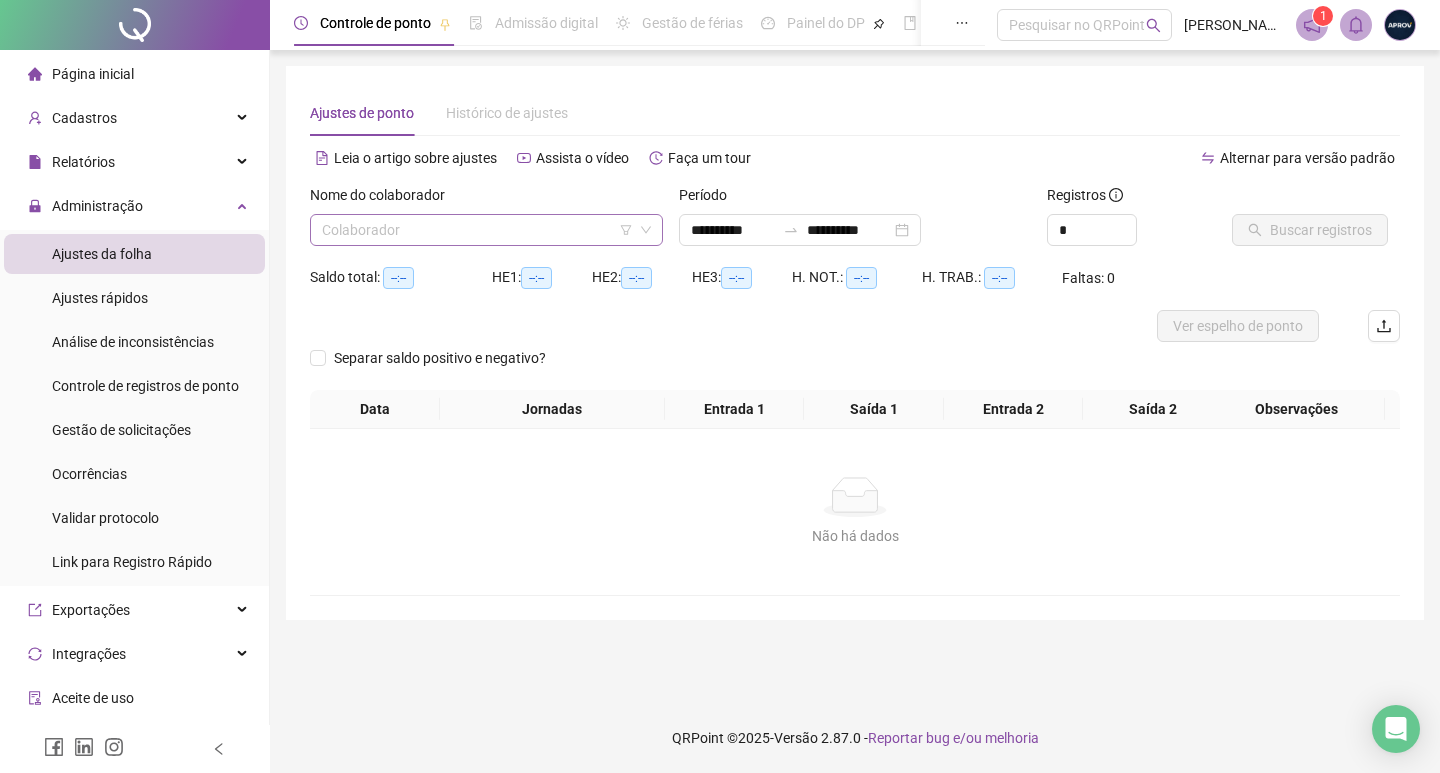 click at bounding box center [480, 230] 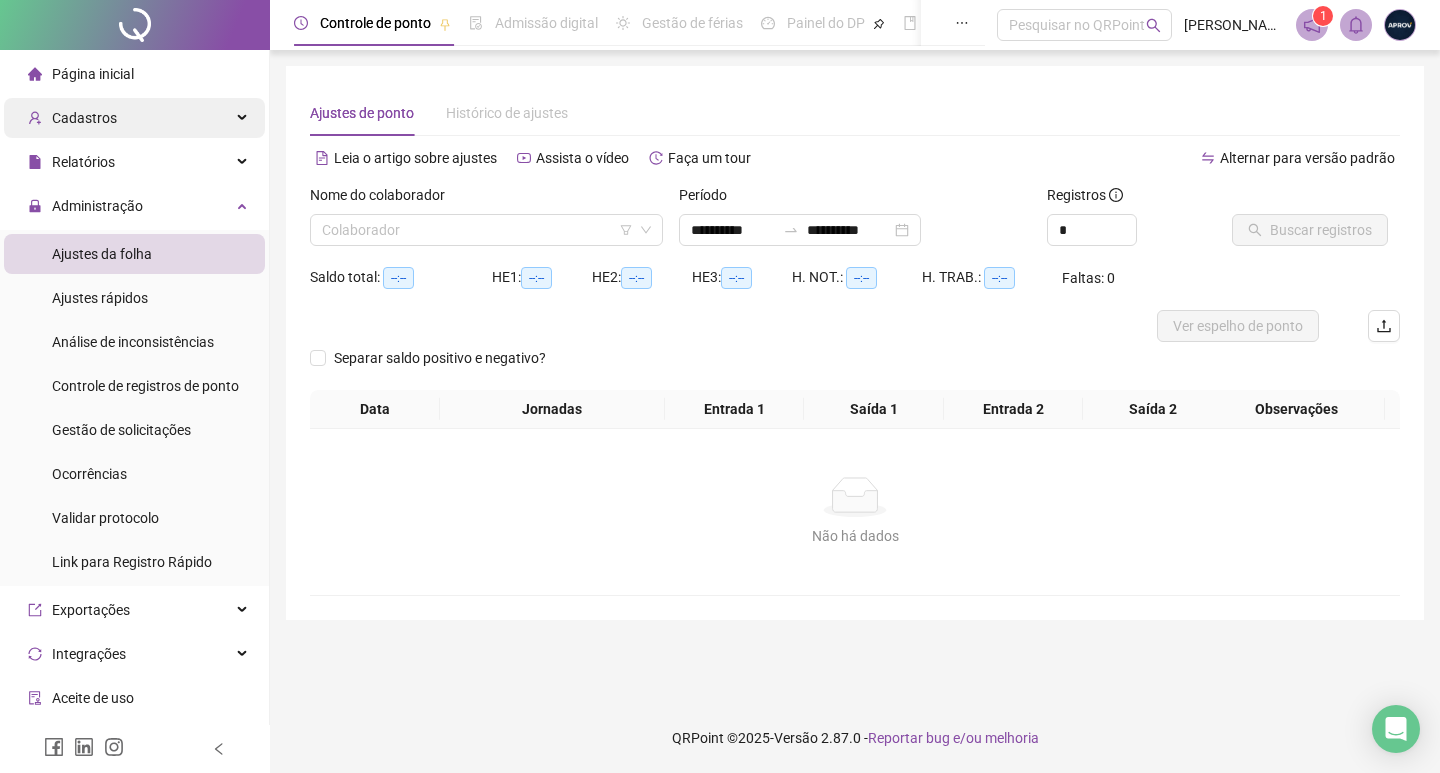 click on "Cadastros" at bounding box center (72, 118) 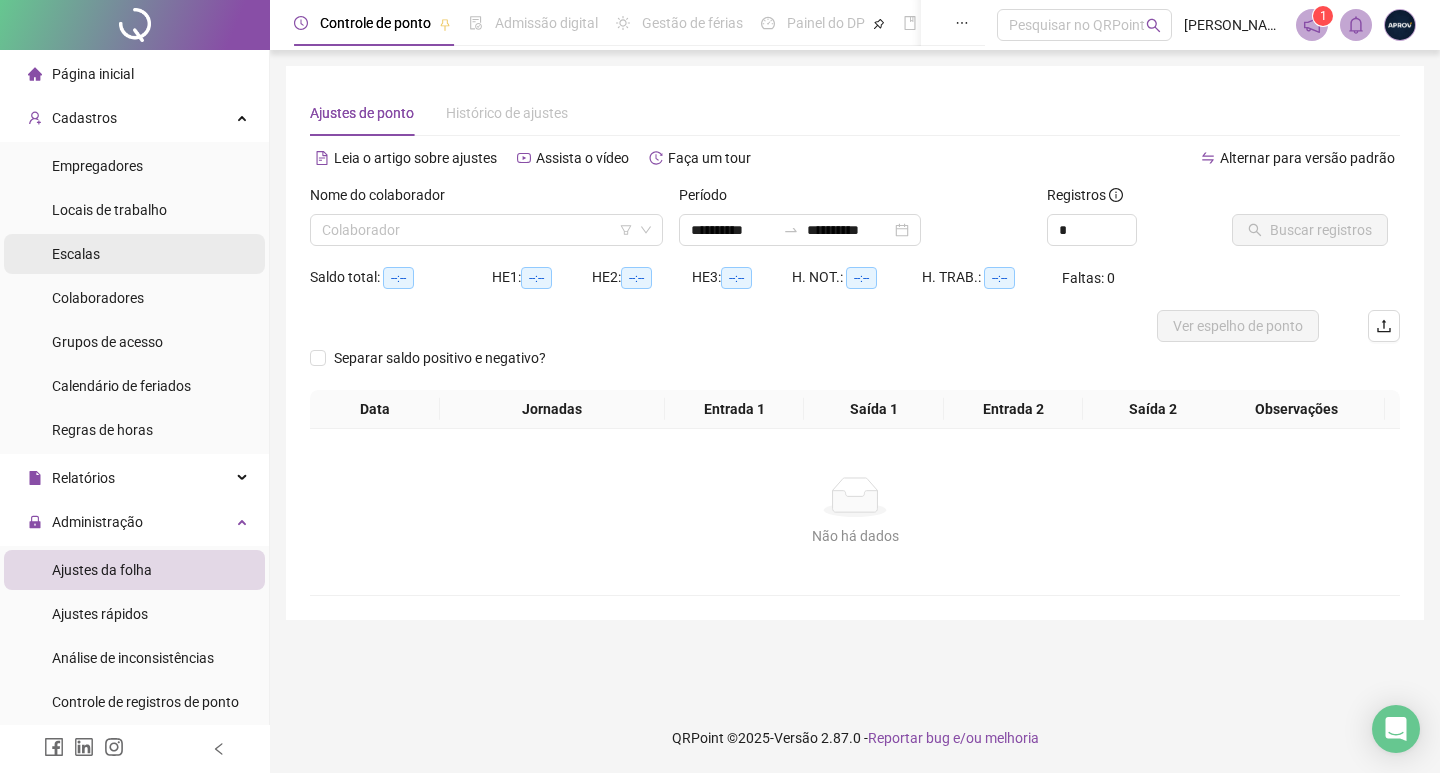 click on "Escalas" at bounding box center [76, 254] 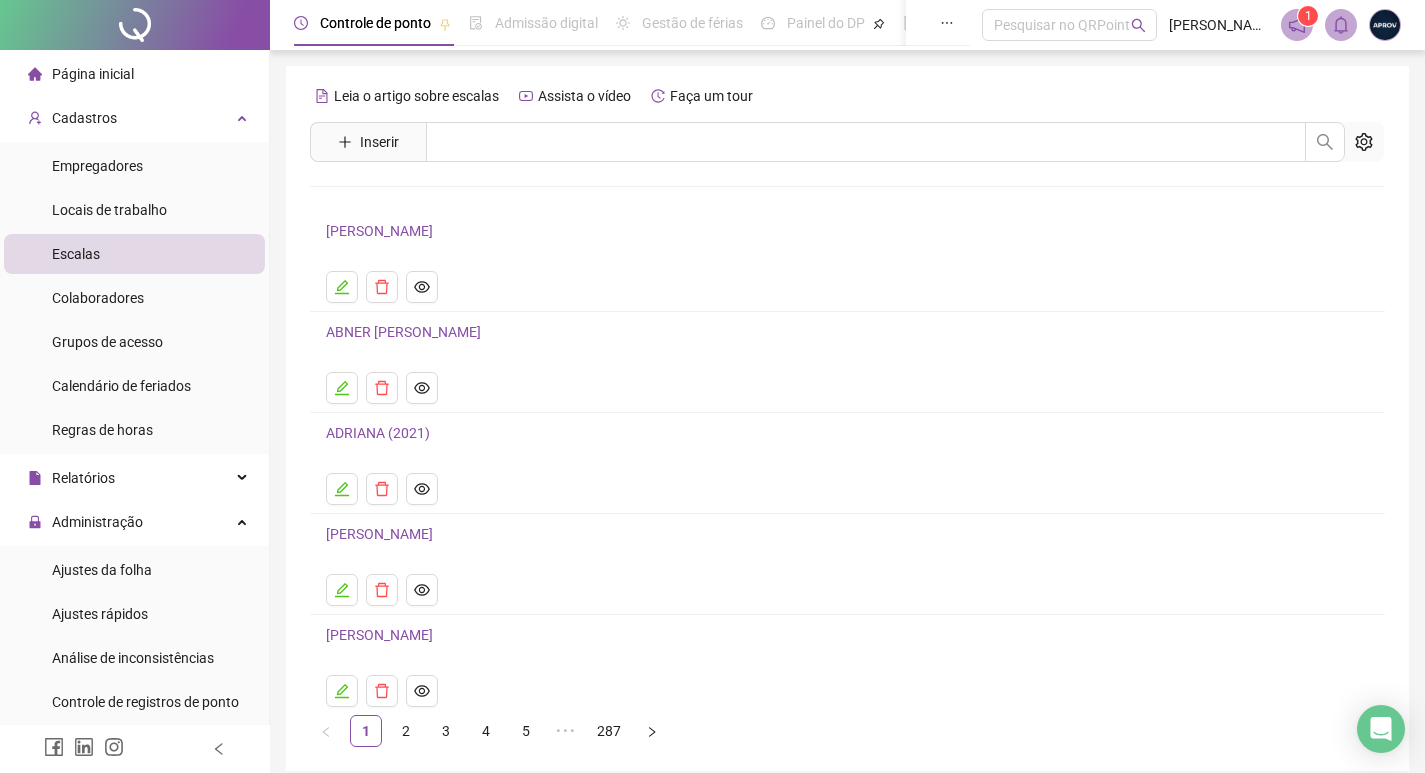 click on "[PERSON_NAME]" at bounding box center [379, 231] 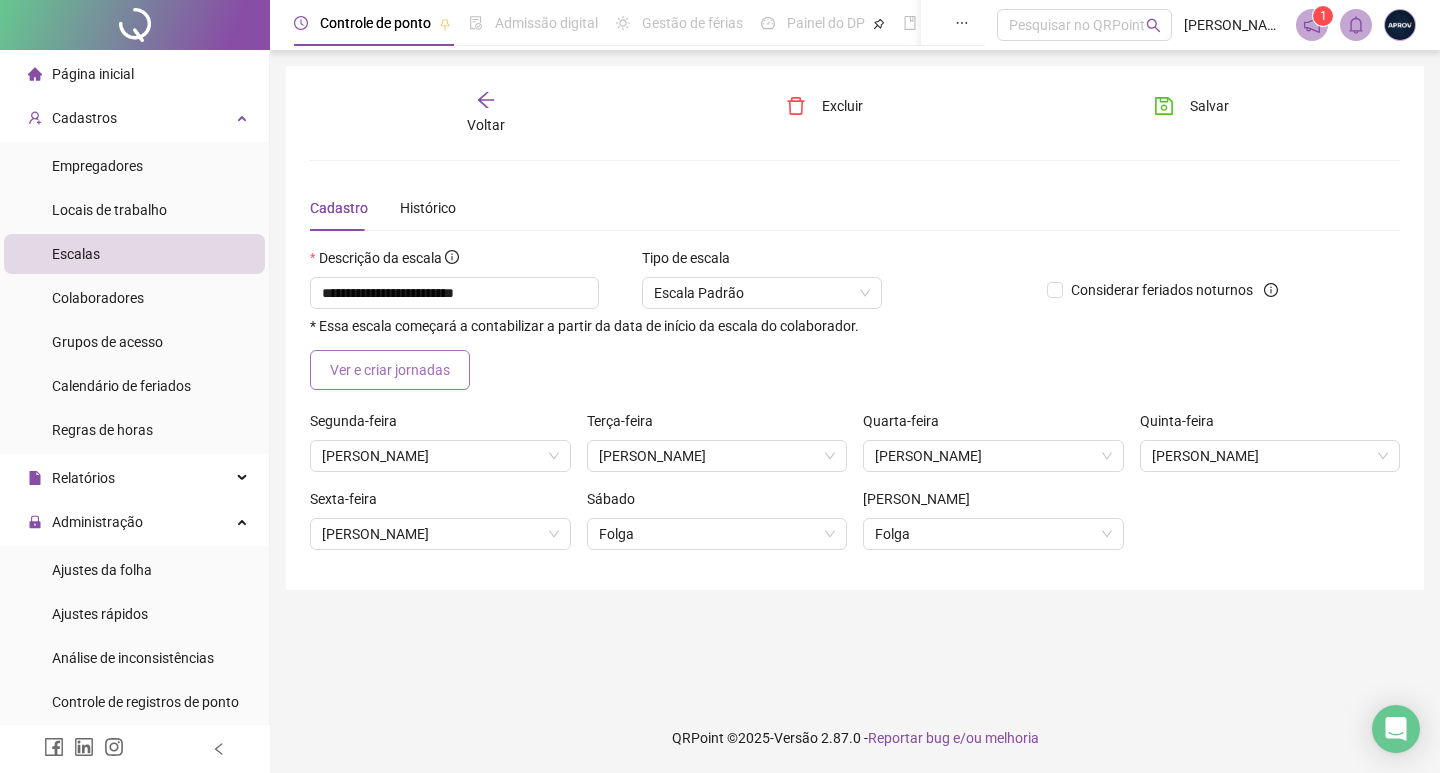 click on "Ver e criar jornadas" at bounding box center (390, 370) 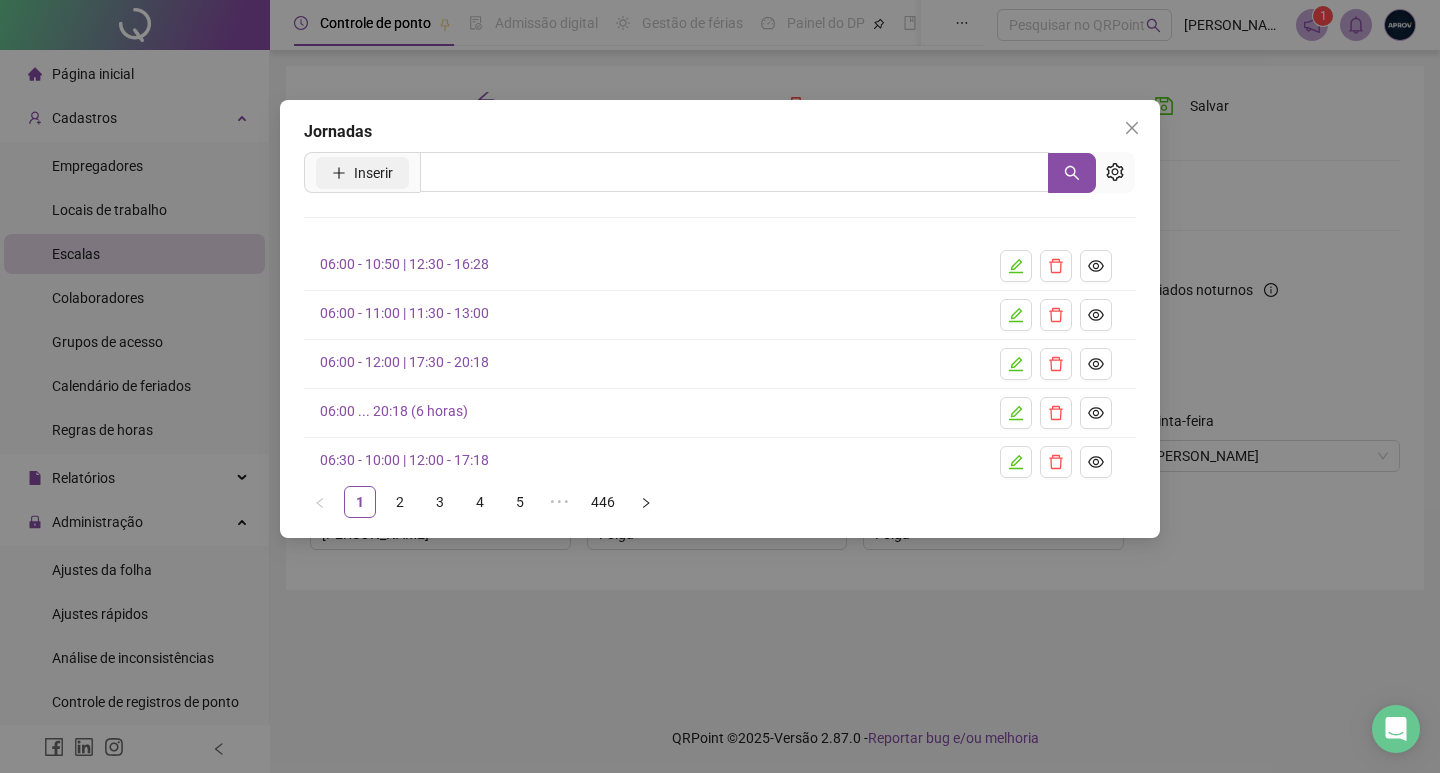 click on "Inserir" at bounding box center (373, 173) 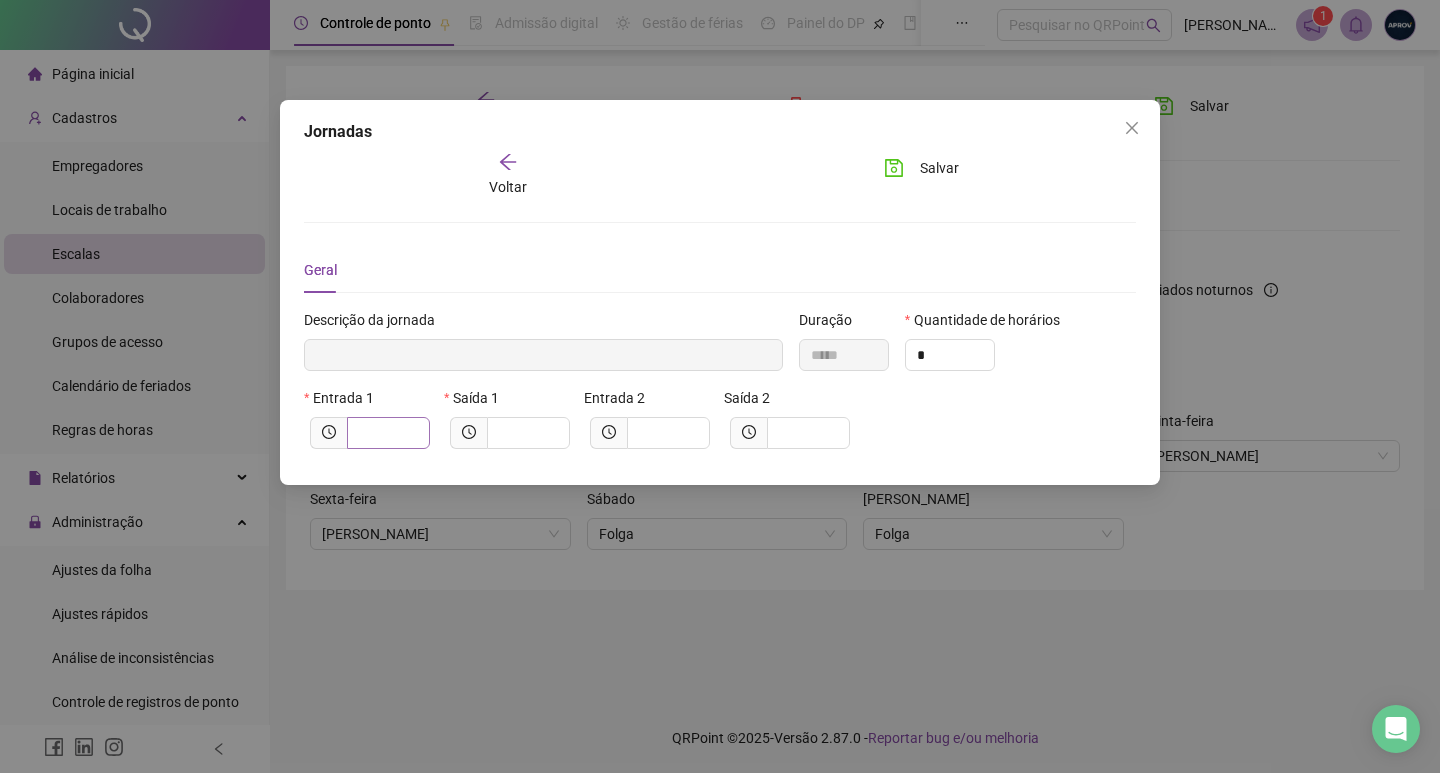type 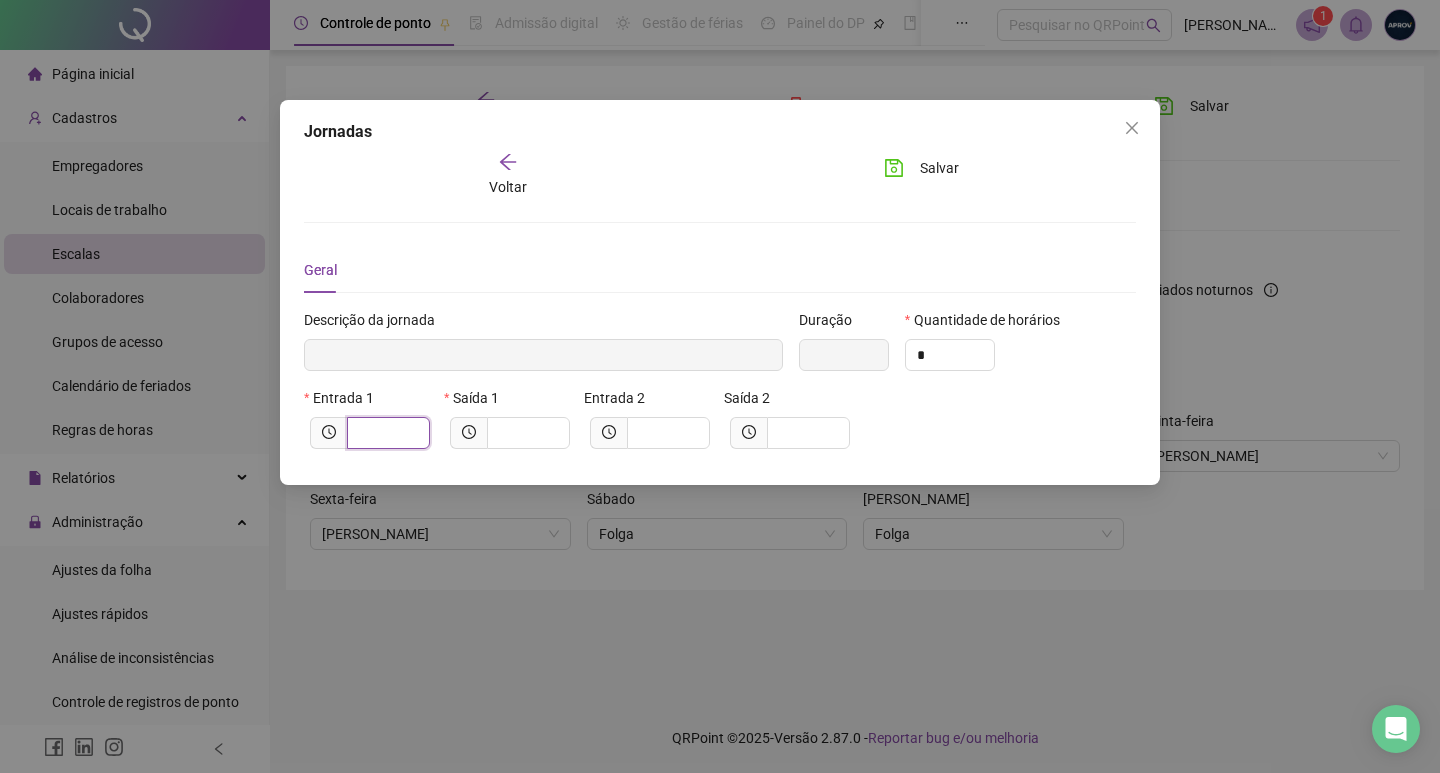 click at bounding box center [386, 433] 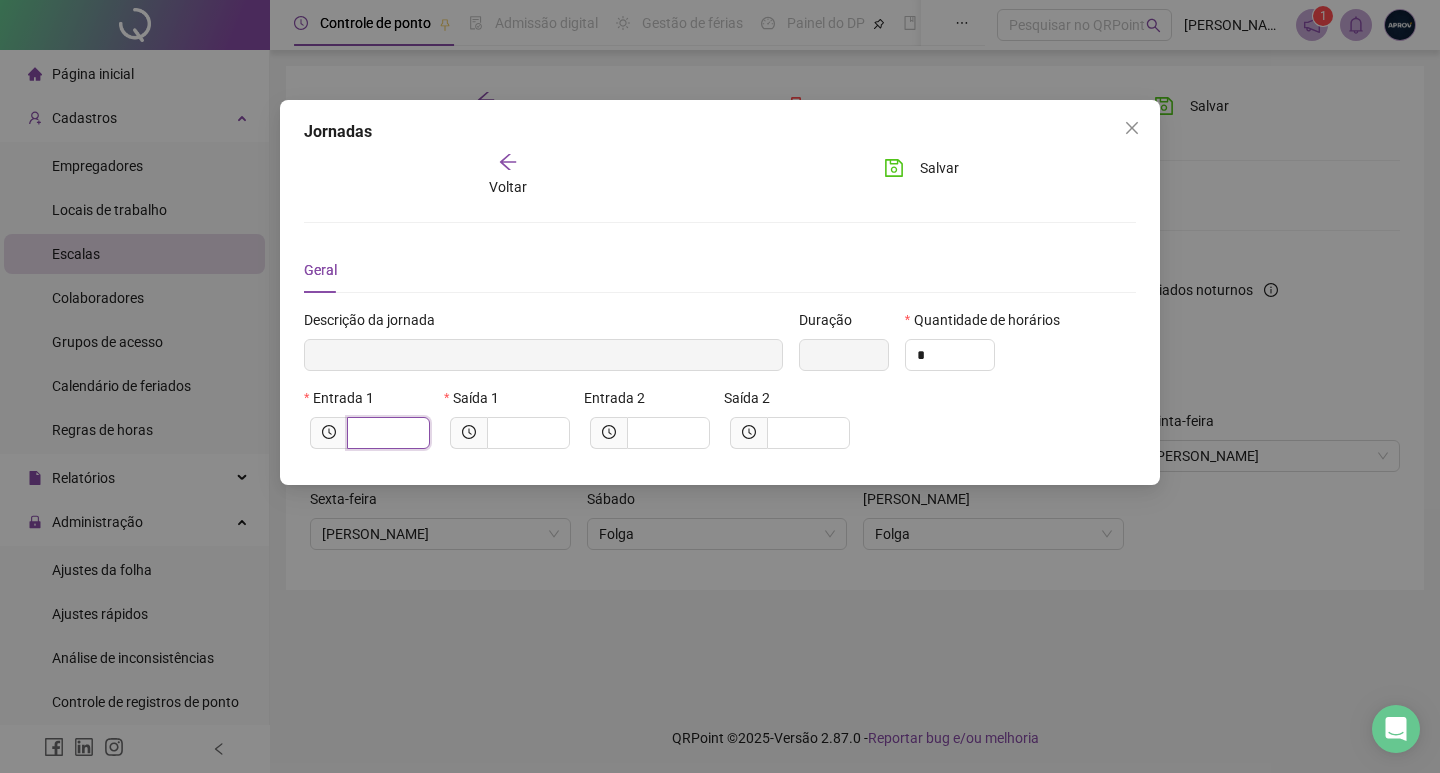 type on "*****" 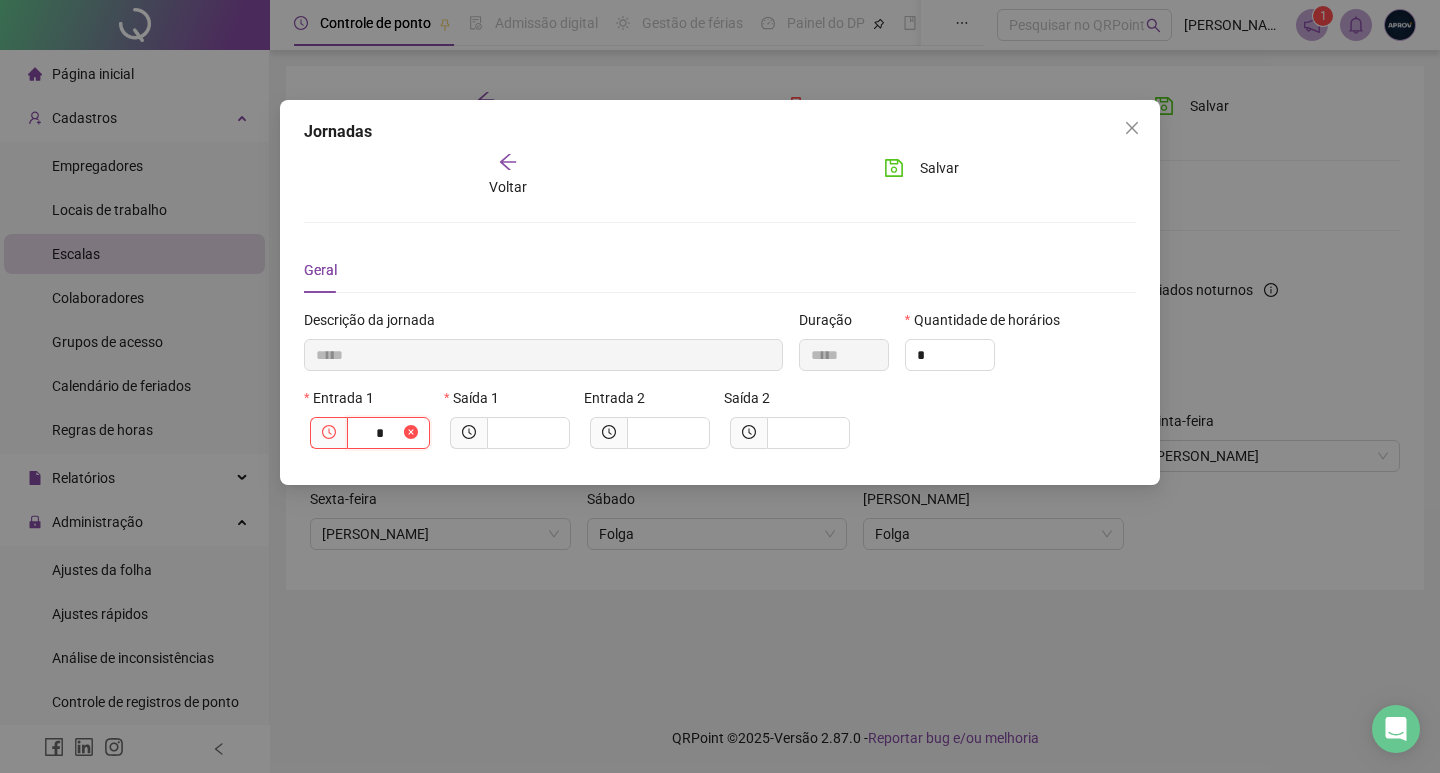 type on "******" 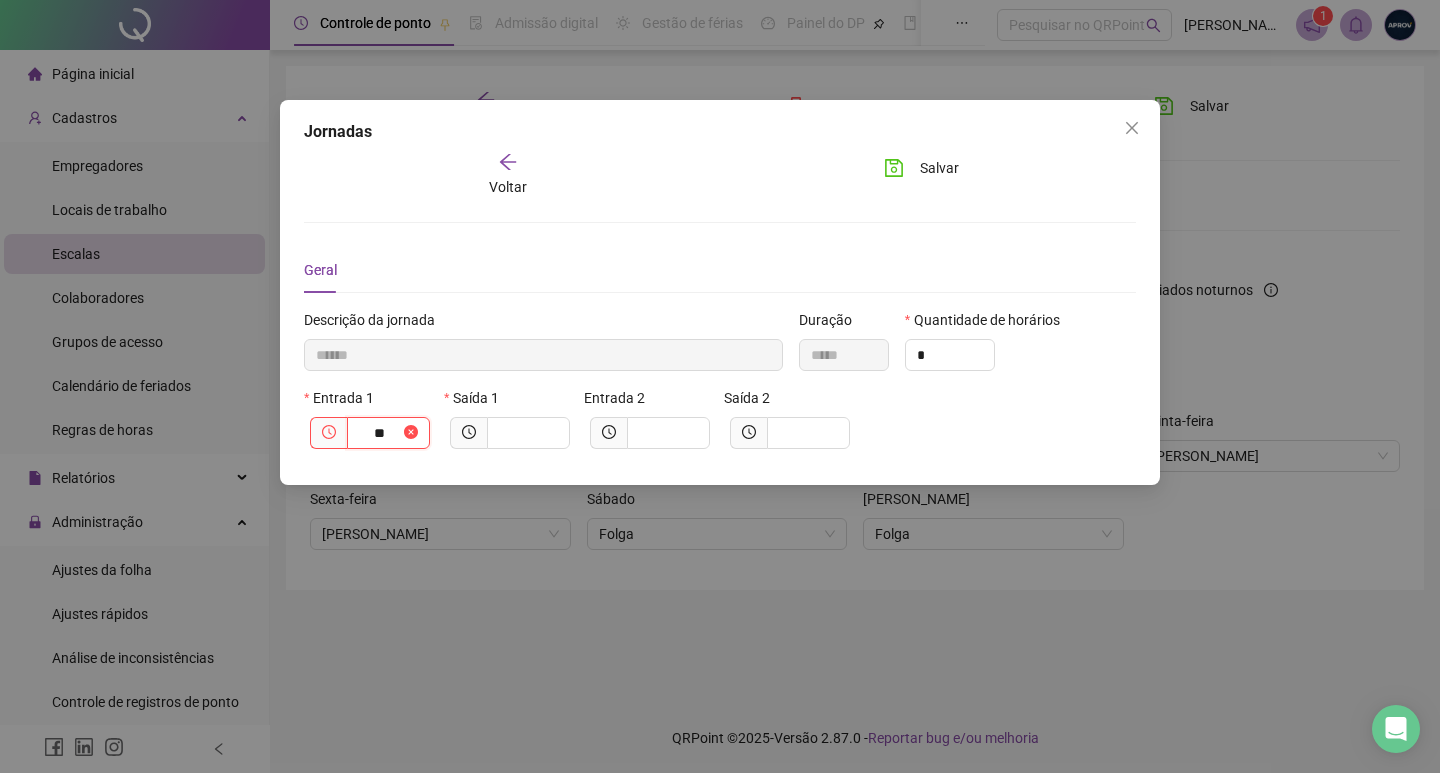 type on "********" 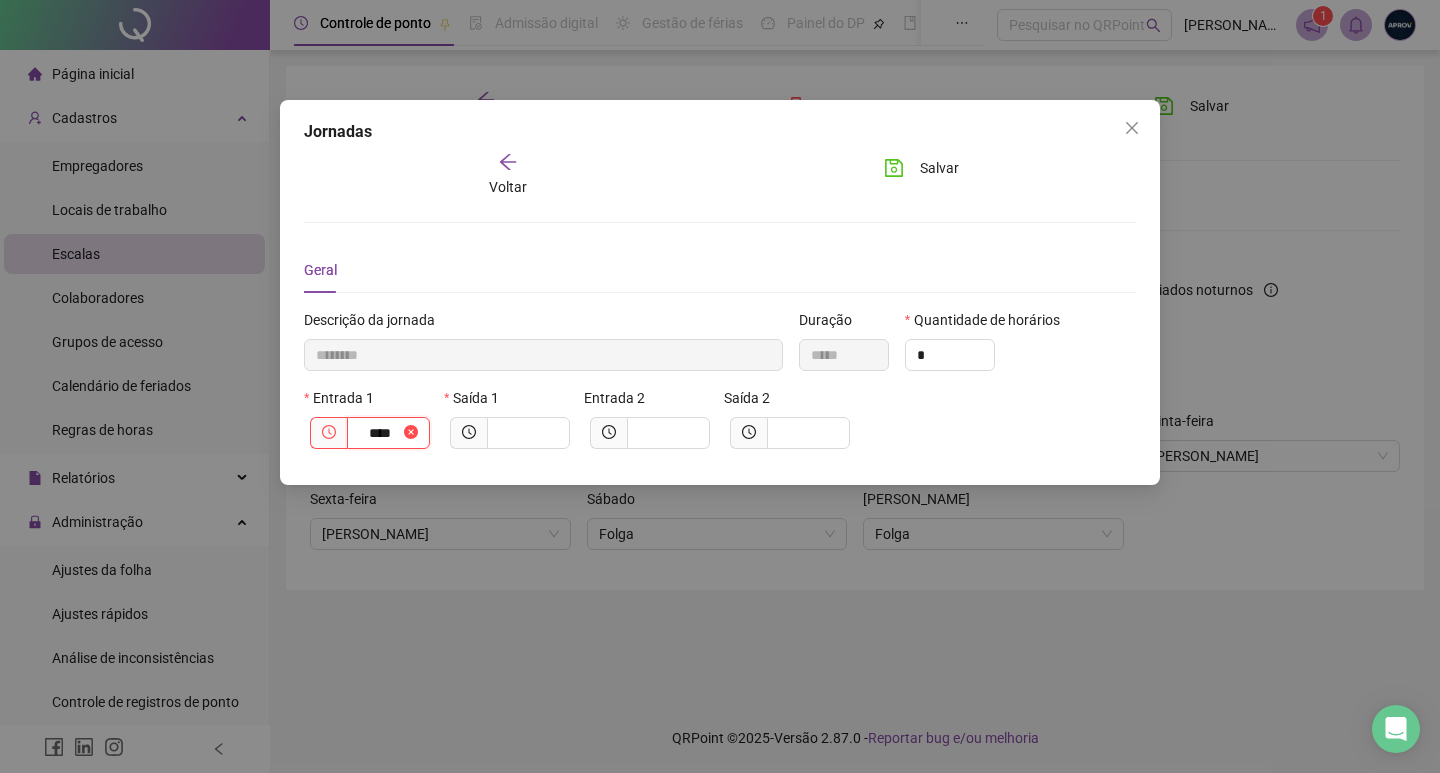 type on "*********" 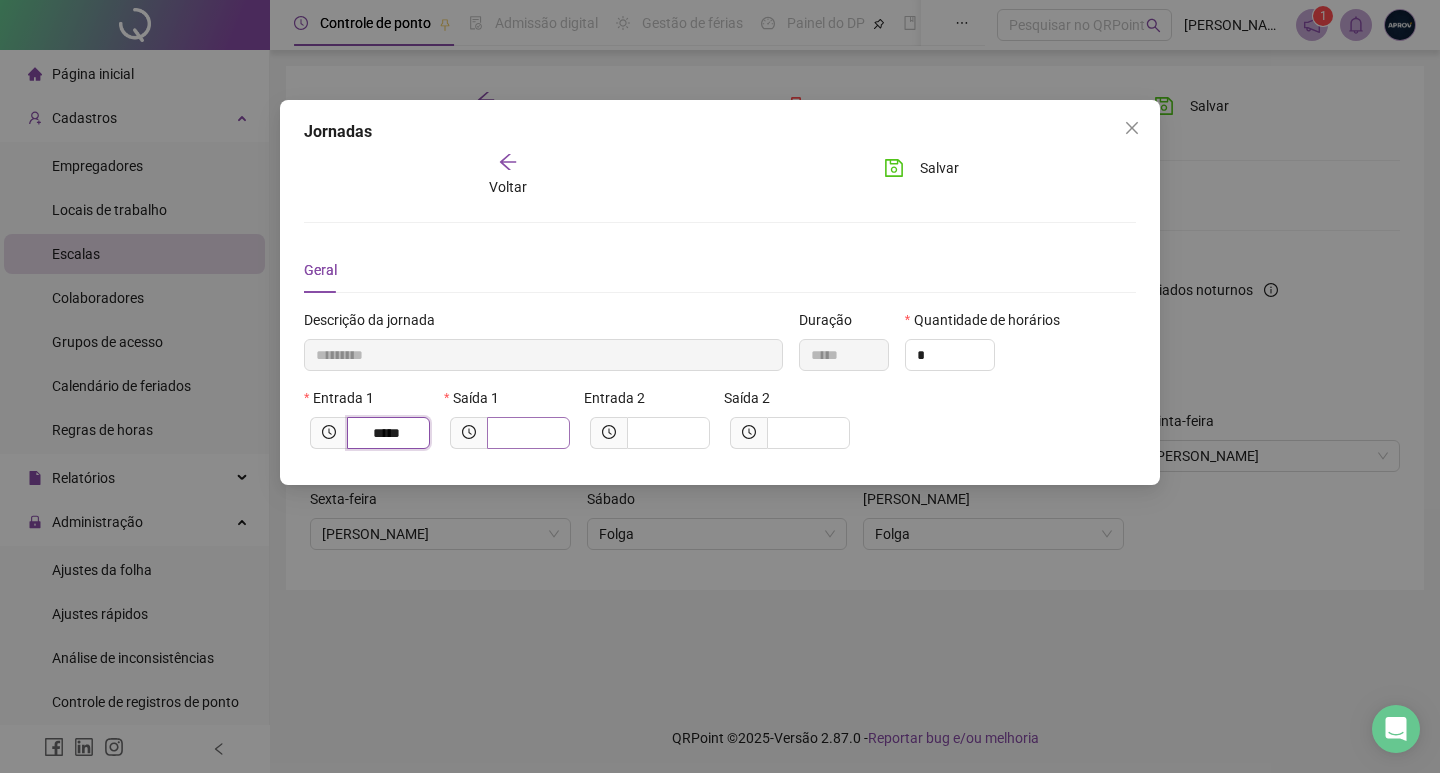 type on "*****" 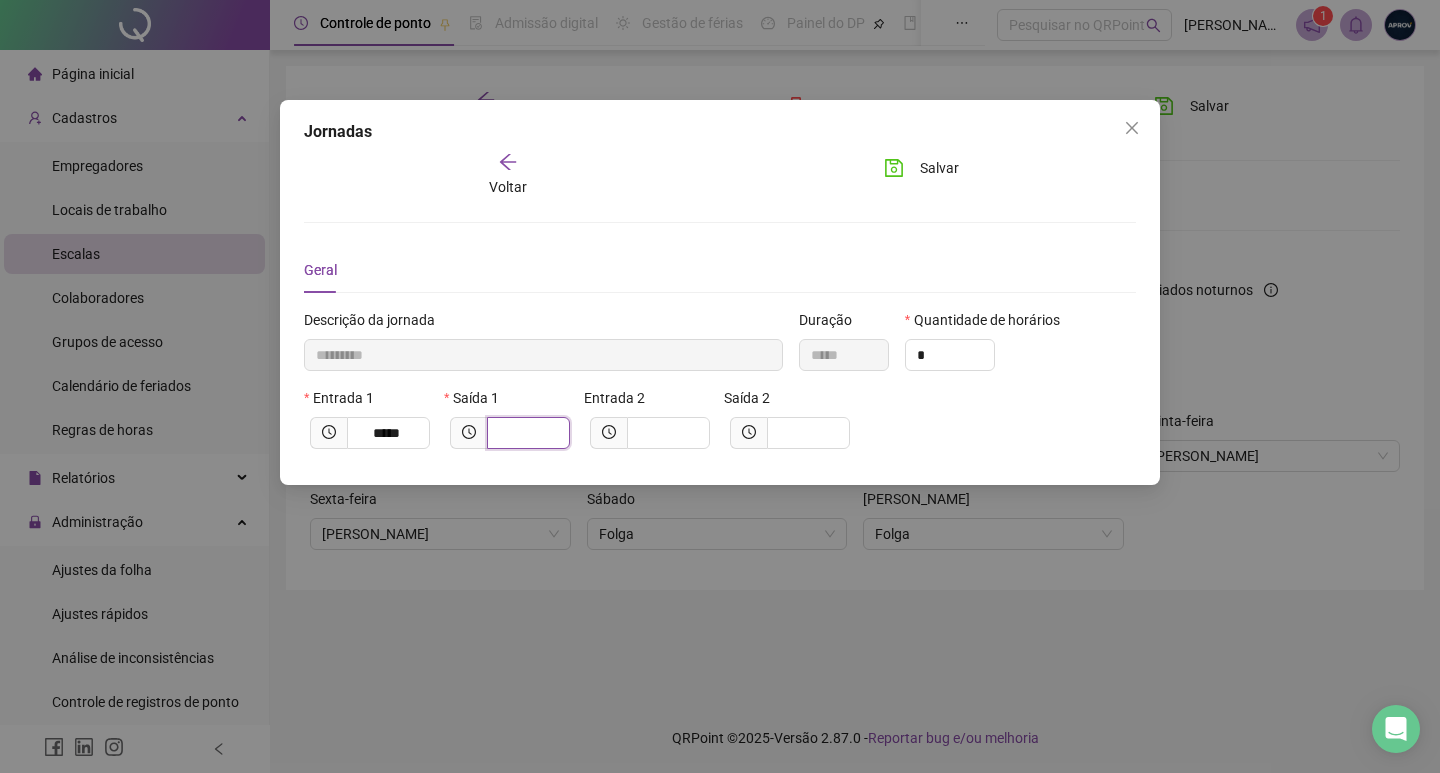 click at bounding box center (526, 433) 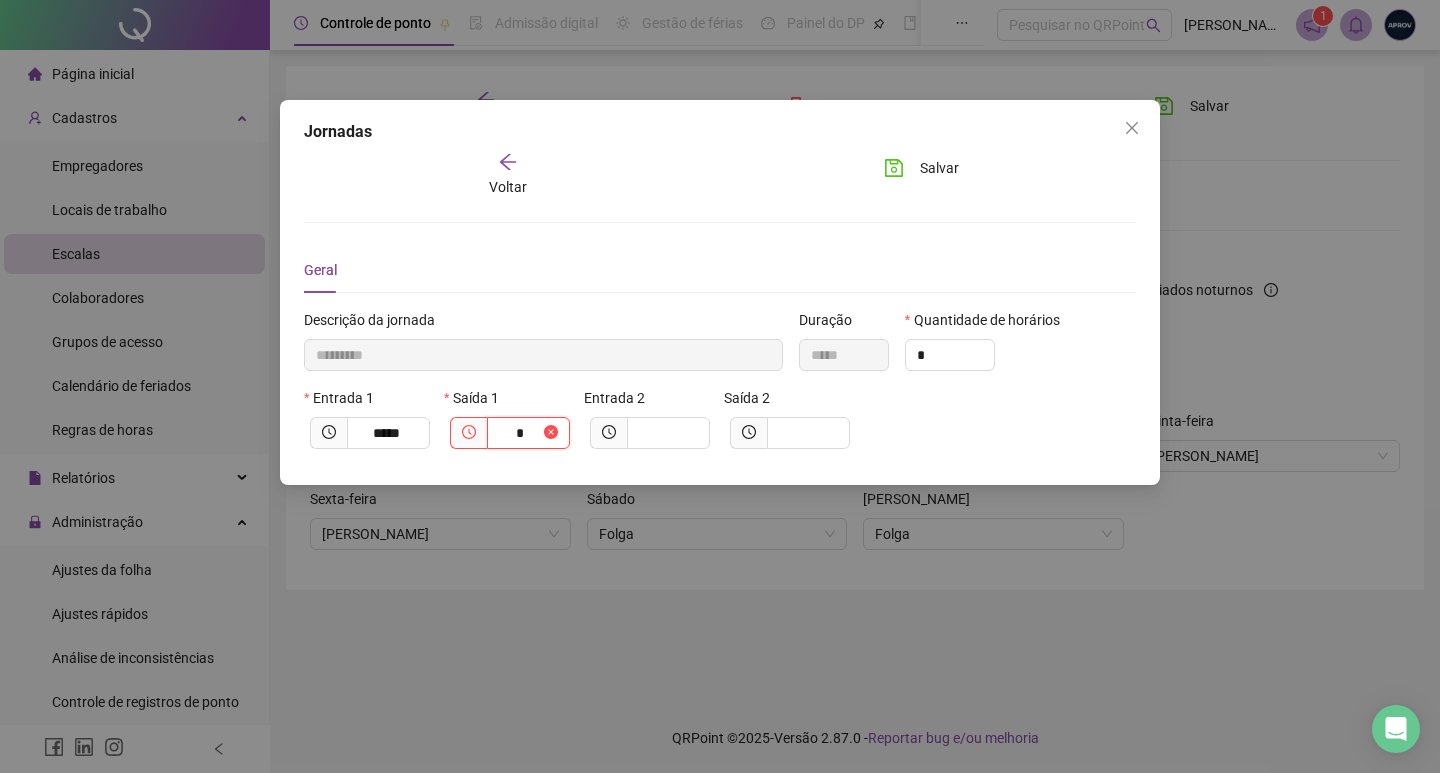 type on "*********" 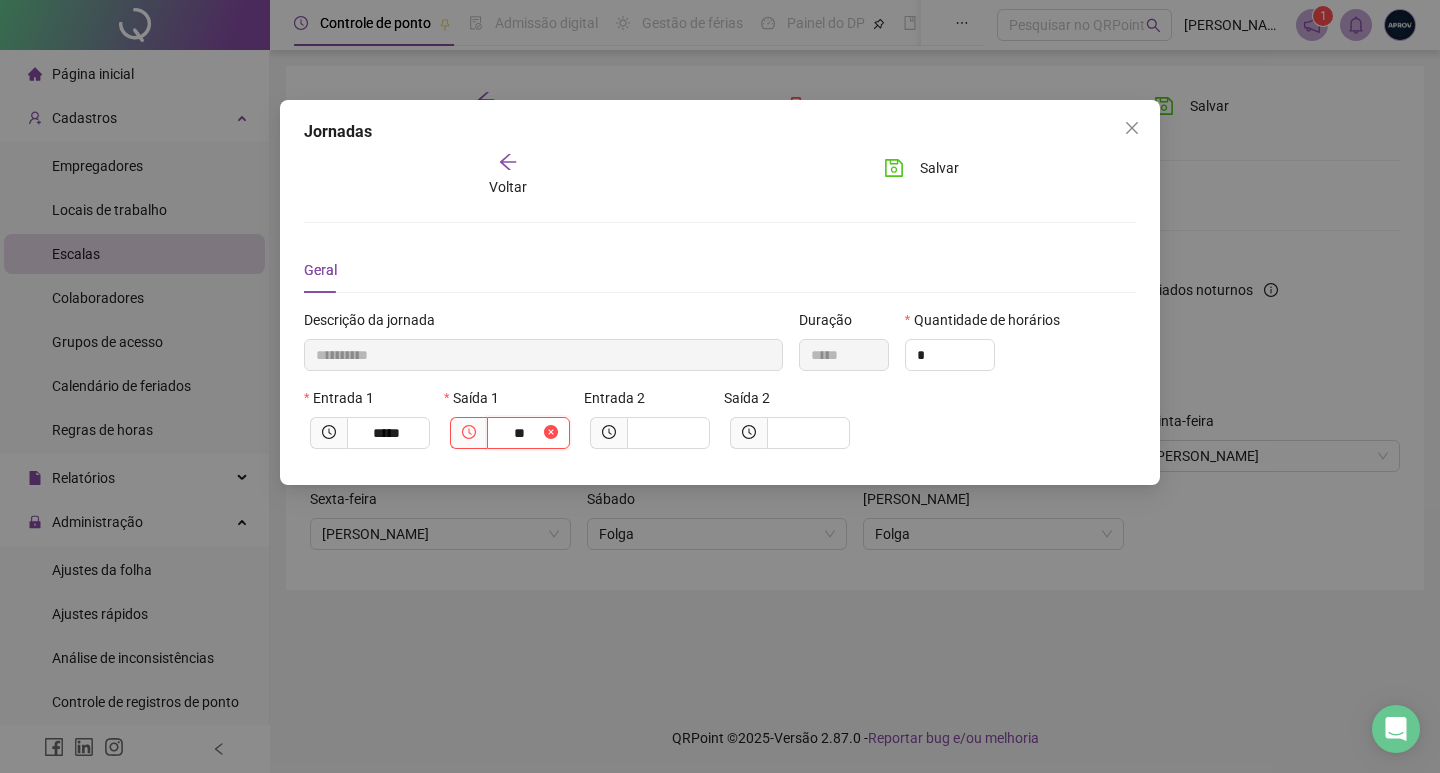 type on "**********" 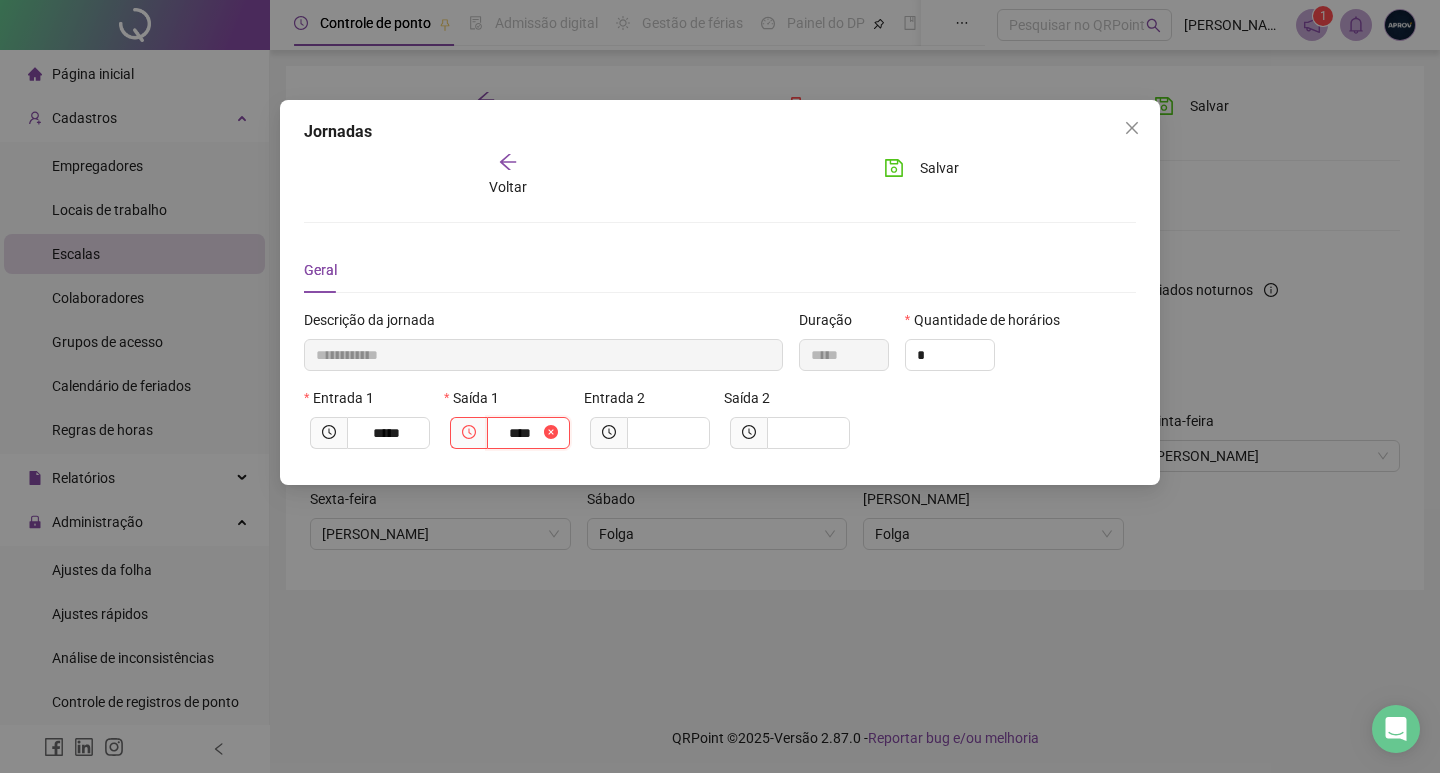 type on "**********" 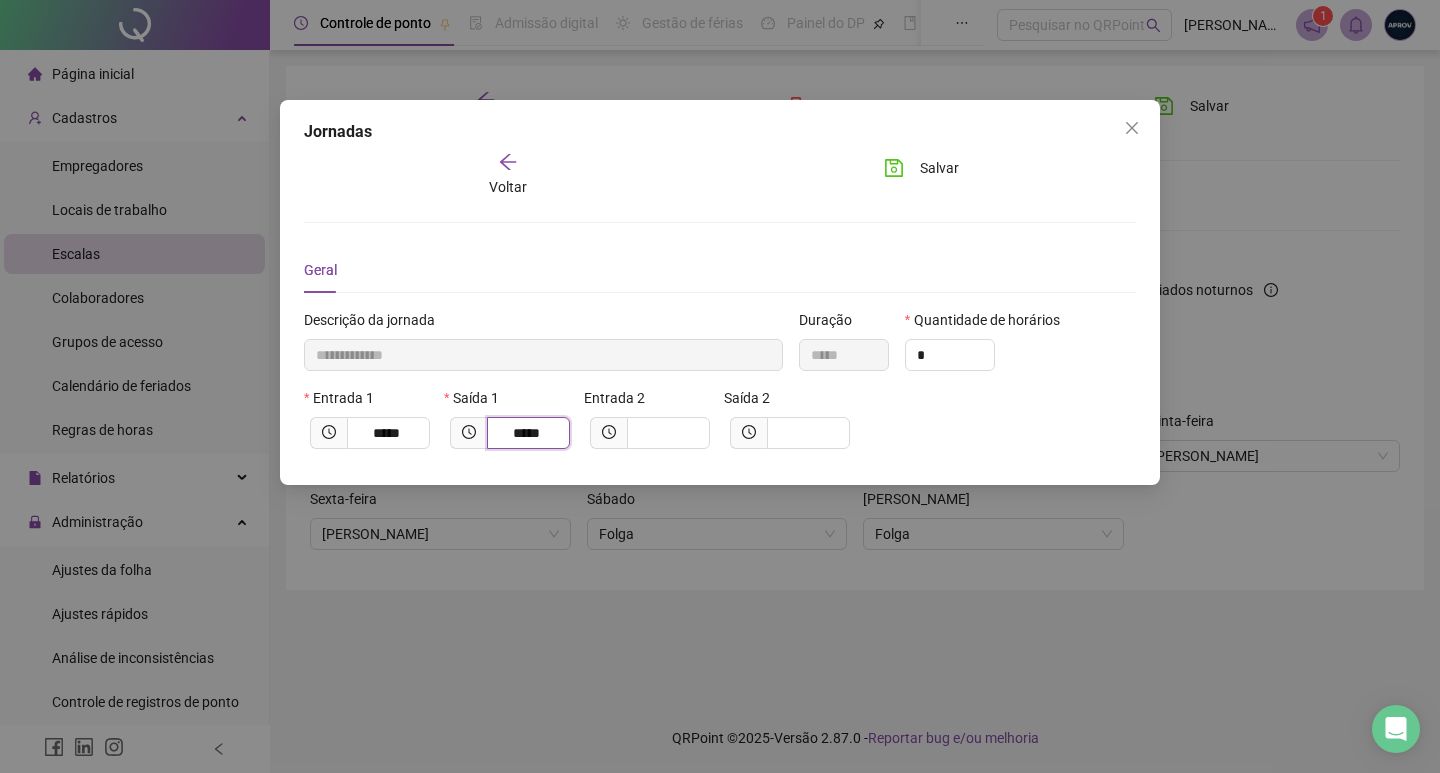 type on "*****" 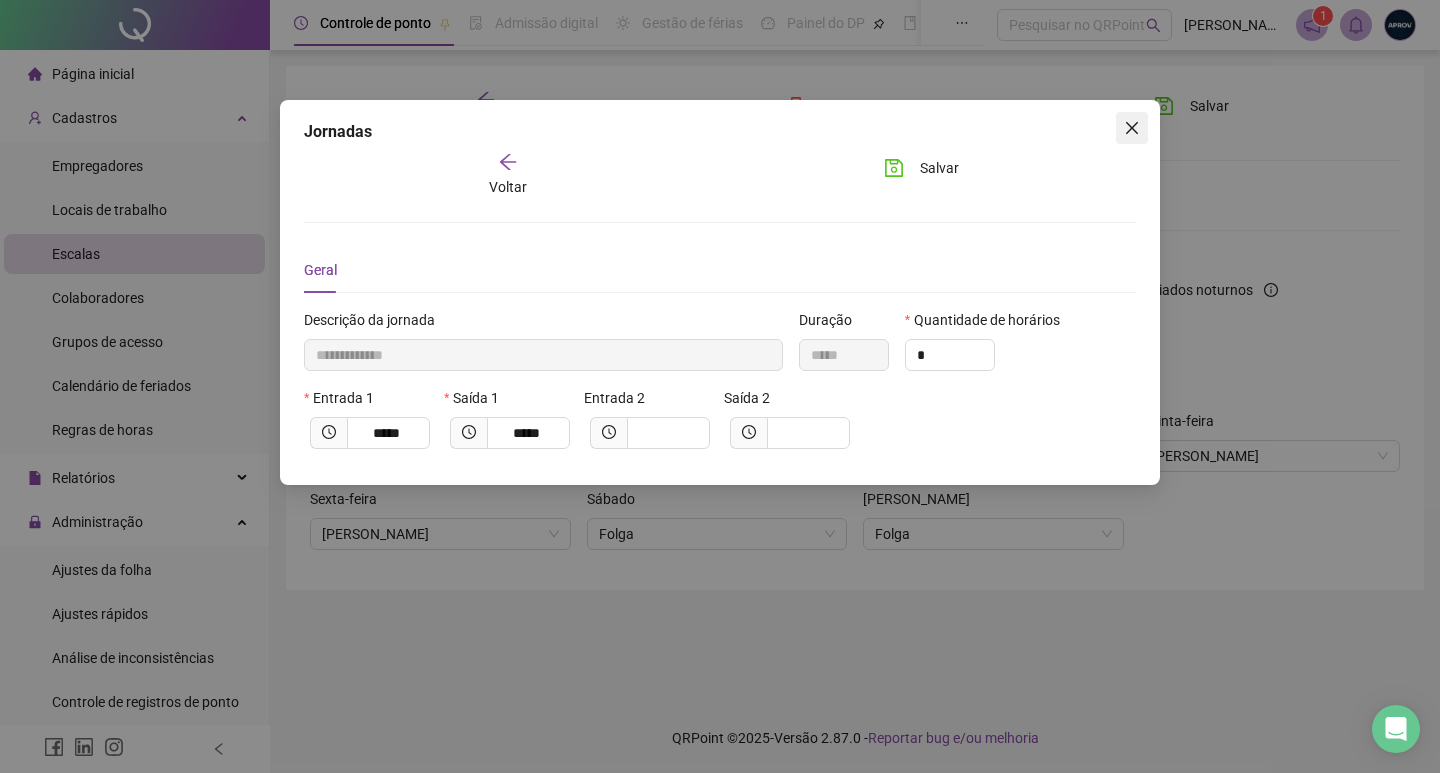 click 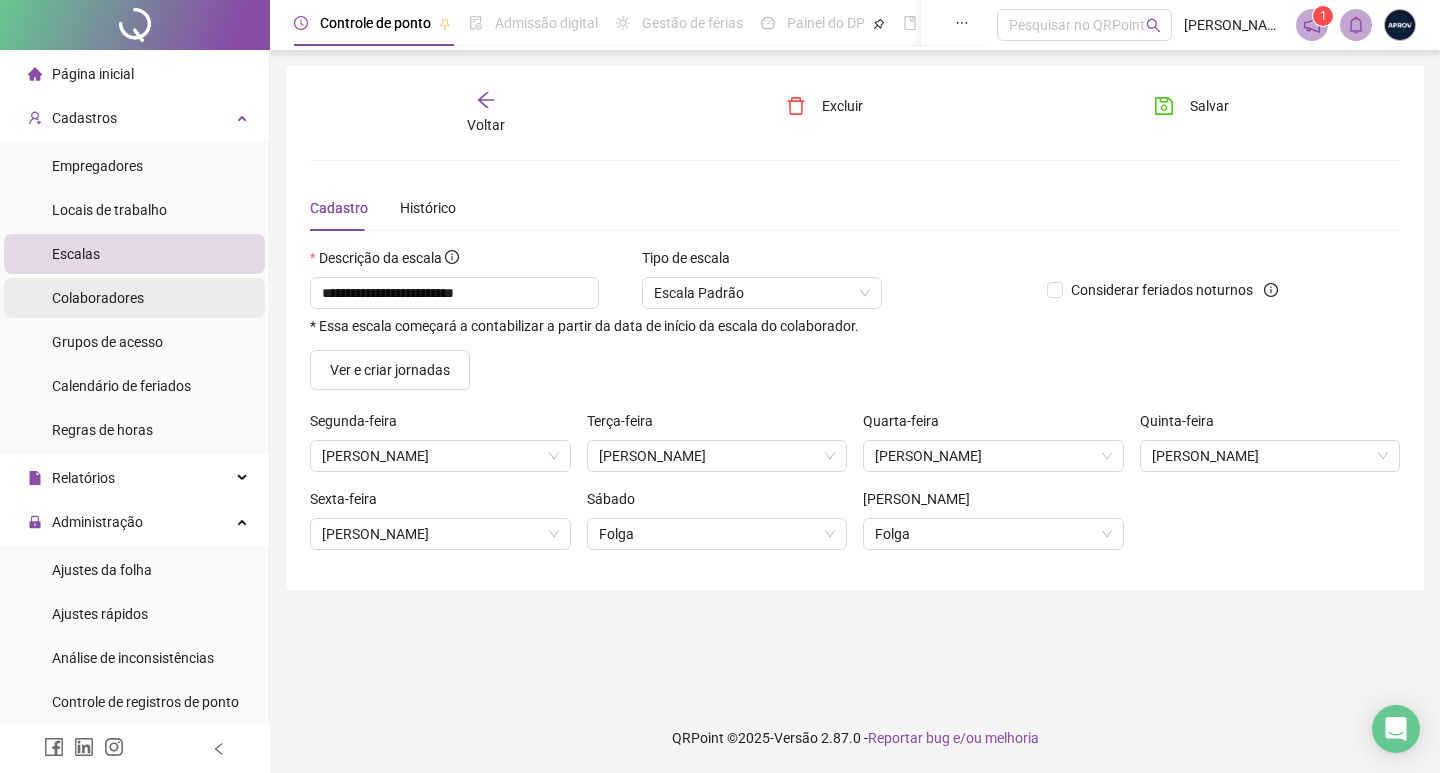 click on "Colaboradores" at bounding box center (98, 298) 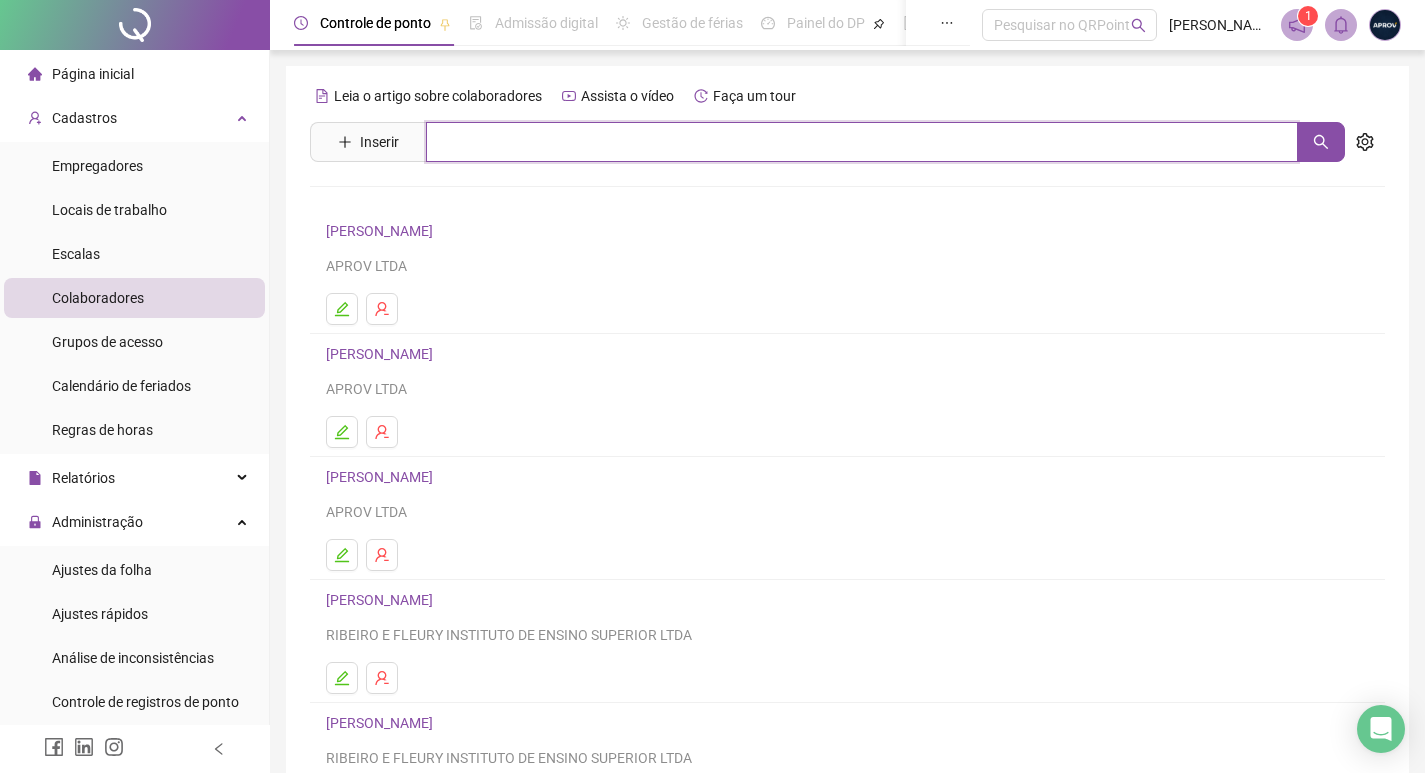 click at bounding box center (862, 142) 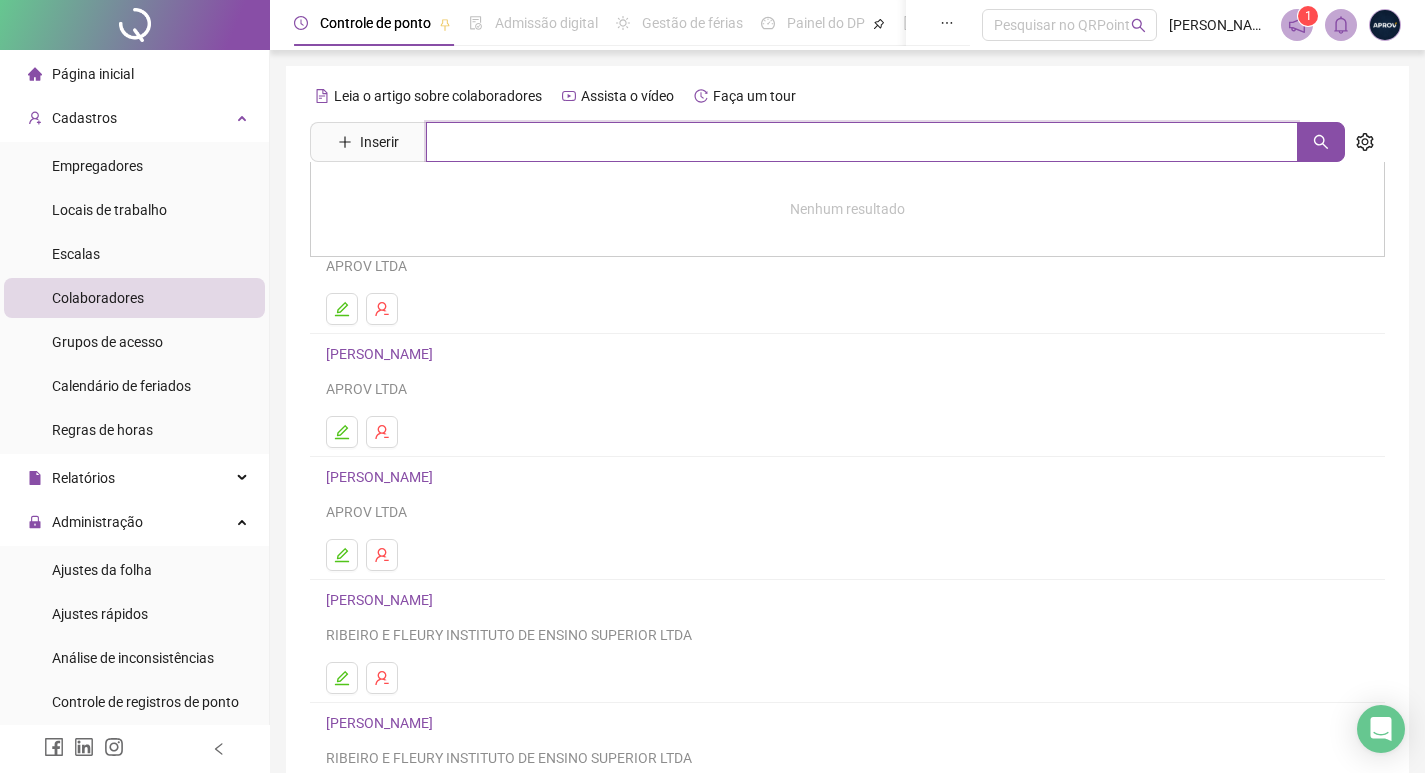 type on "*" 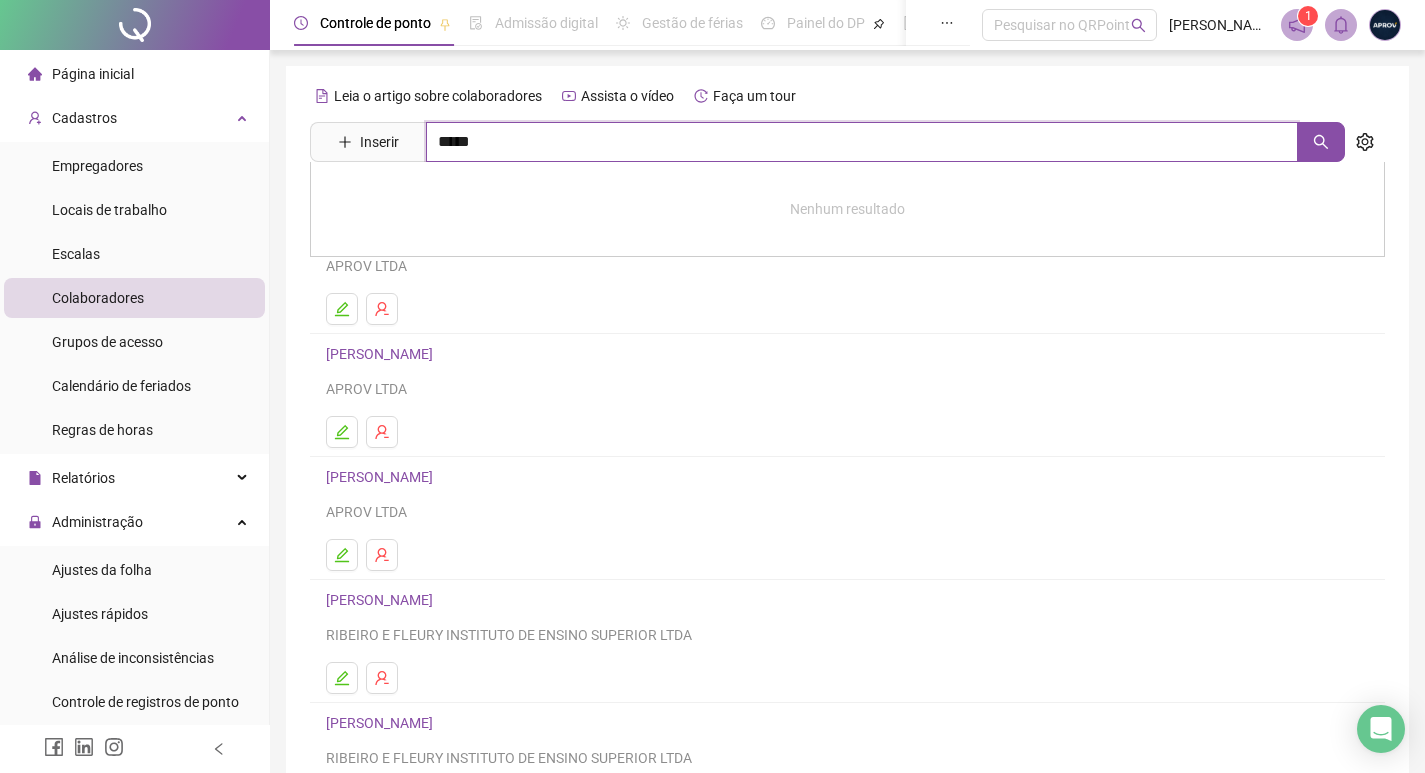 type on "*****" 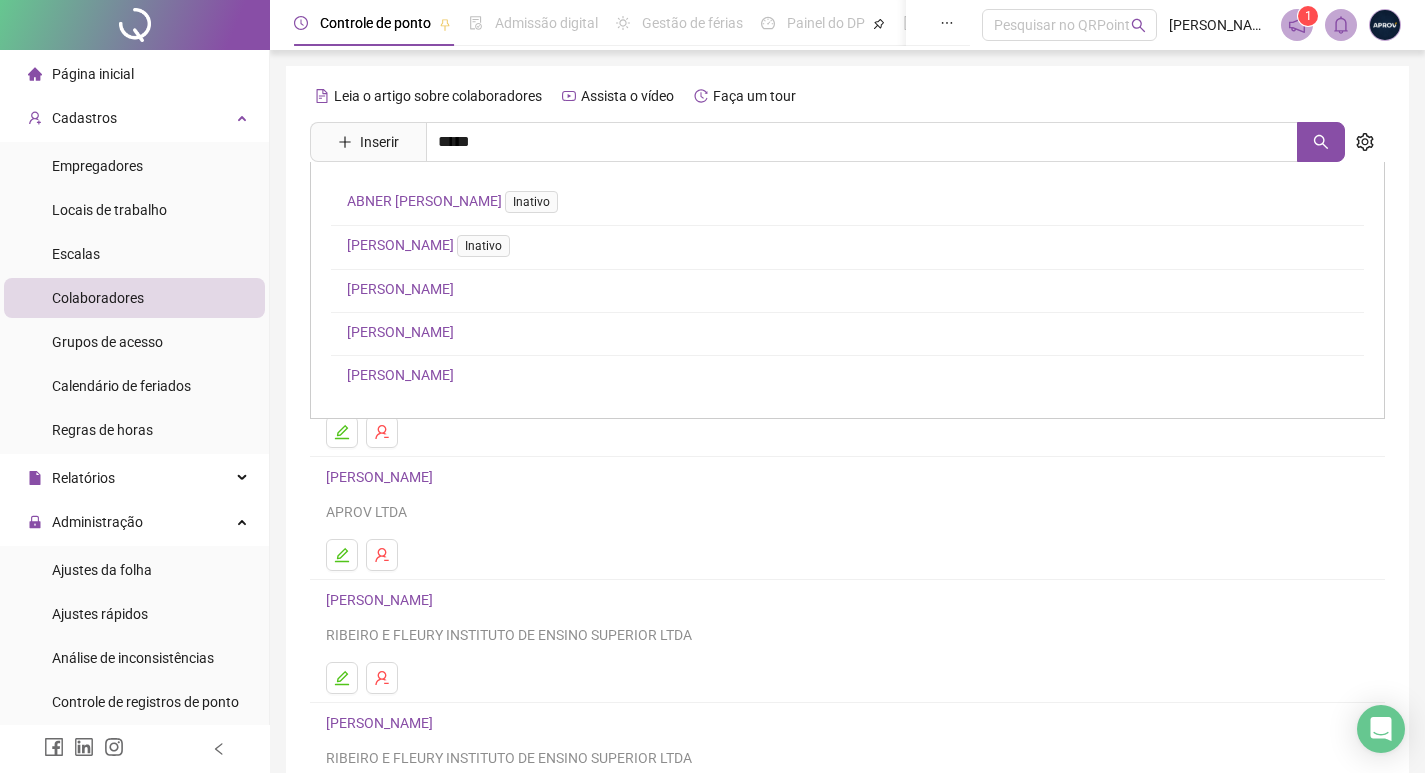 click on "[PERSON_NAME]" at bounding box center [400, 375] 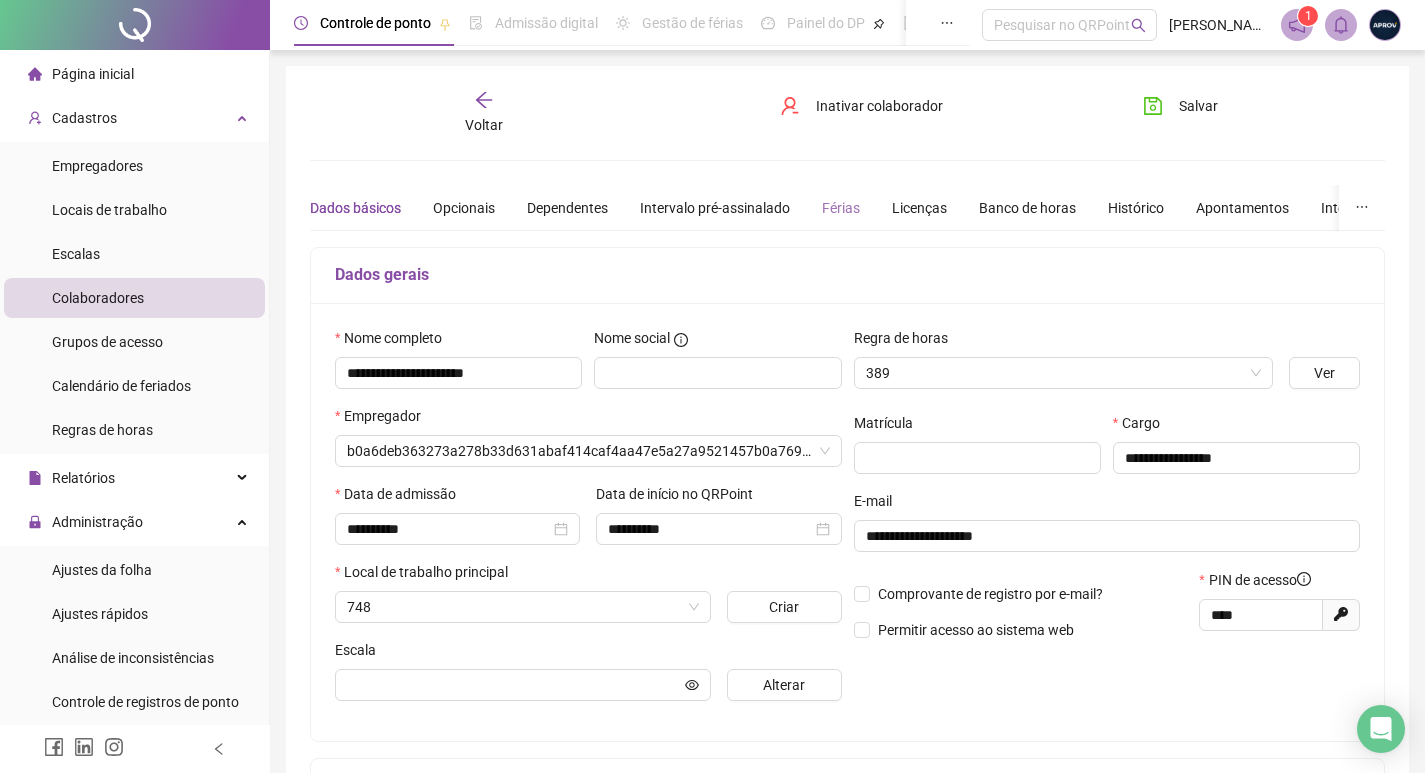 type on "**********" 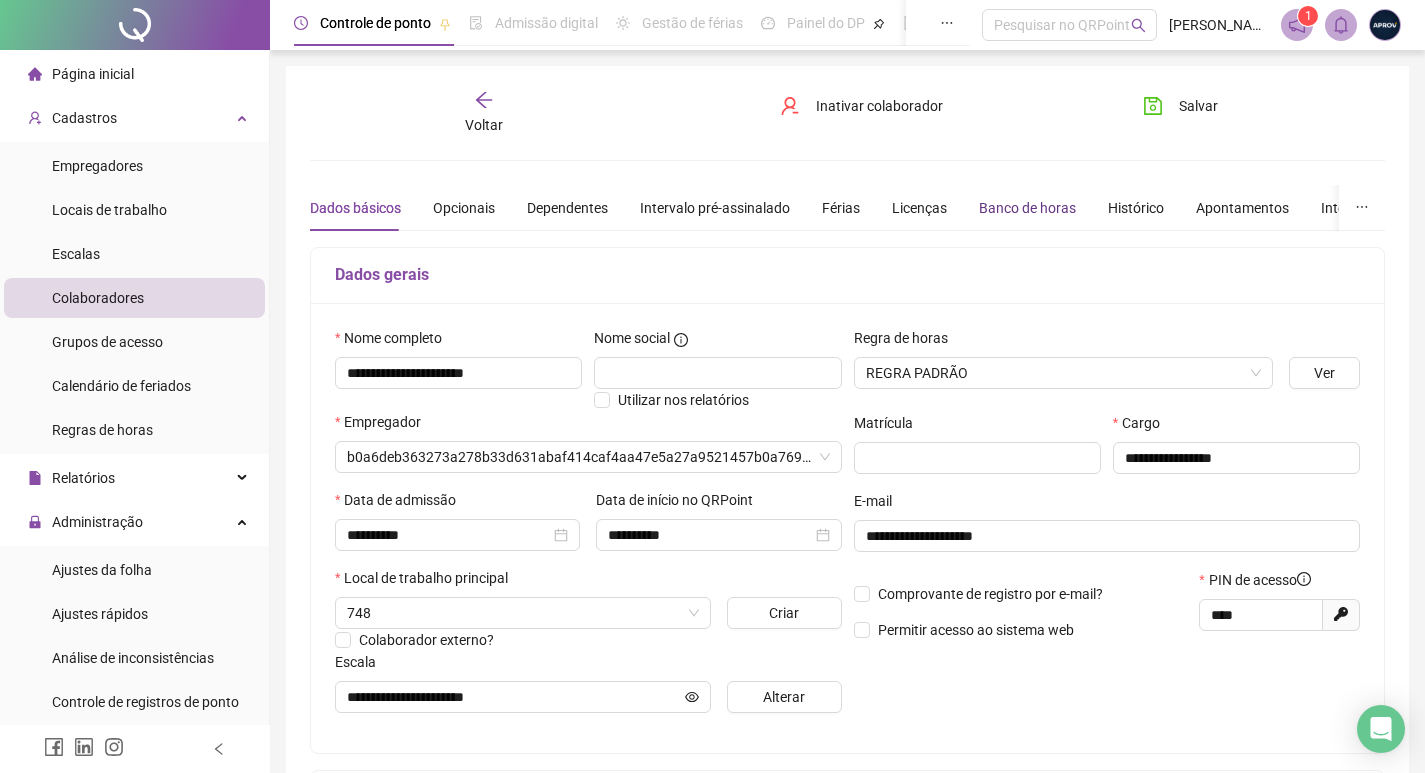 click on "Banco de horas" at bounding box center (1027, 208) 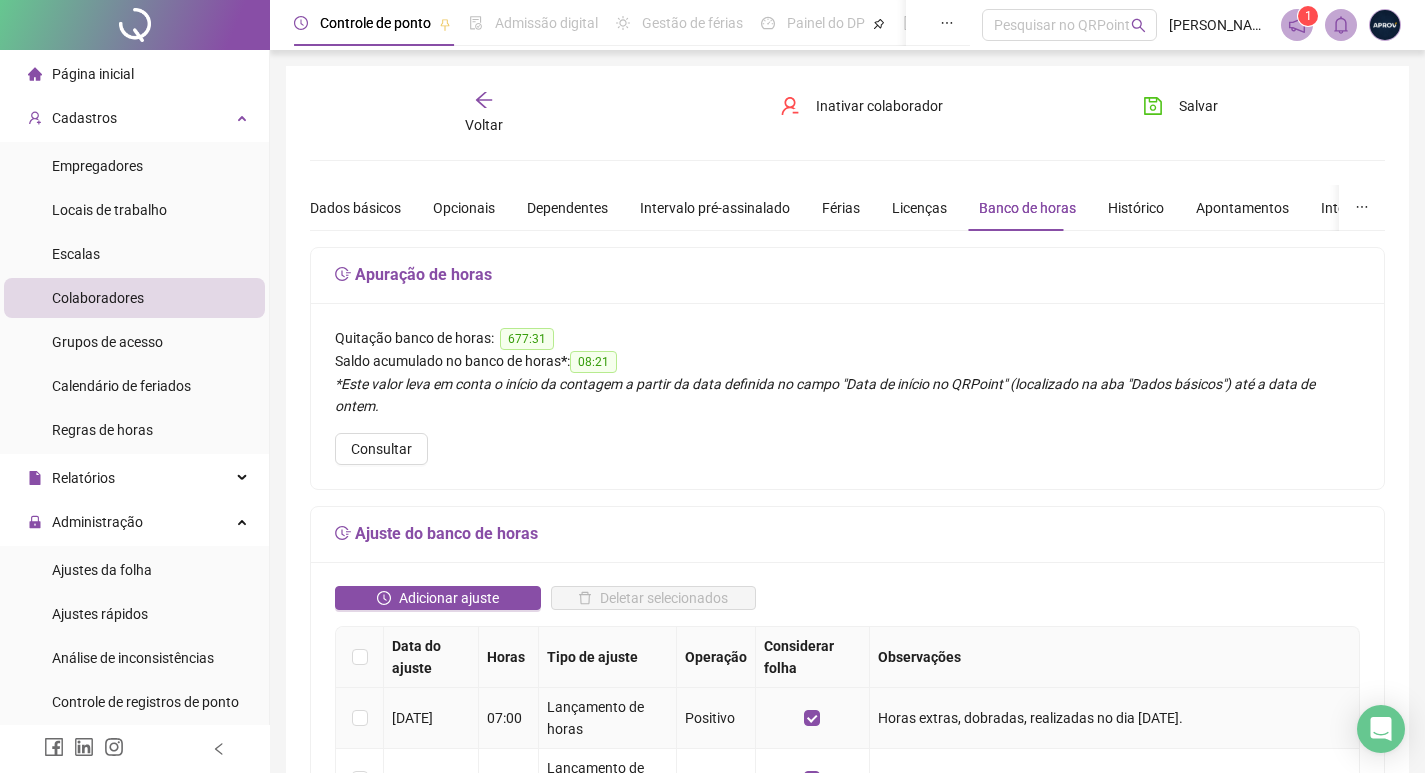 click on "Horas extras, dobradas, realizadas no dia [DATE]." at bounding box center [1115, 718] 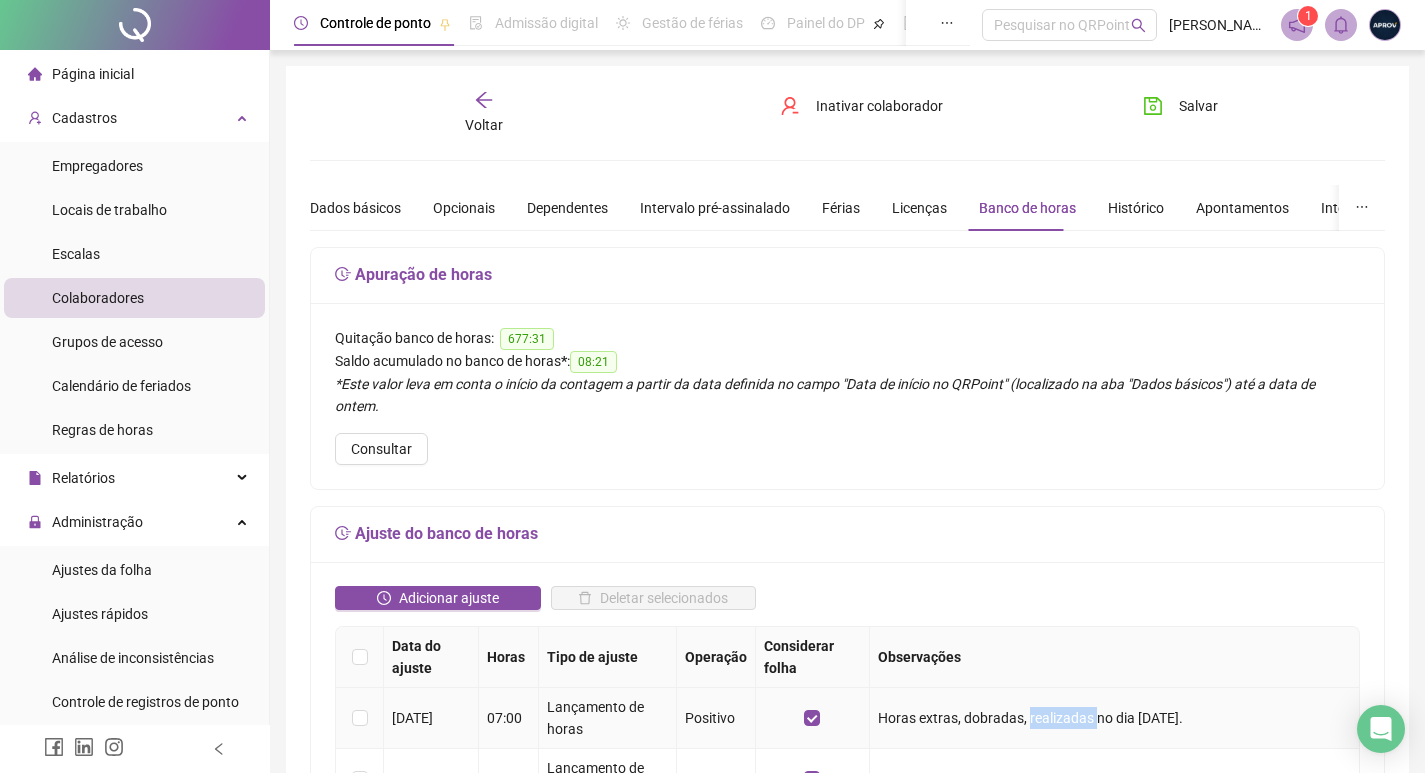click on "Horas extras, dobradas, realizadas no dia [DATE]." at bounding box center (1115, 718) 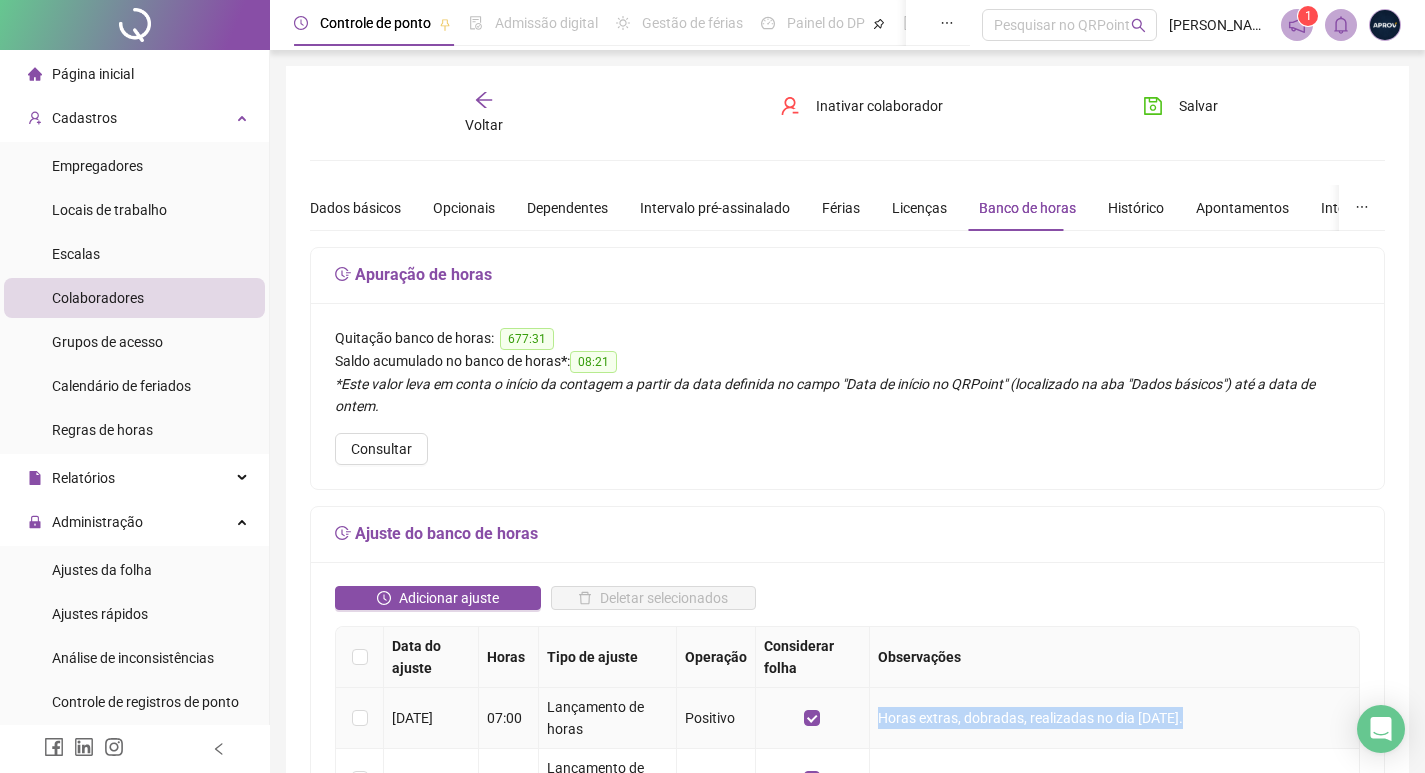 click on "Horas extras, dobradas, realizadas no dia [DATE]." at bounding box center [1115, 718] 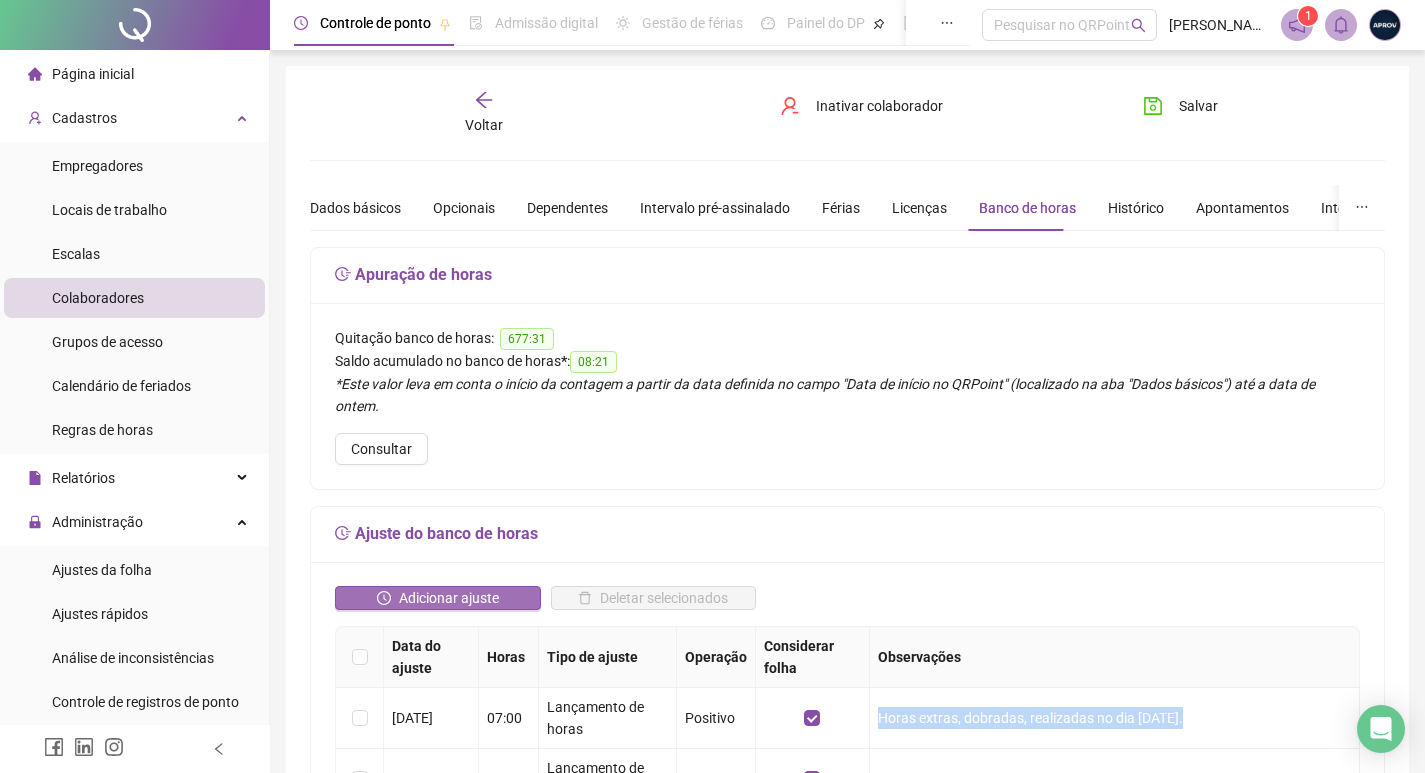 click on "Adicionar ajuste" at bounding box center [449, 598] 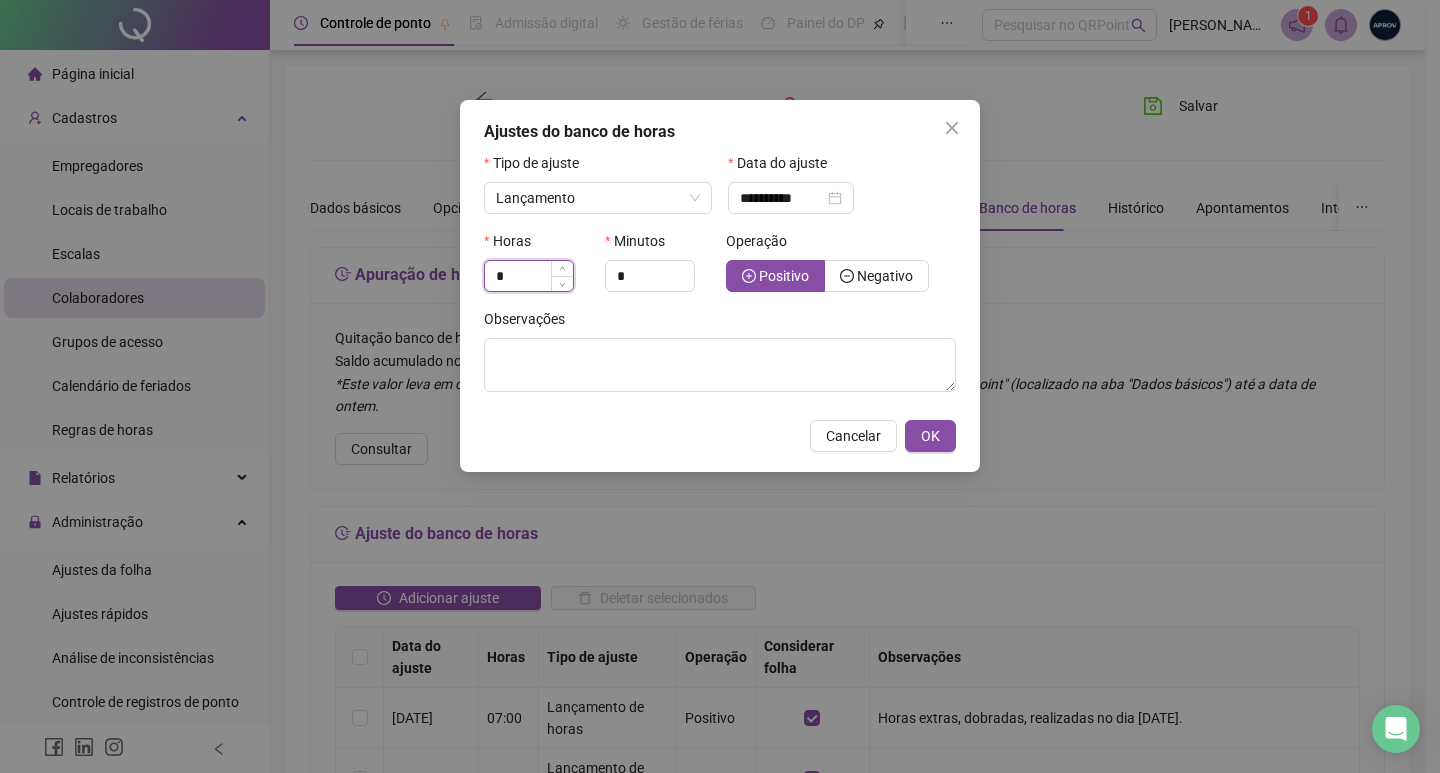 click on "*" at bounding box center [529, 276] 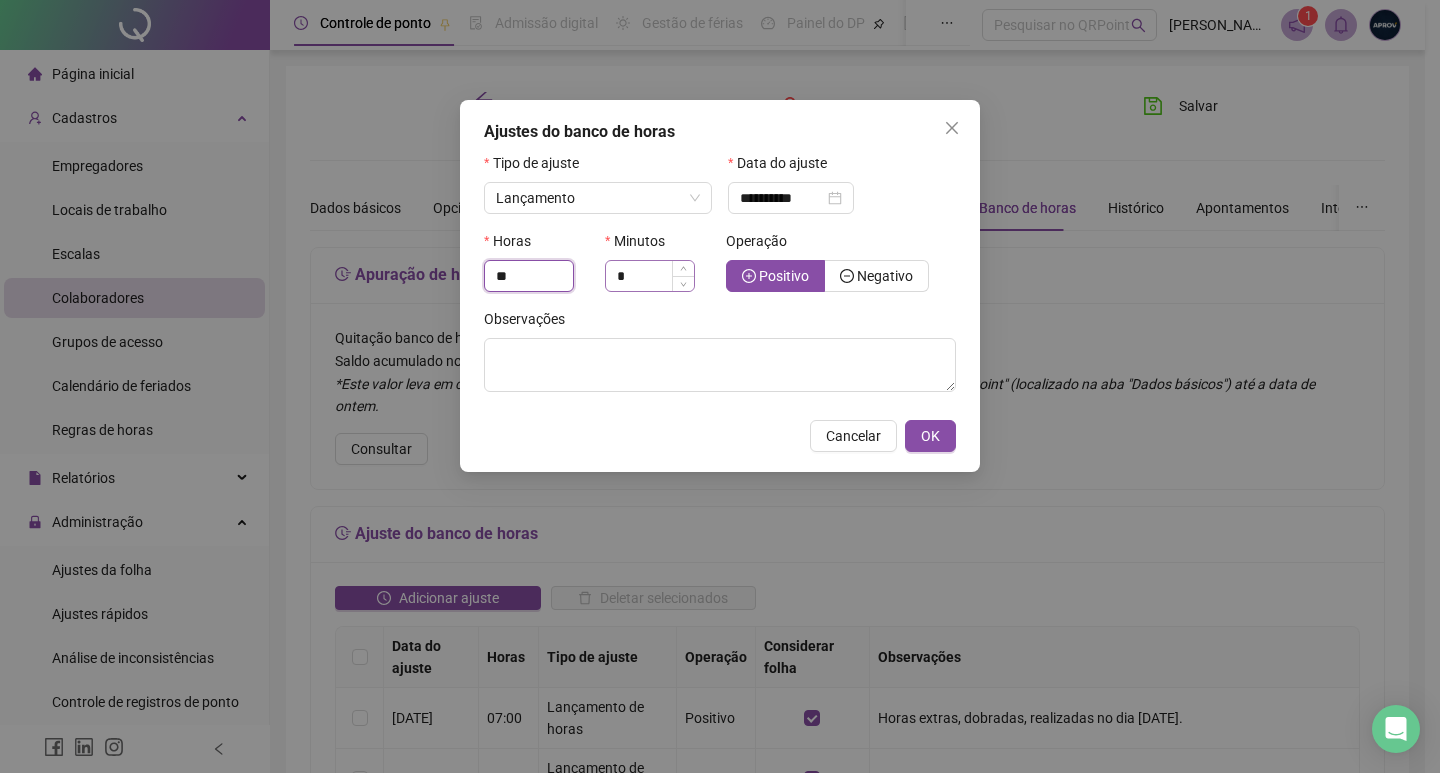 type on "**" 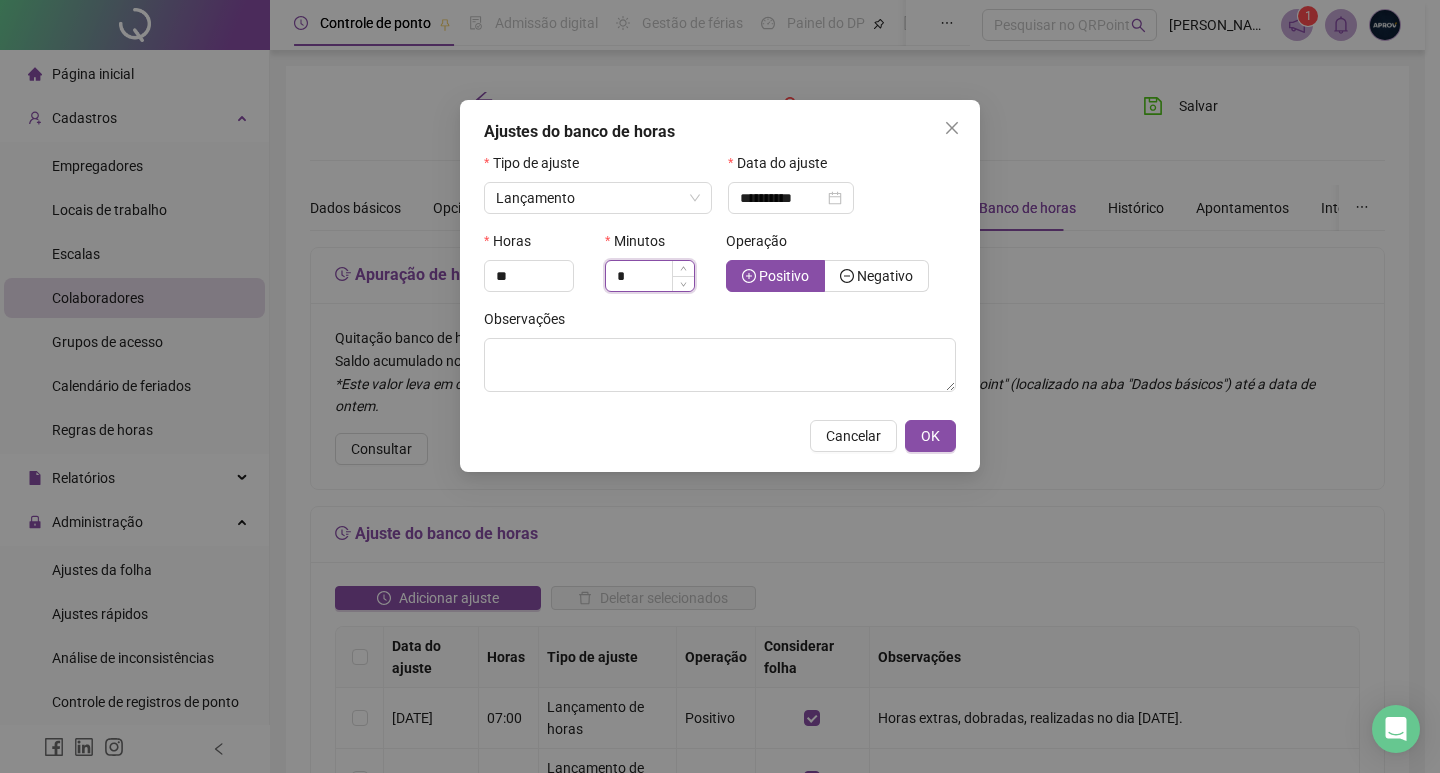 click on "*" at bounding box center (650, 276) 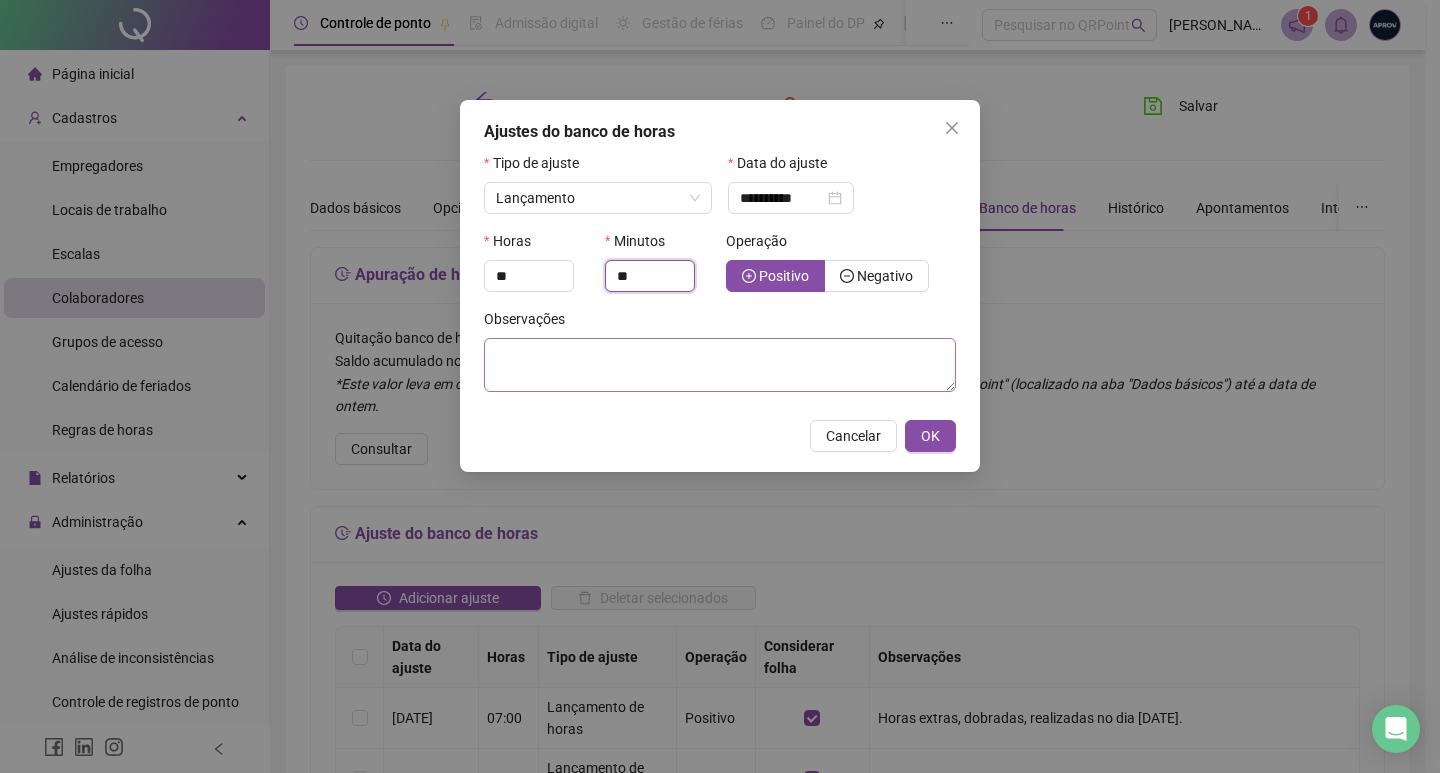 type on "**" 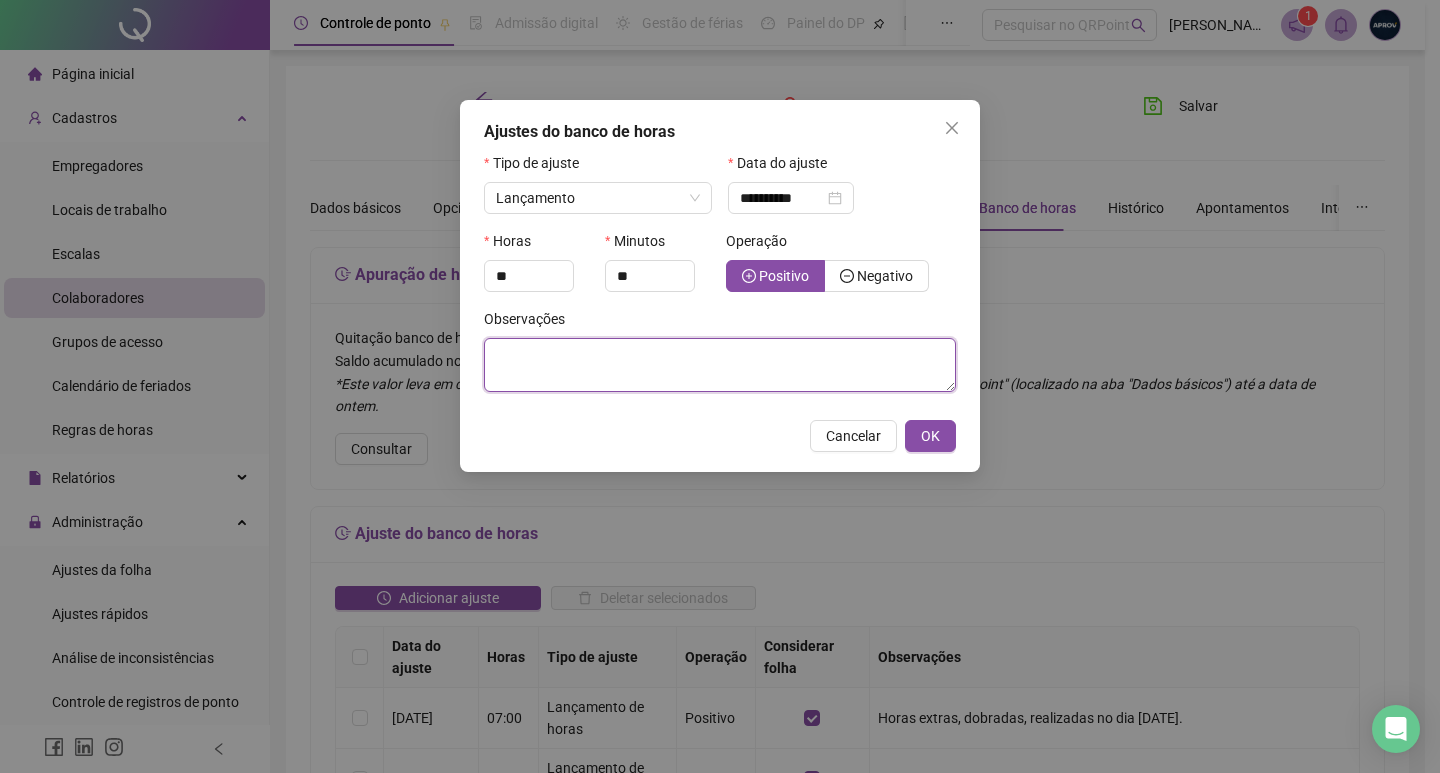 click at bounding box center (720, 365) 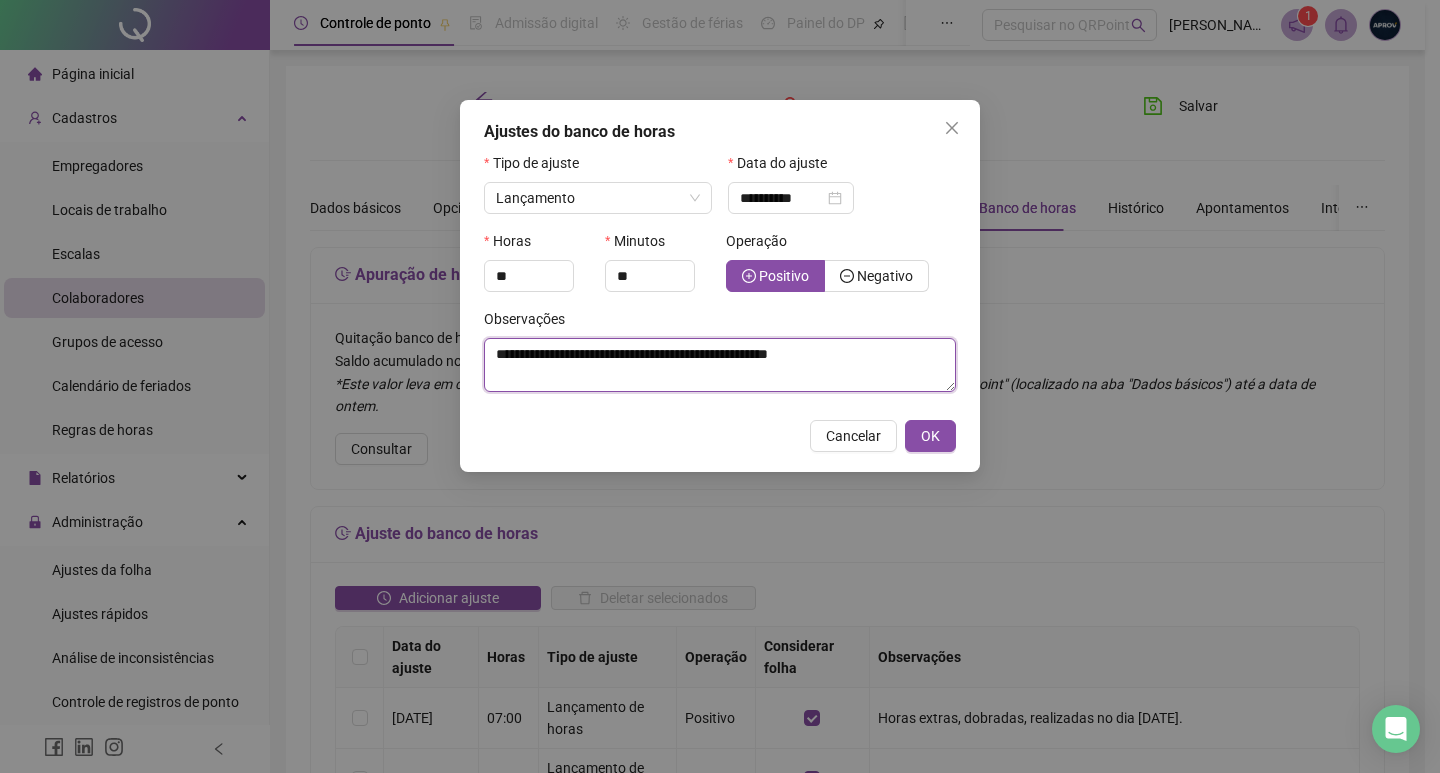 click on "**********" at bounding box center (720, 365) 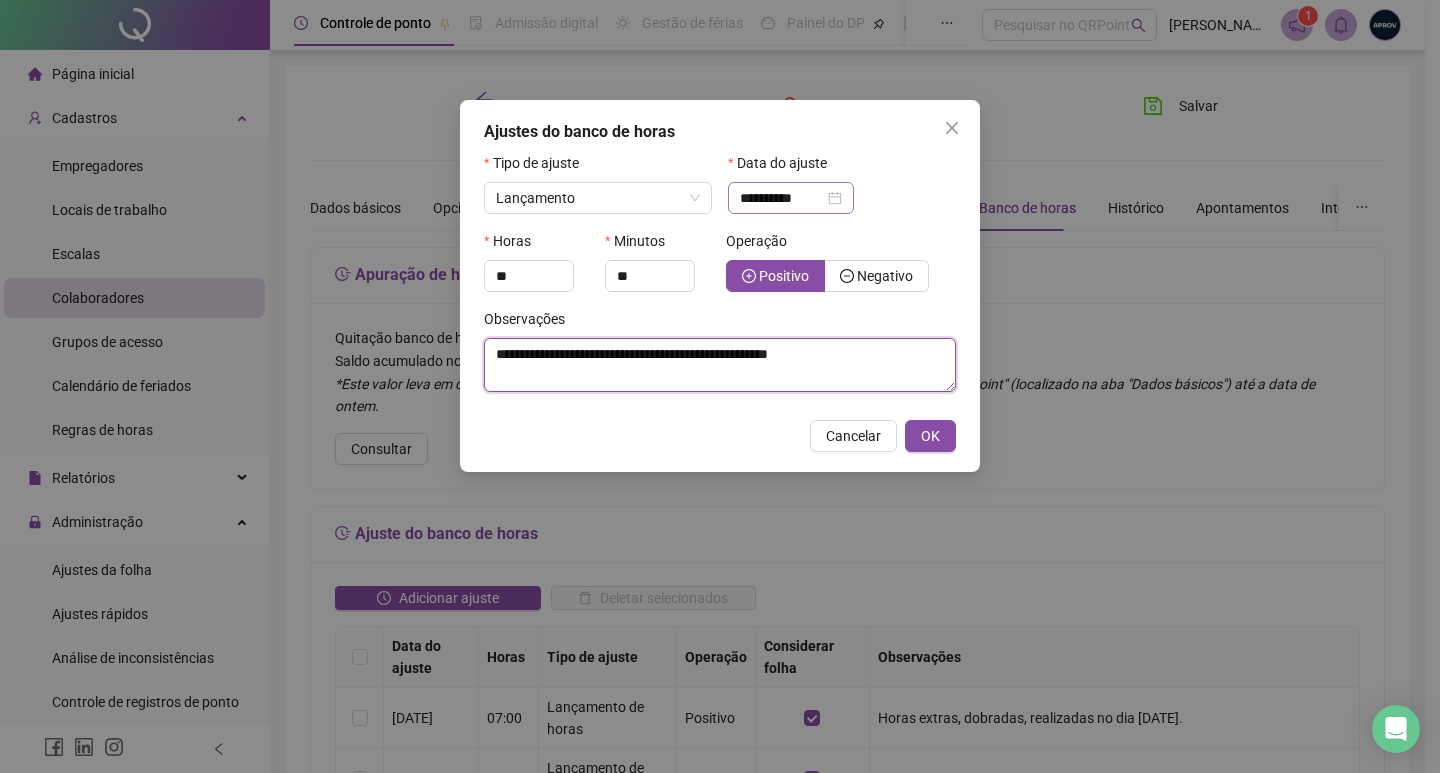 type on "**********" 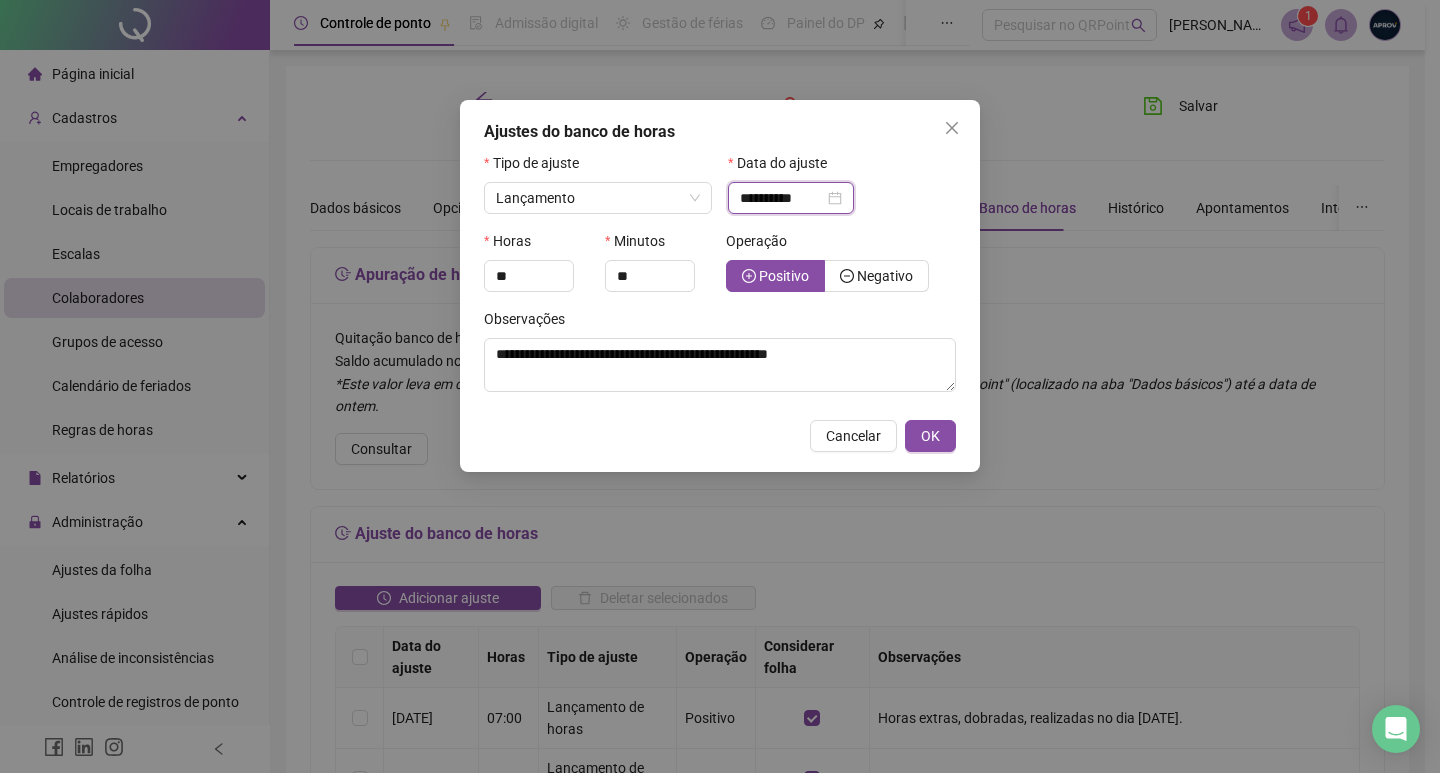 click on "**********" at bounding box center [782, 198] 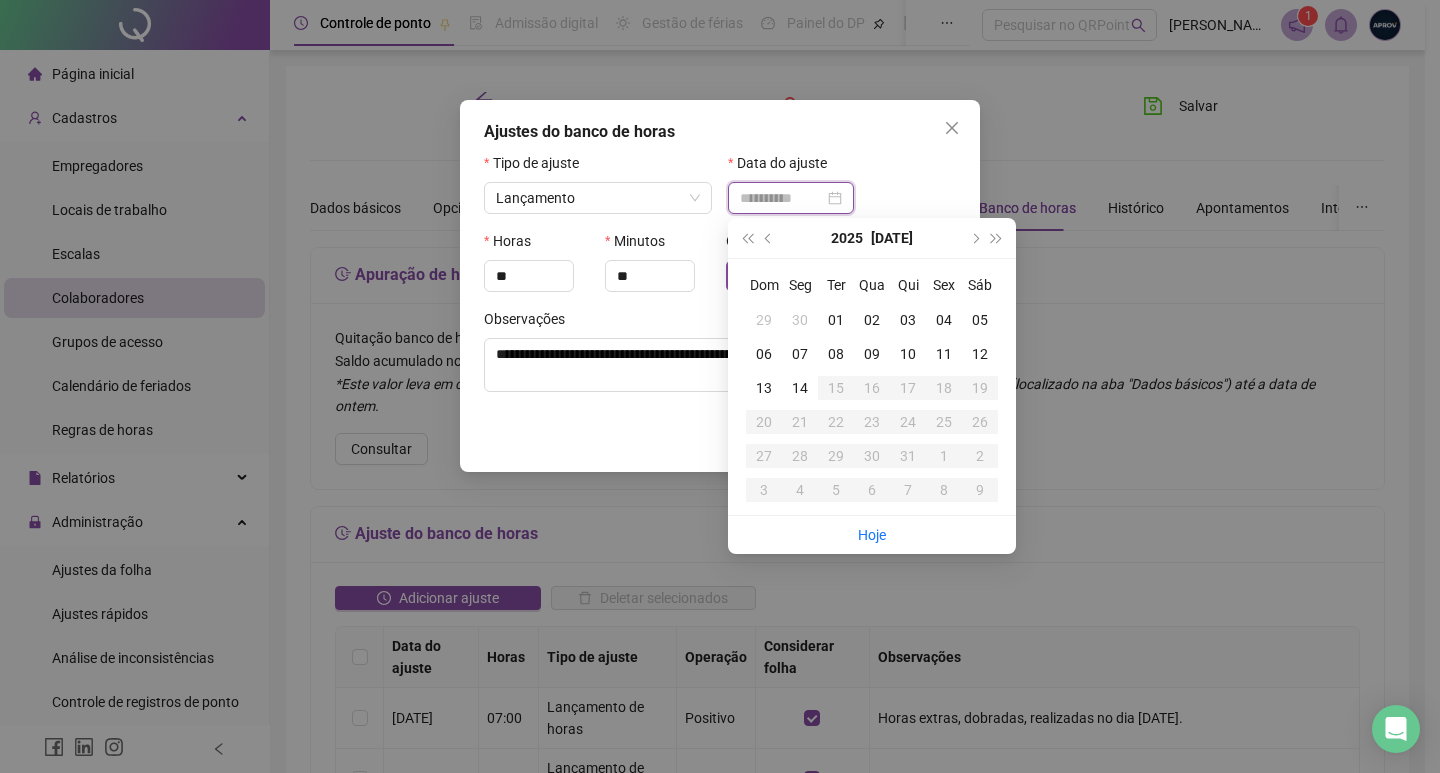 type on "**********" 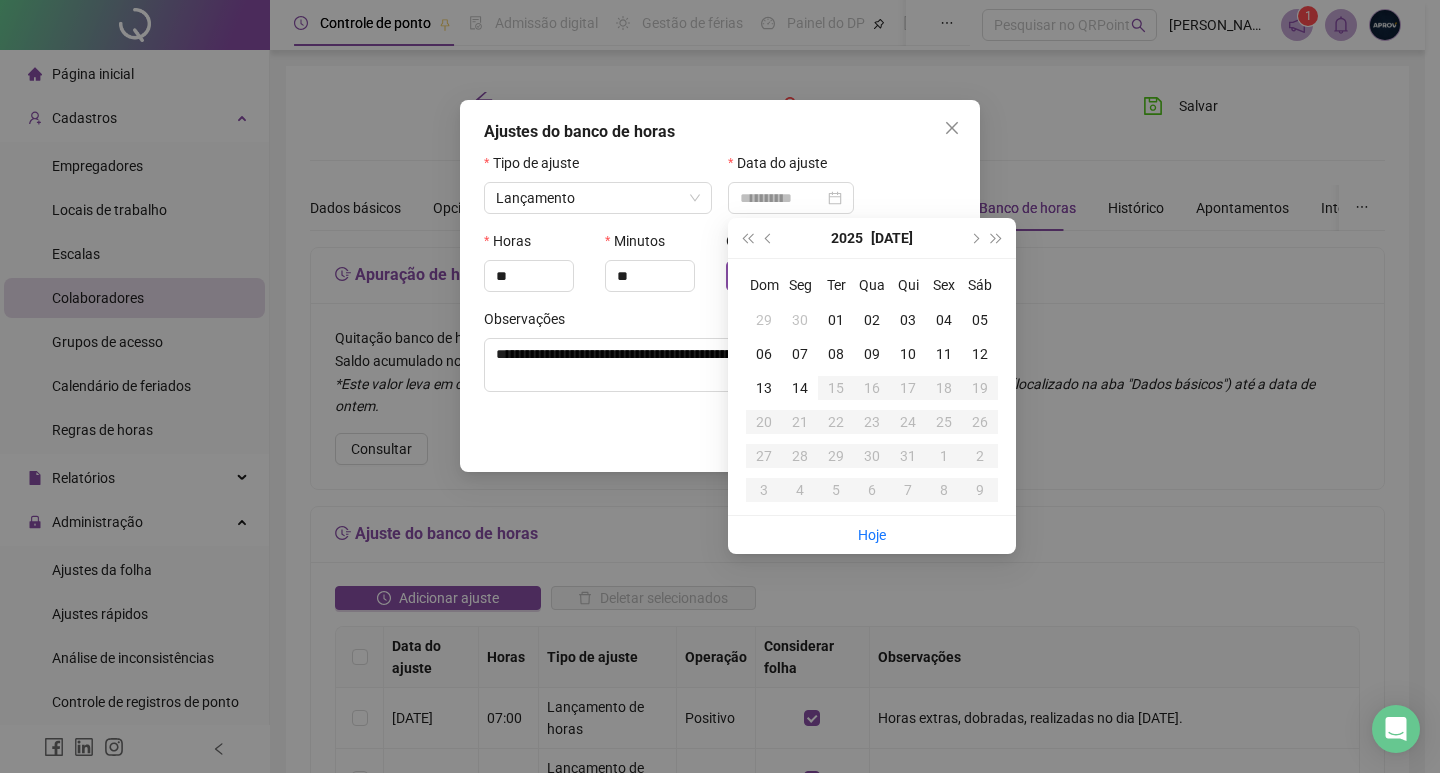 click on "11" at bounding box center (944, 354) 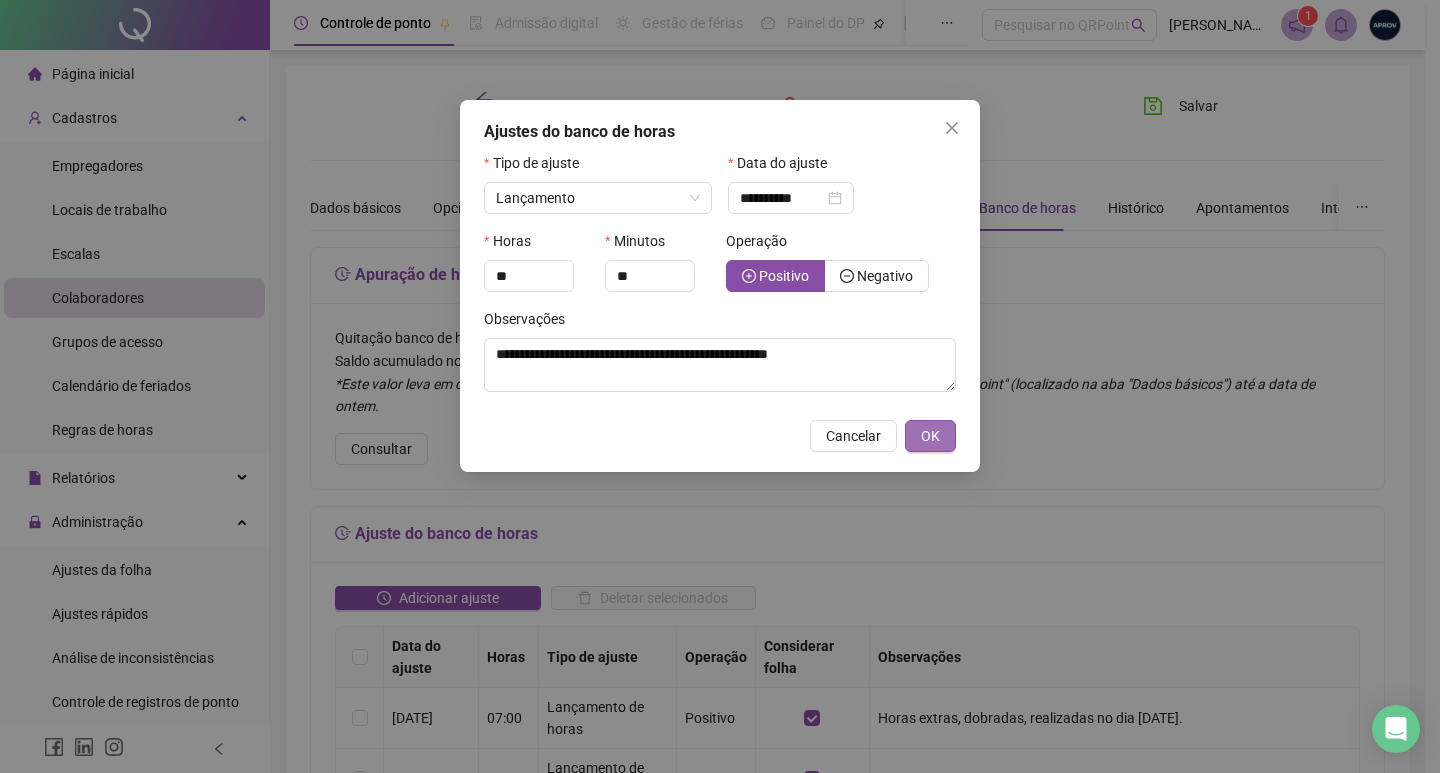 click on "OK" at bounding box center (930, 436) 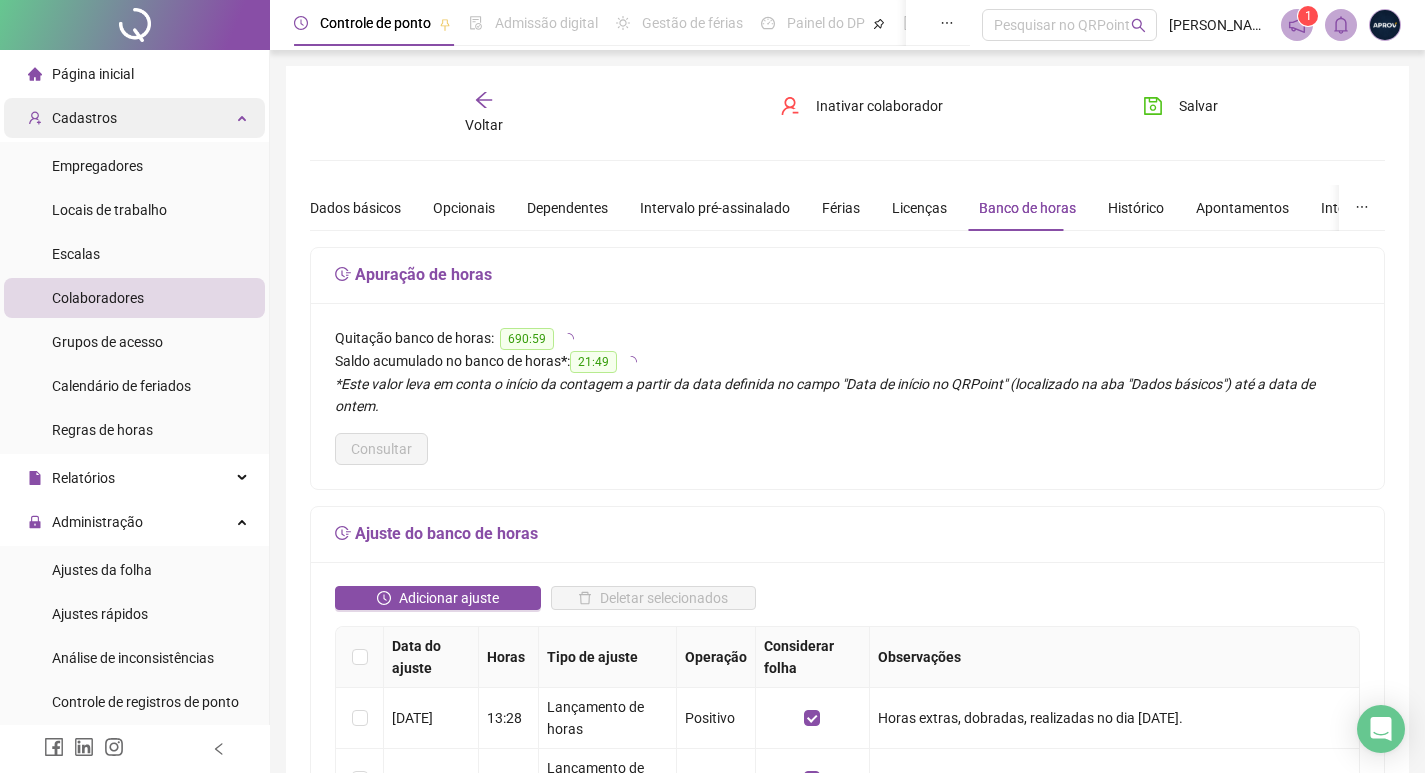 click on "Cadastros" at bounding box center [84, 118] 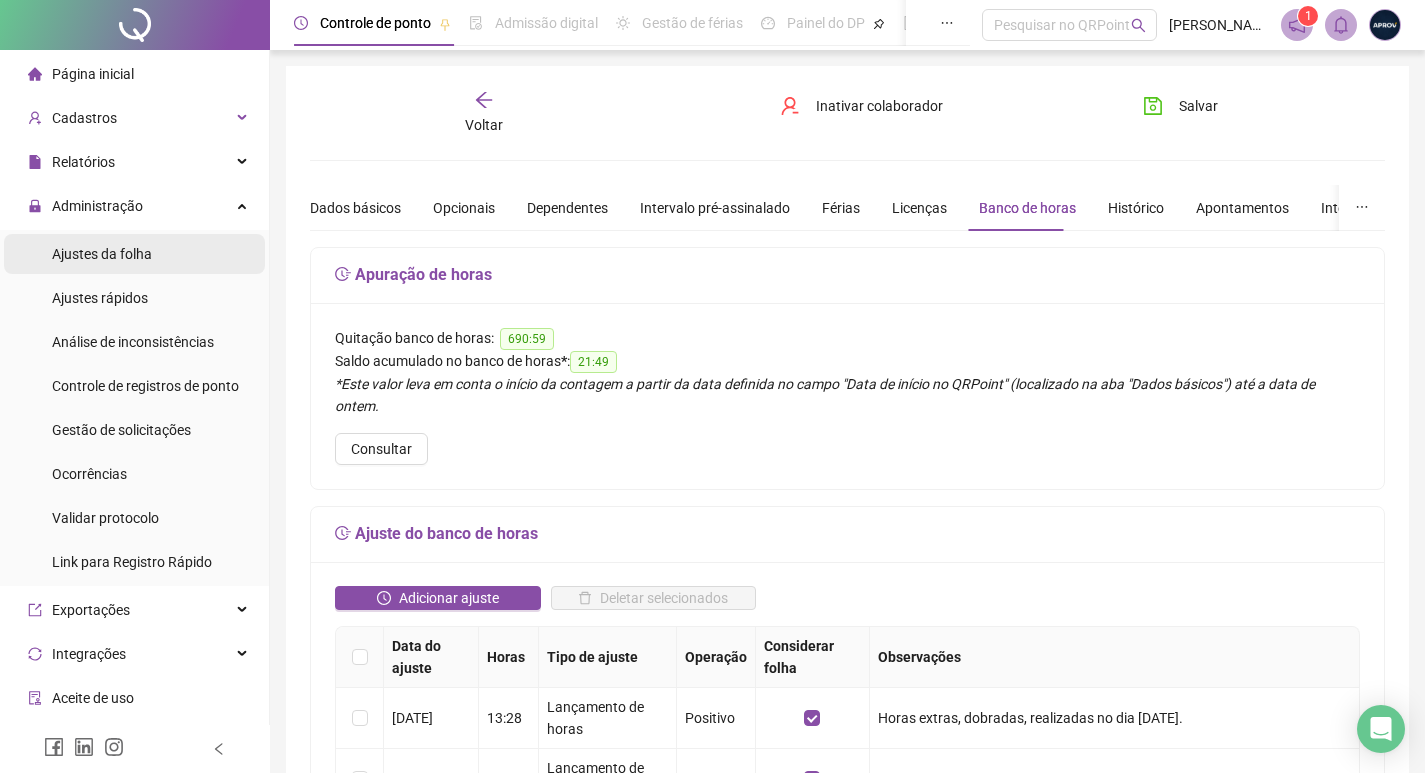 click on "Ajustes da folha" at bounding box center [102, 254] 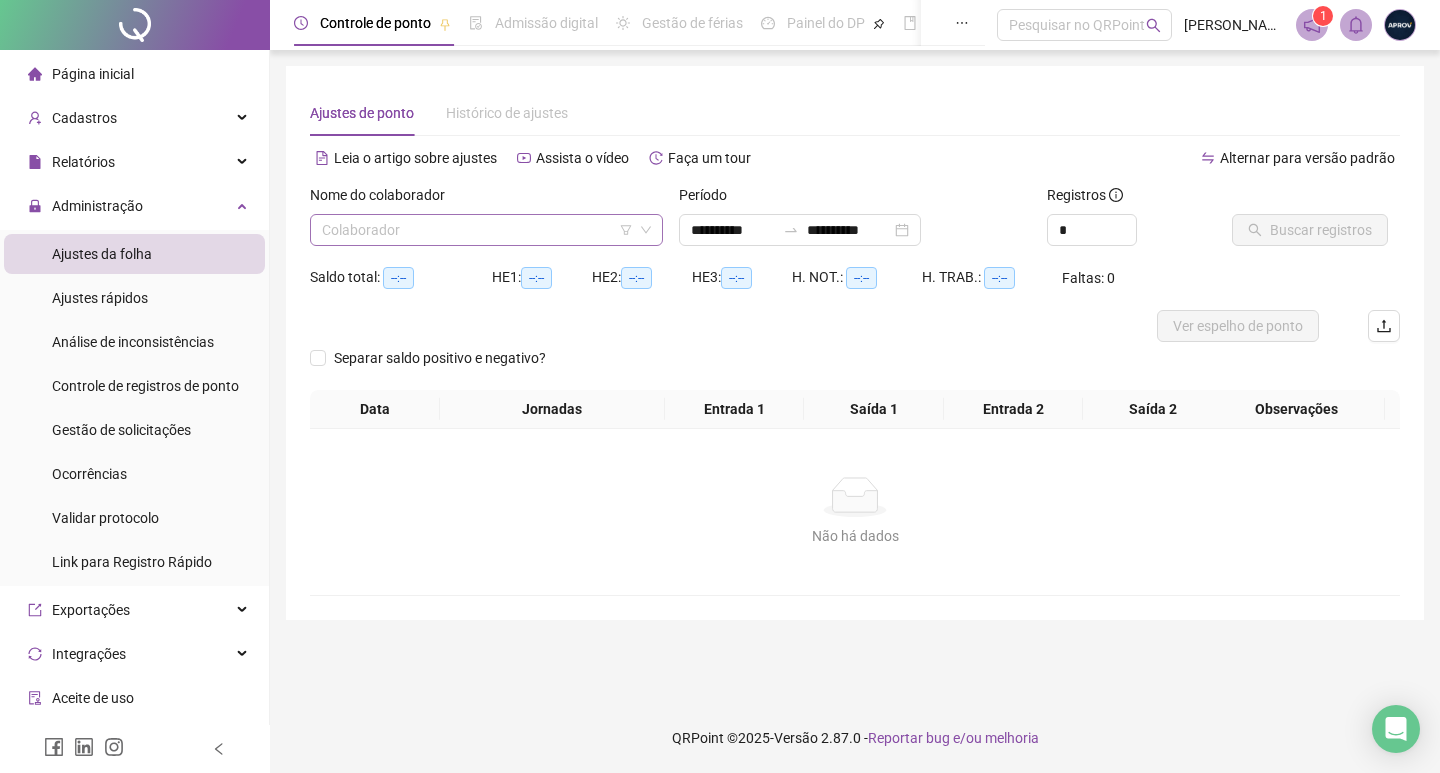 click at bounding box center (480, 230) 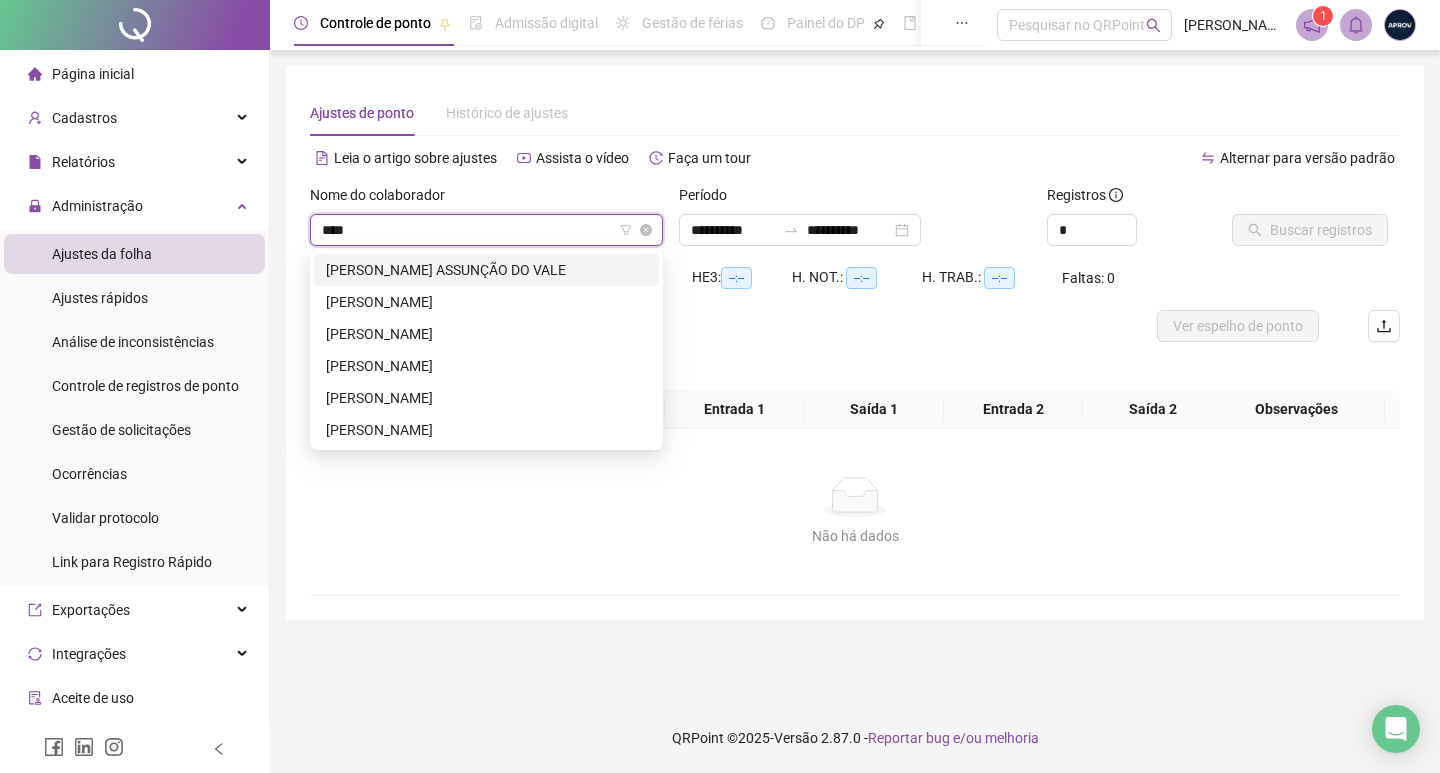 type on "*****" 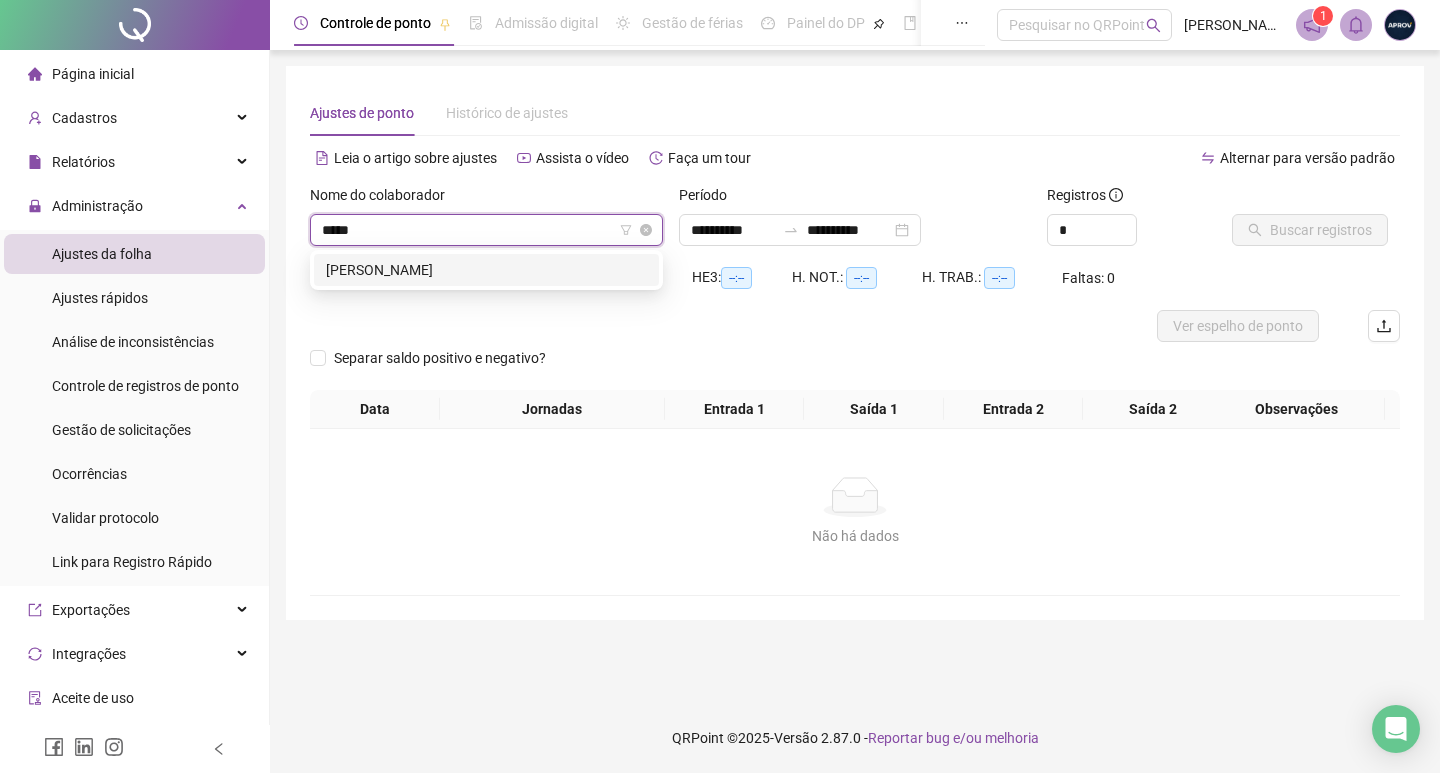 type 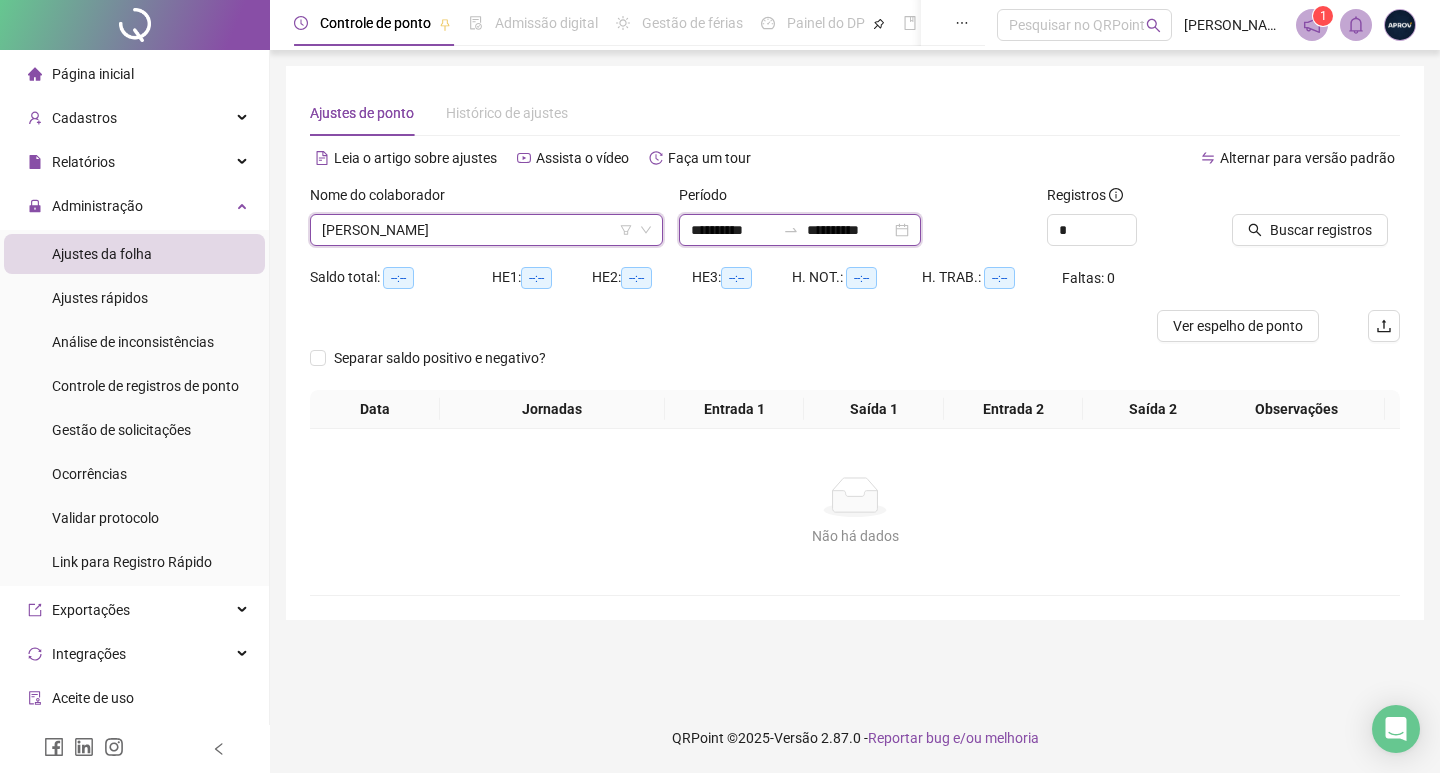 click on "**********" at bounding box center [733, 230] 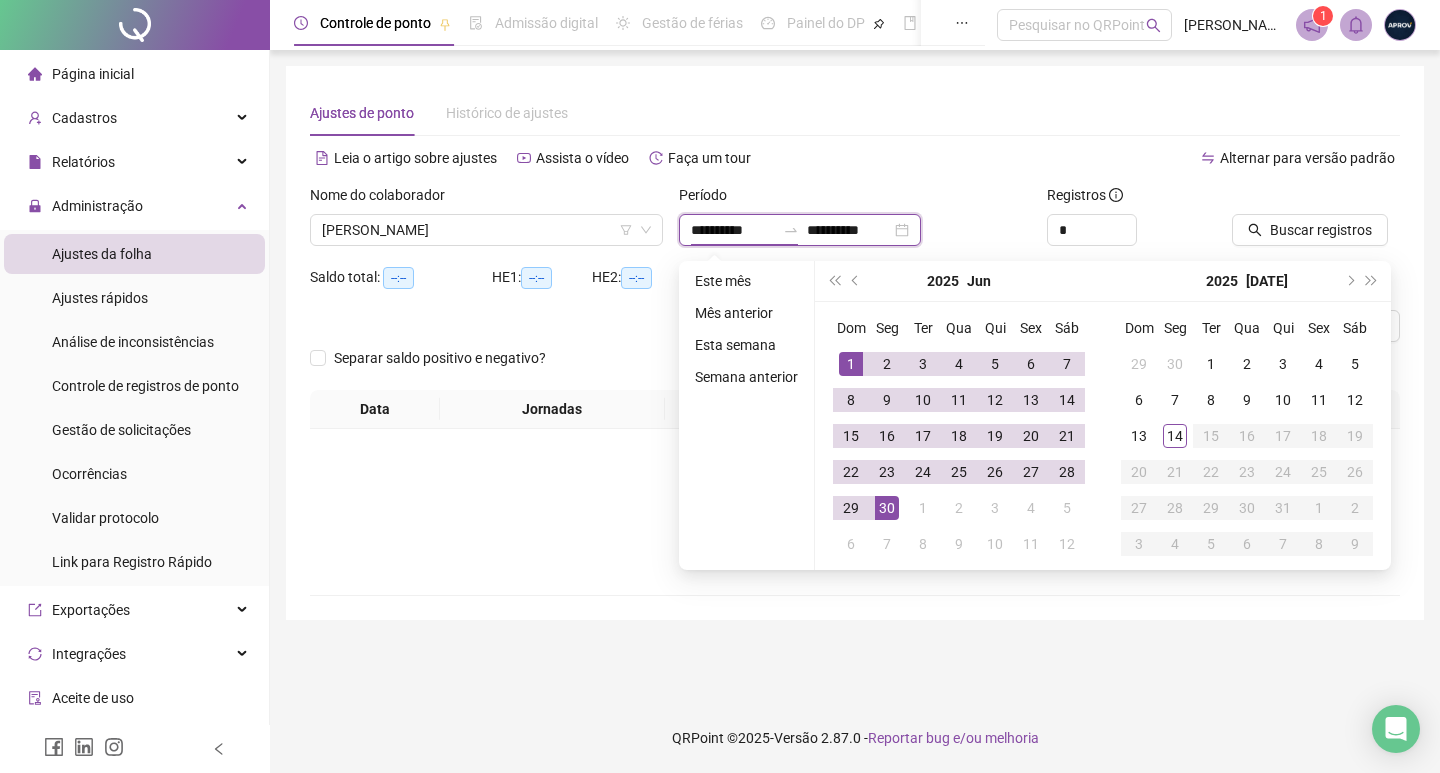 type on "**********" 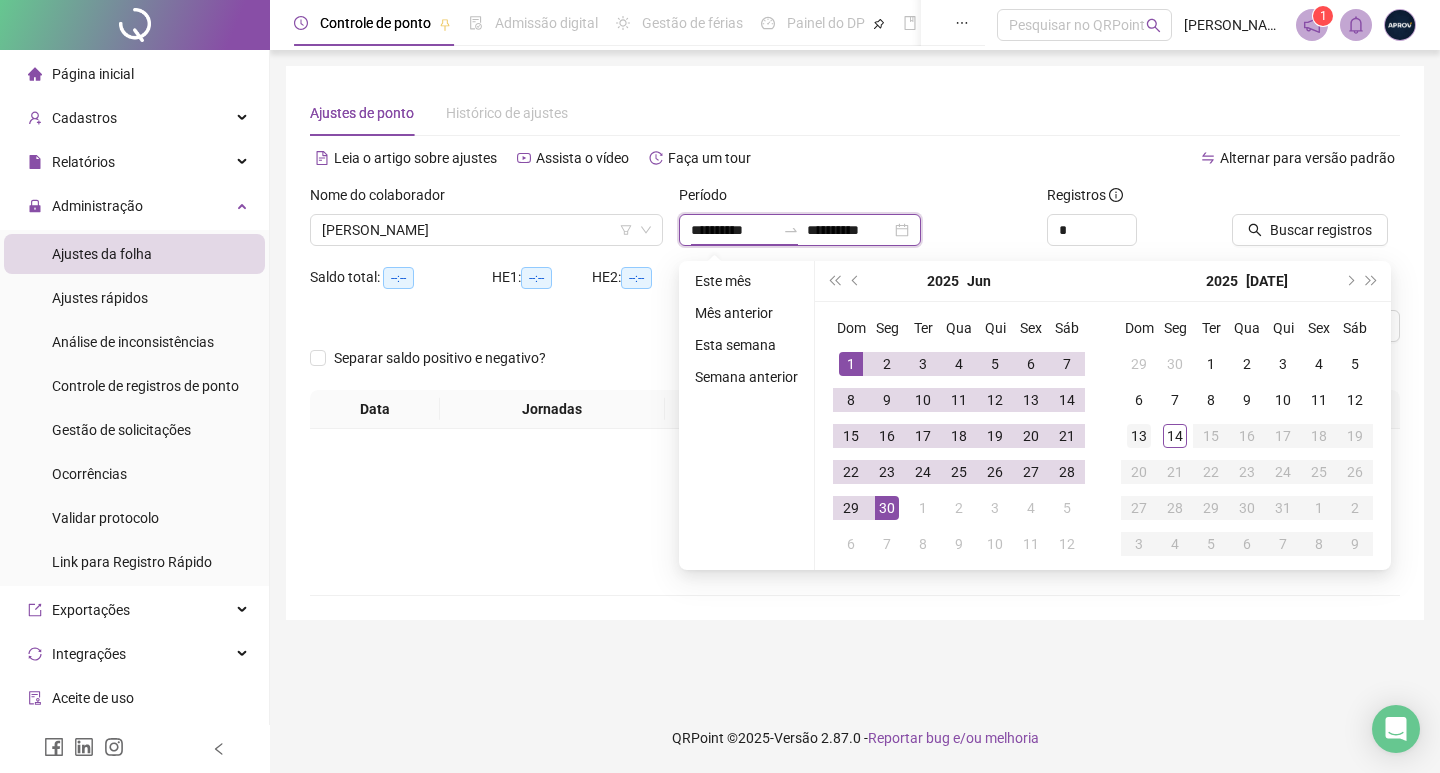 type on "**********" 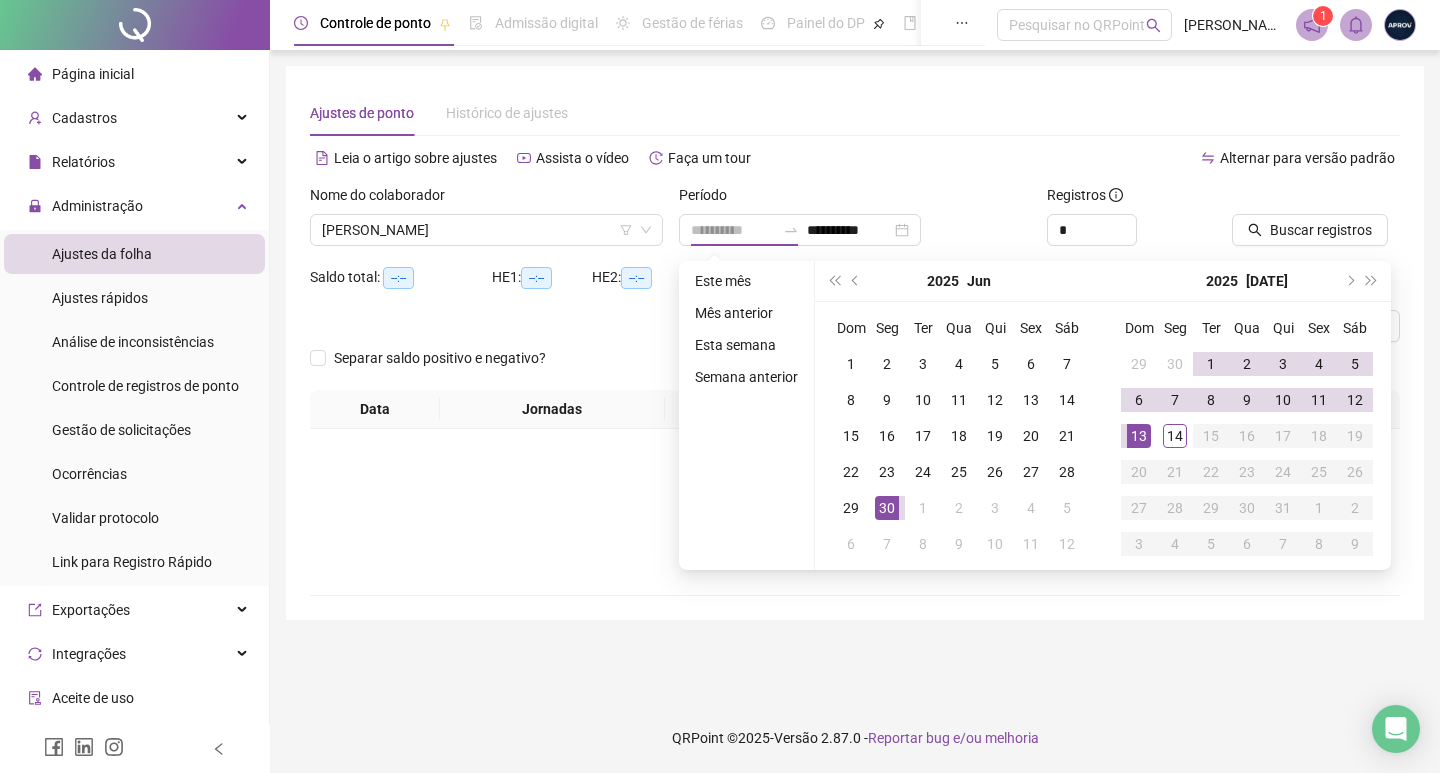 click on "13" at bounding box center (1139, 436) 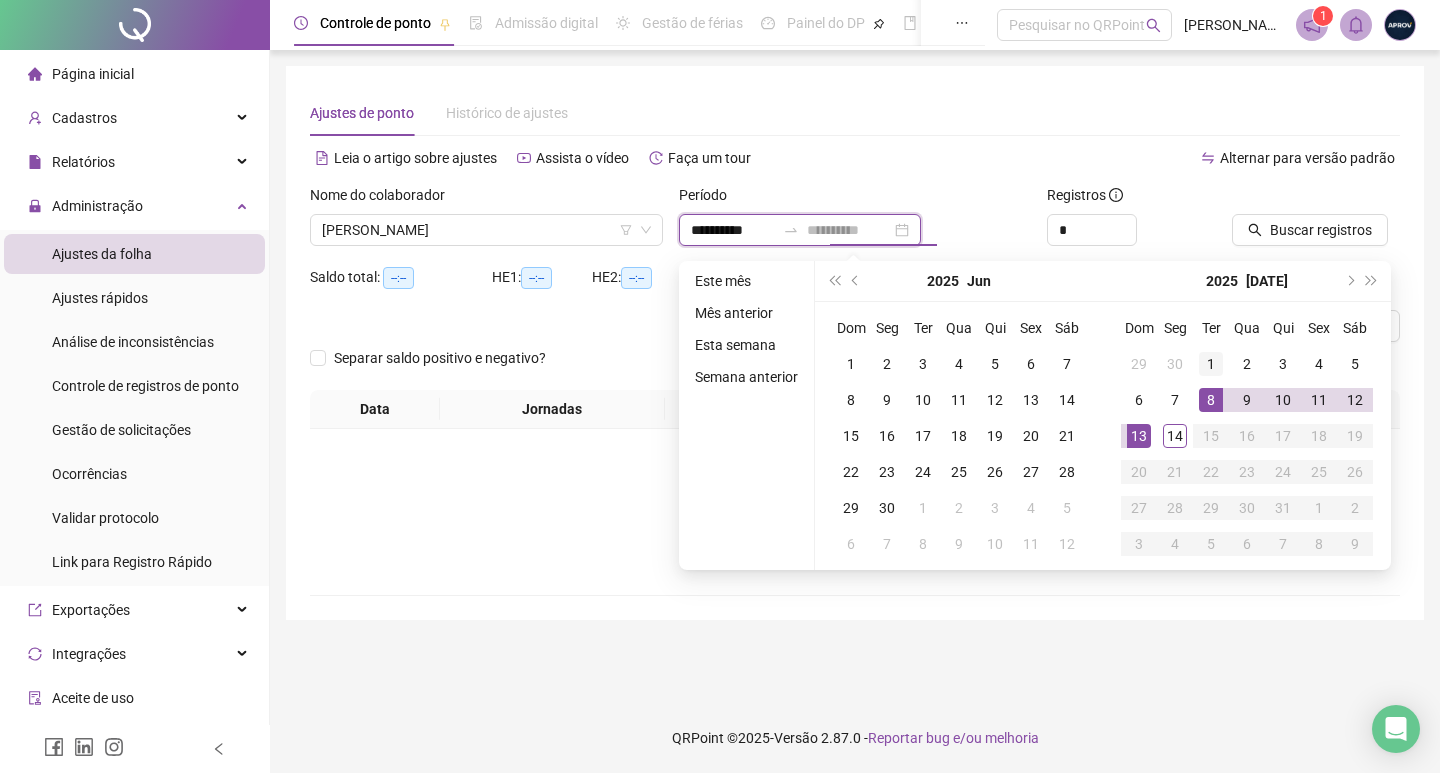 type on "**********" 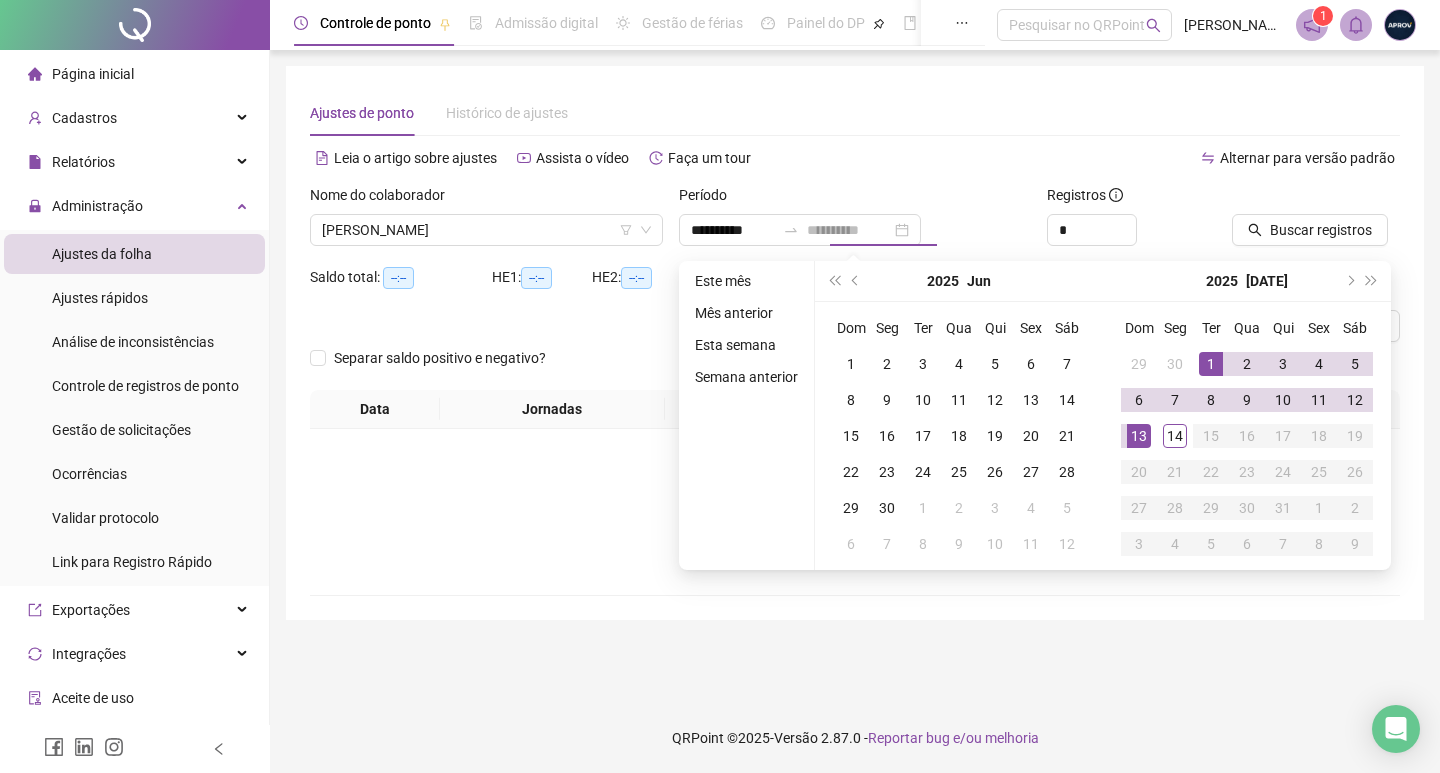 click on "1" at bounding box center (1211, 364) 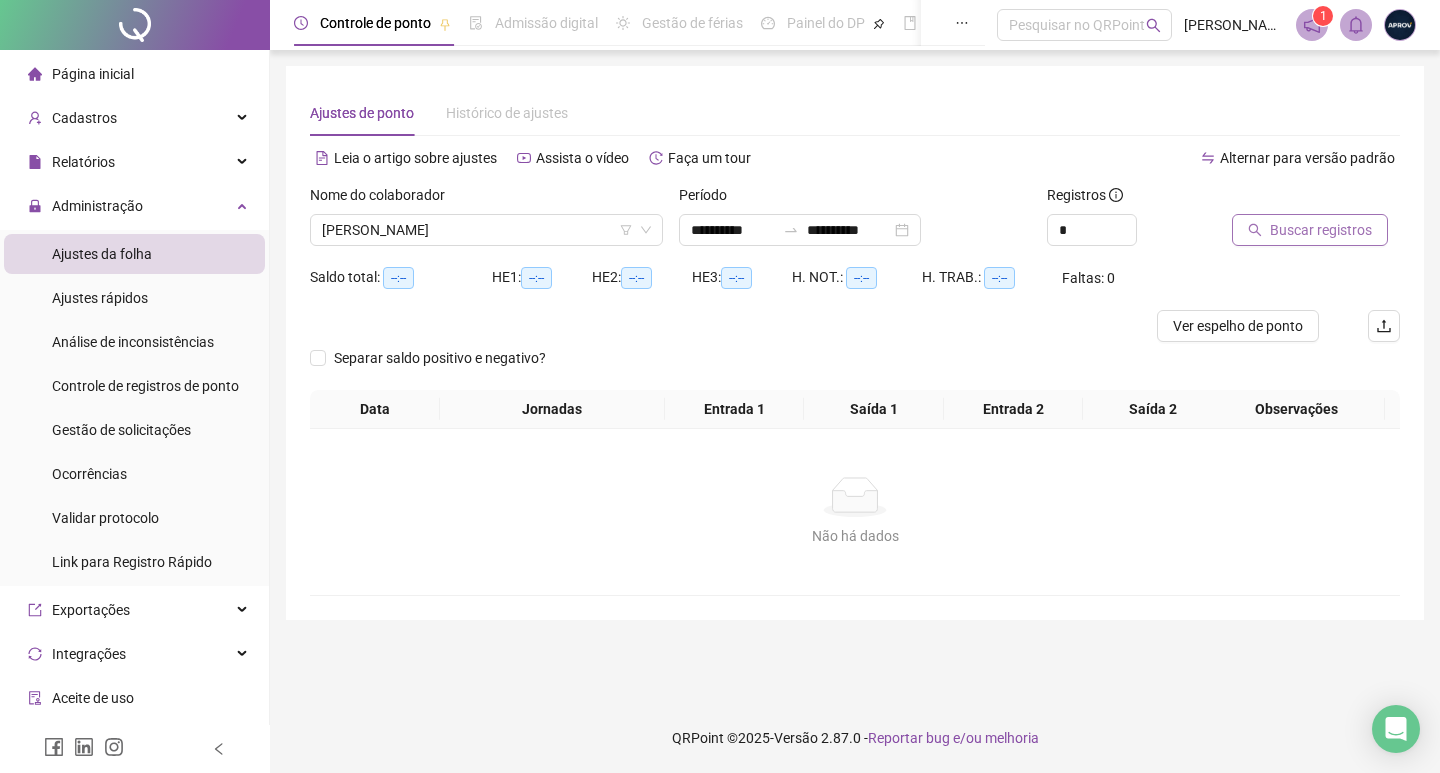 click on "Buscar registros" at bounding box center (1321, 230) 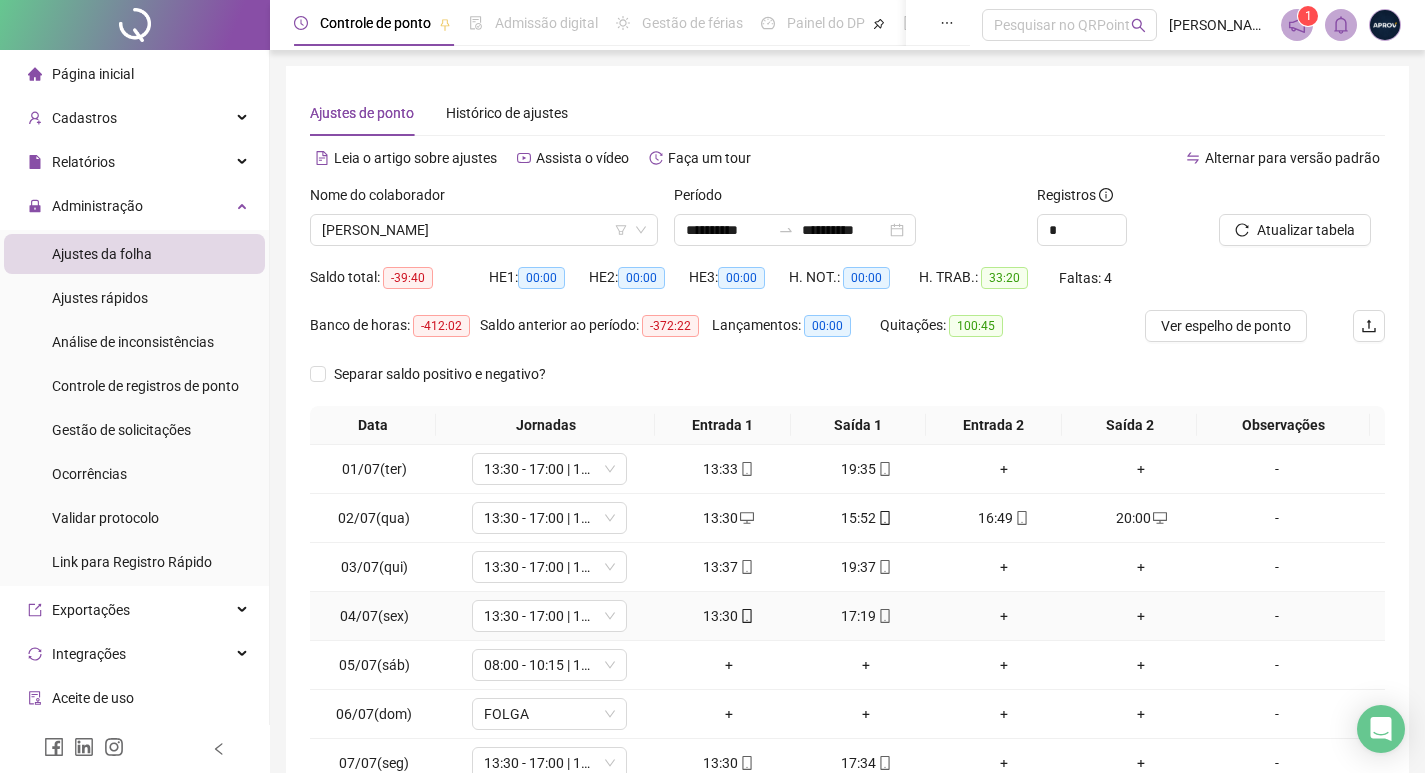 scroll, scrollTop: 181, scrollLeft: 0, axis: vertical 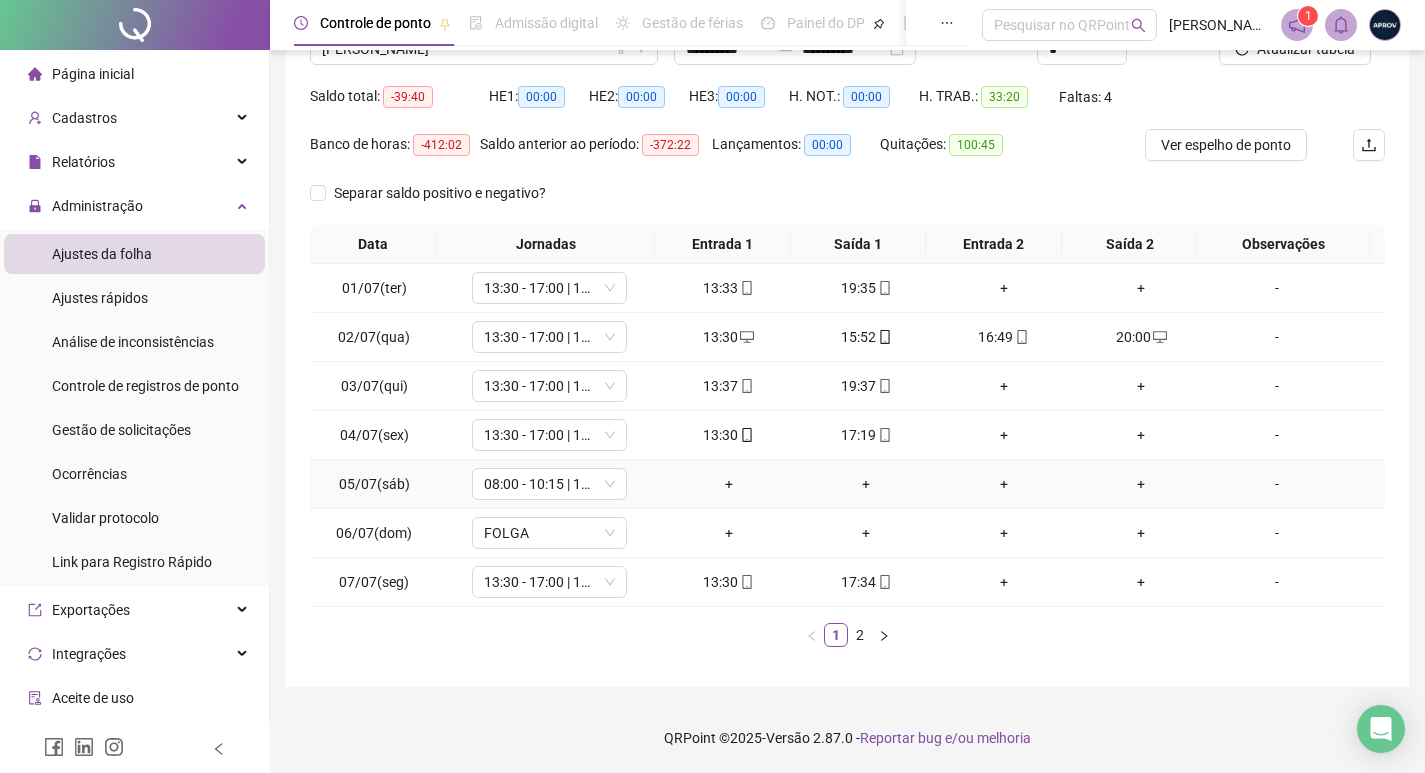 click on "-" at bounding box center [1277, 484] 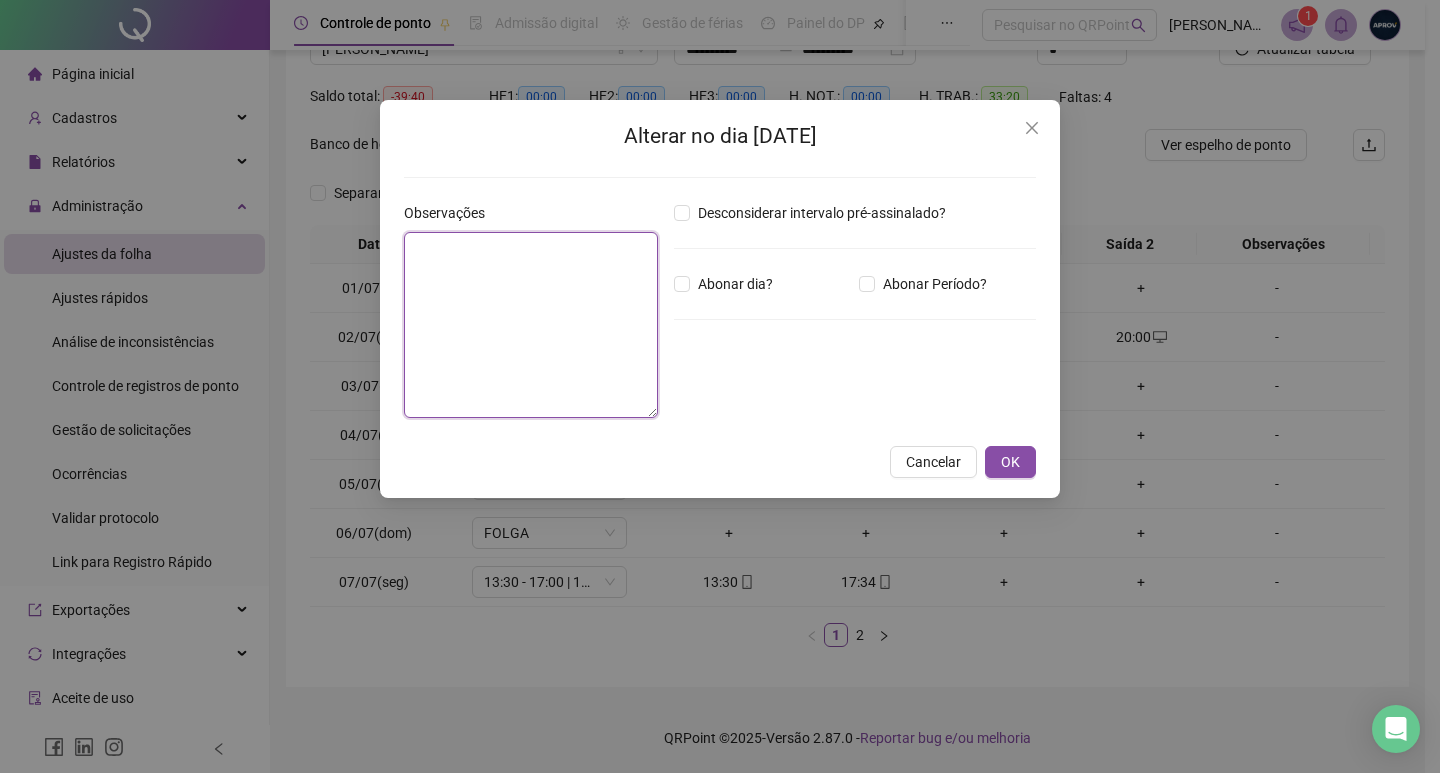 click at bounding box center (531, 325) 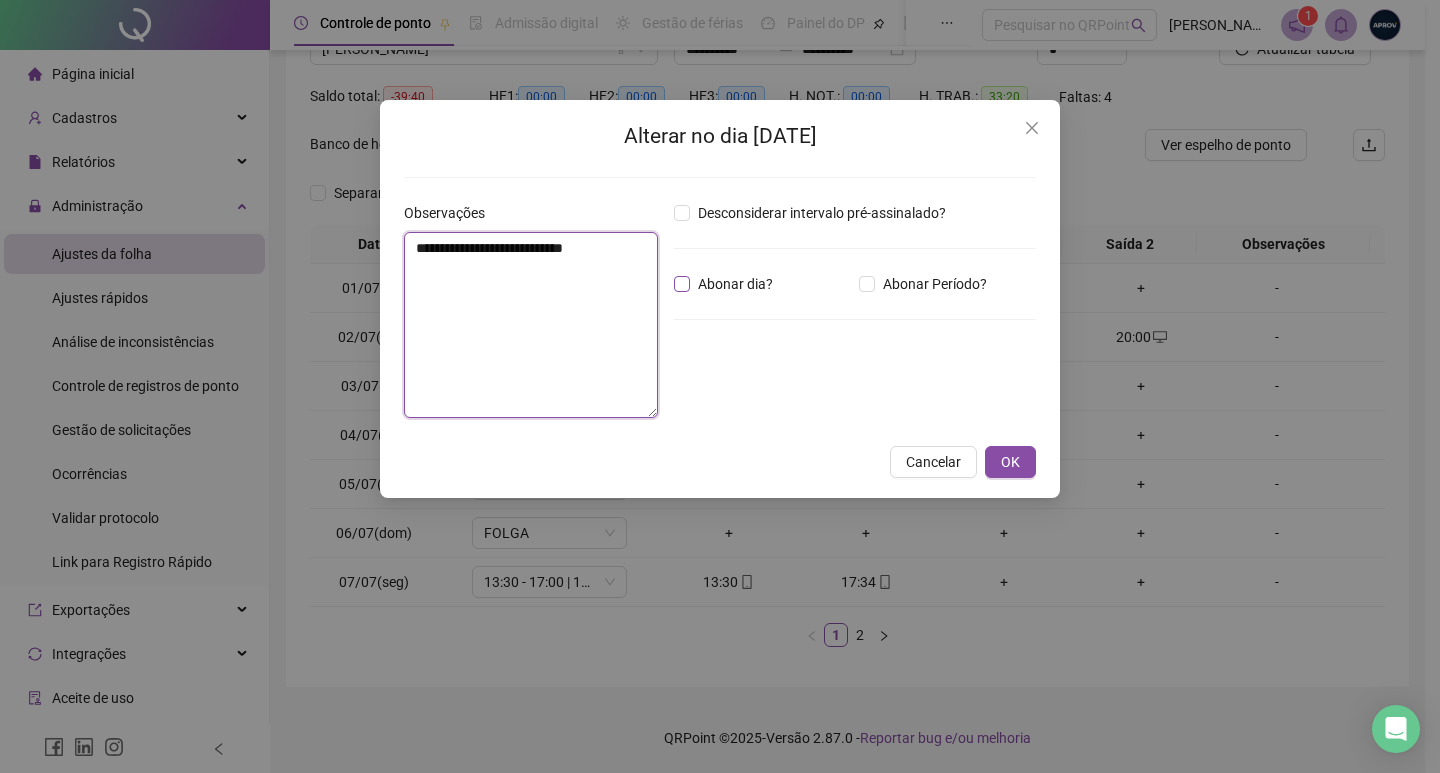 type on "**********" 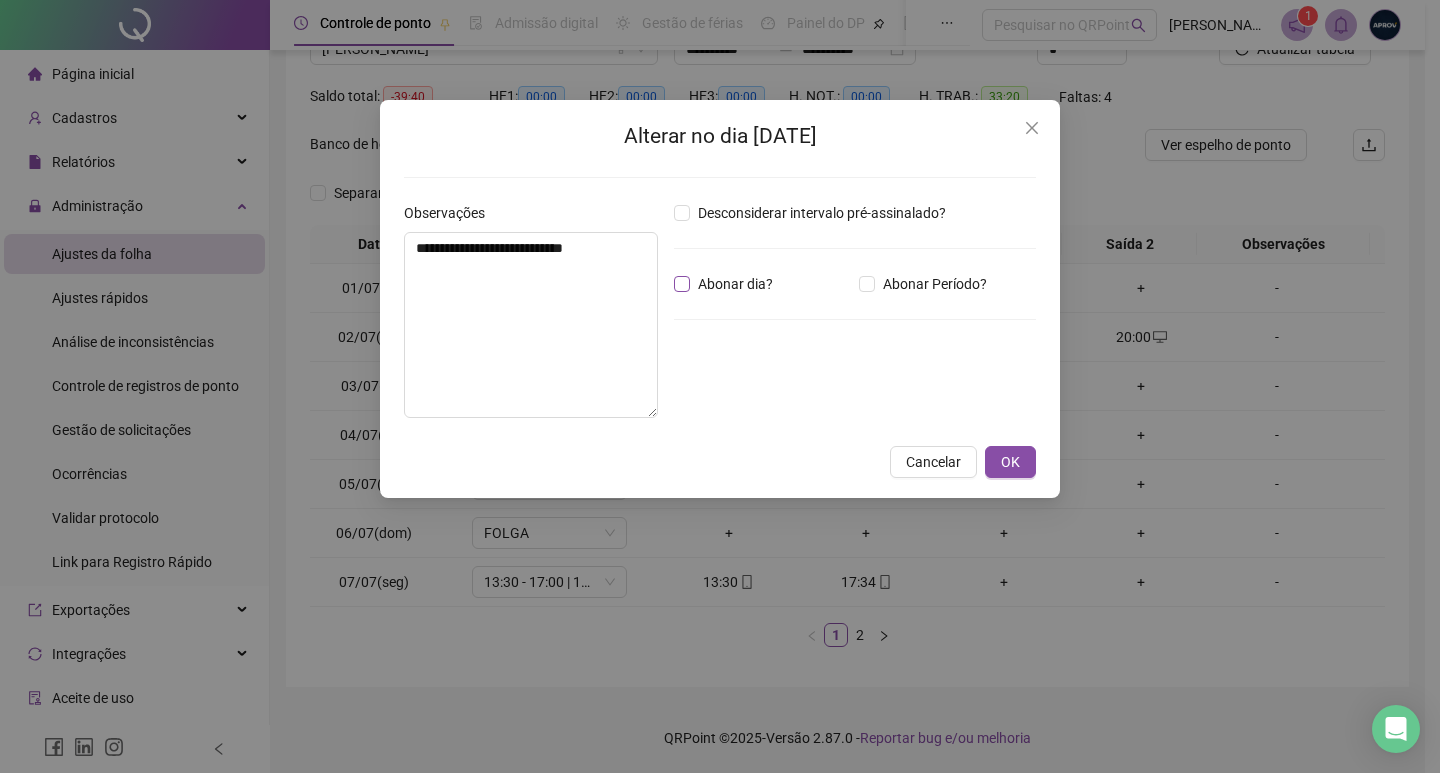 click on "Abonar dia?" at bounding box center (735, 284) 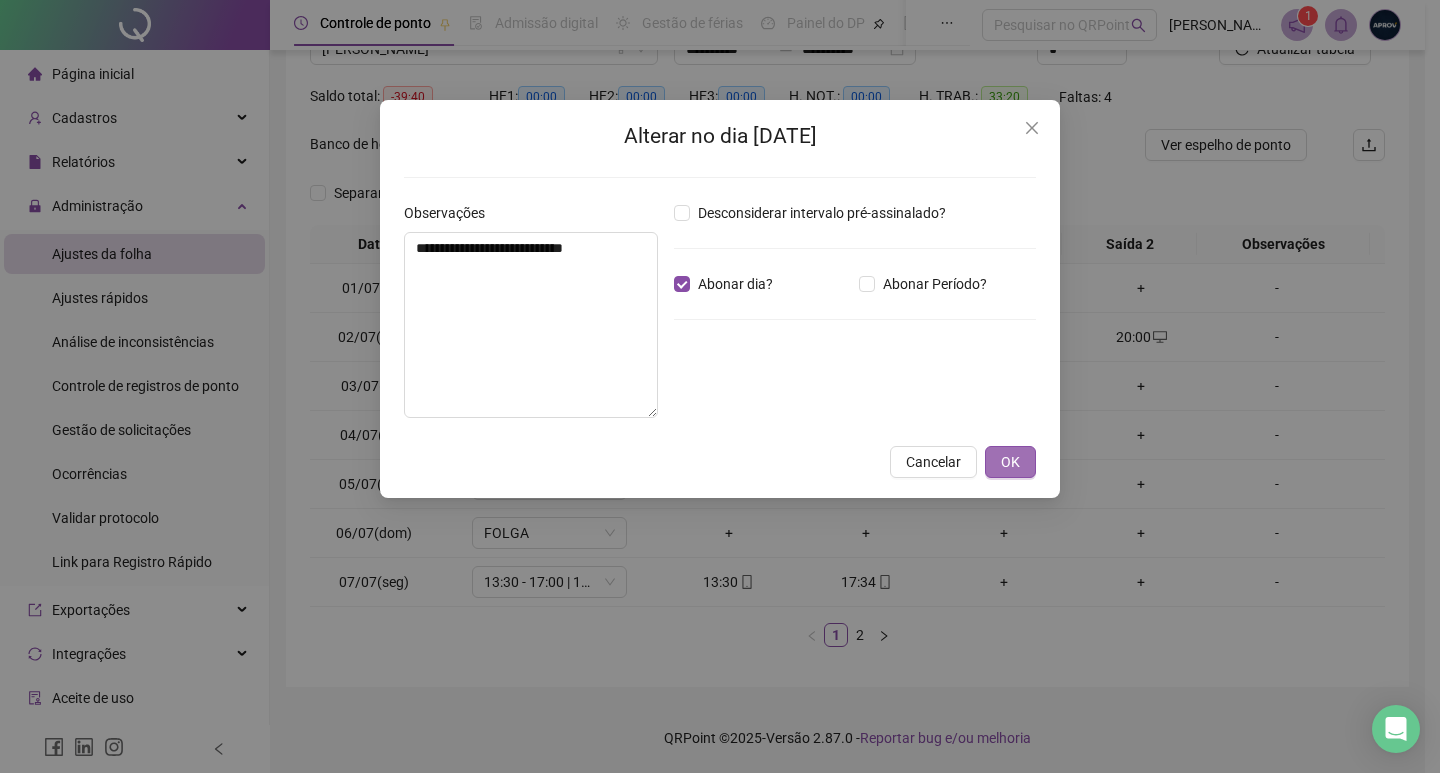 click on "OK" at bounding box center [1010, 462] 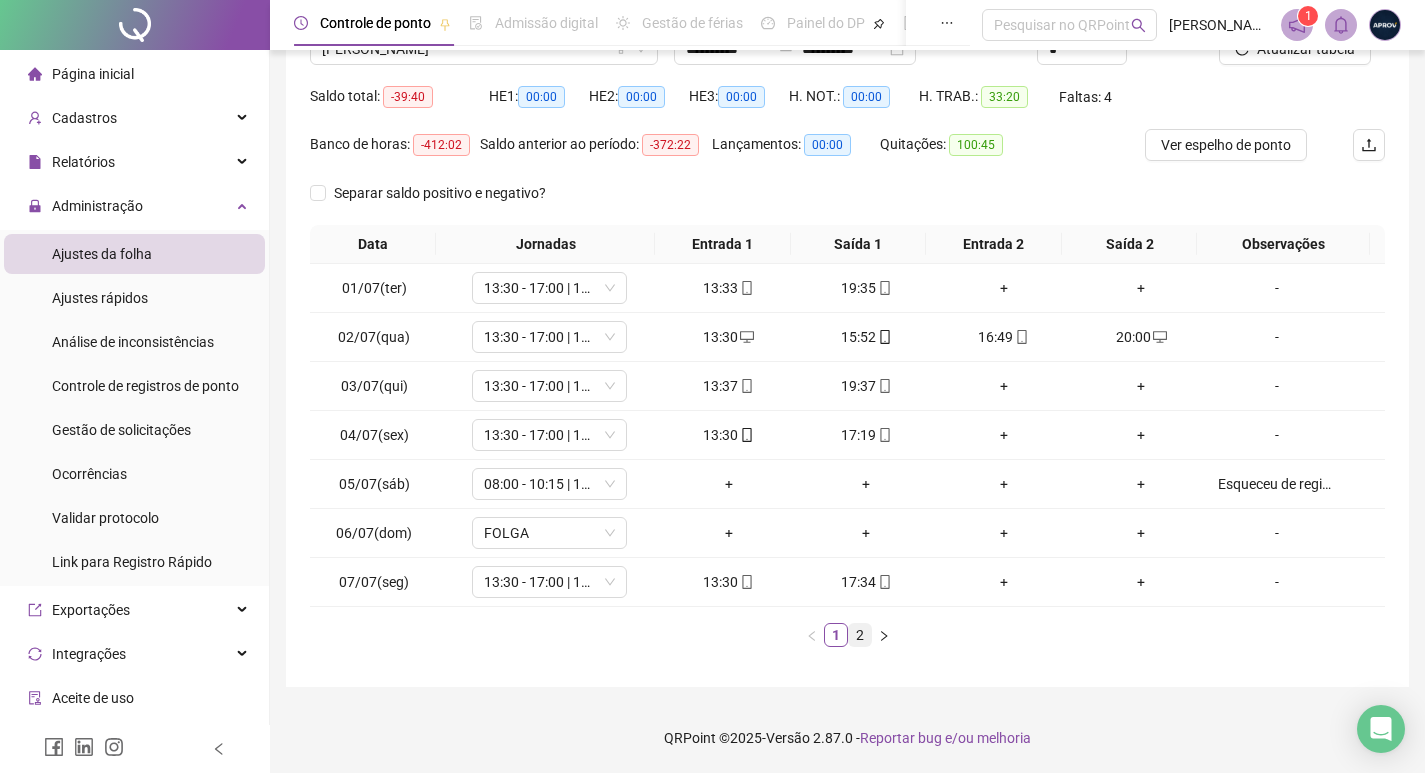 click on "2" at bounding box center (860, 635) 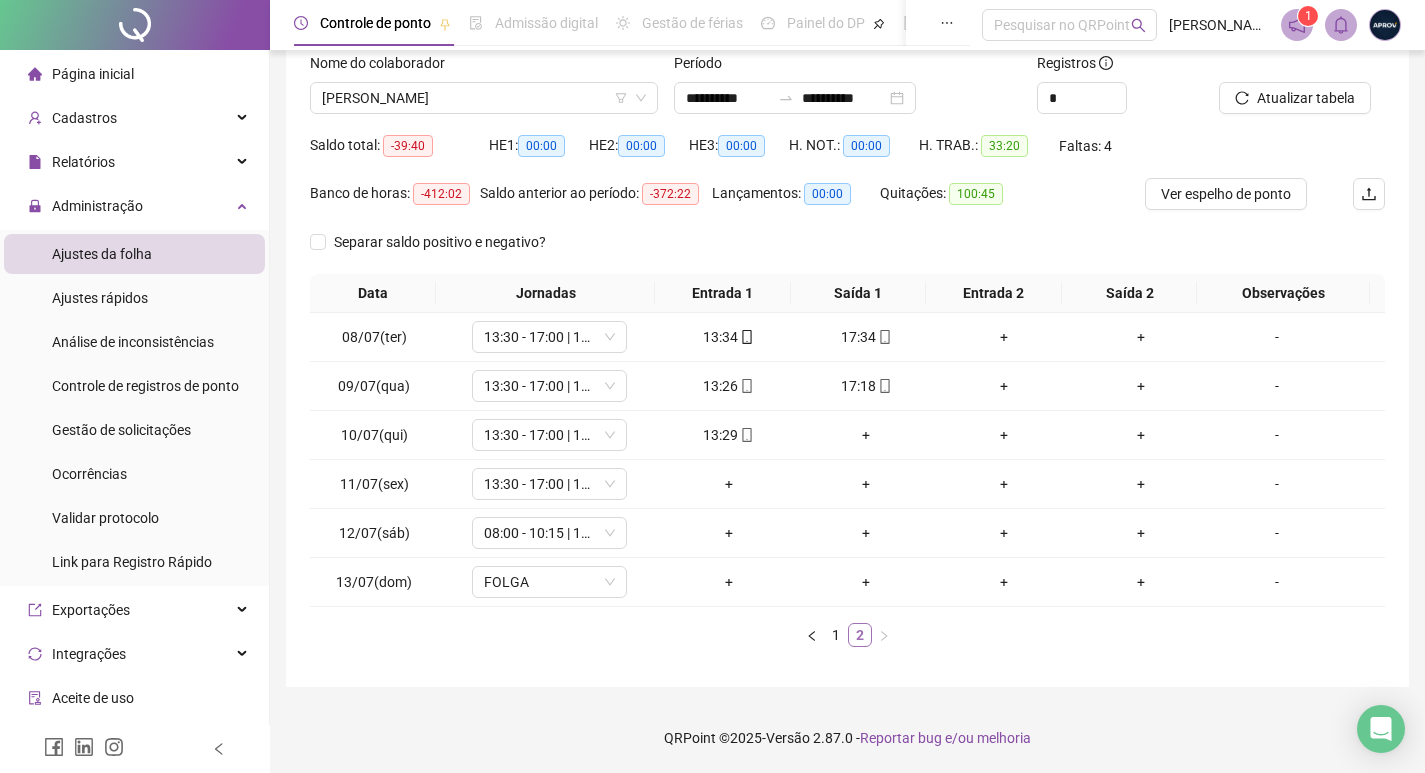 scroll, scrollTop: 132, scrollLeft: 0, axis: vertical 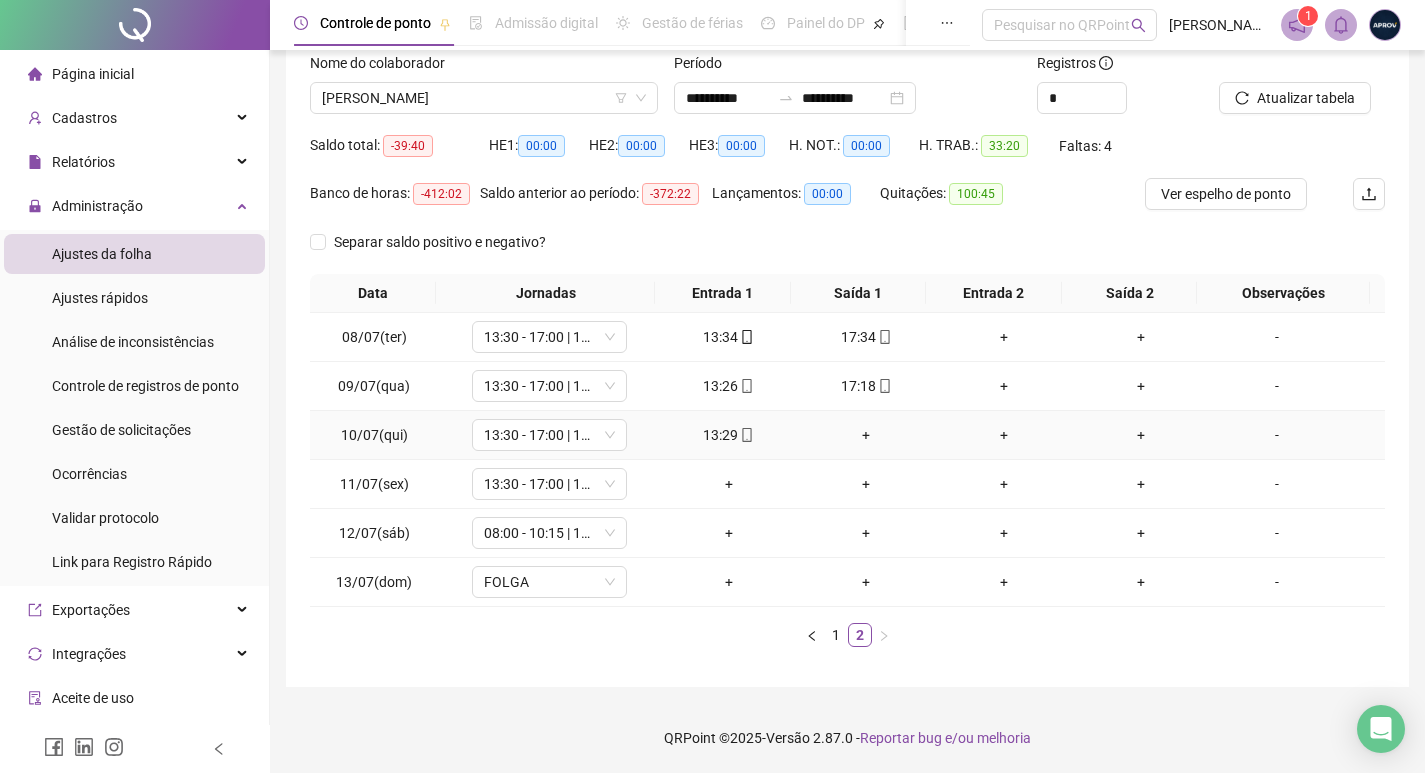 click on "+" at bounding box center [866, 435] 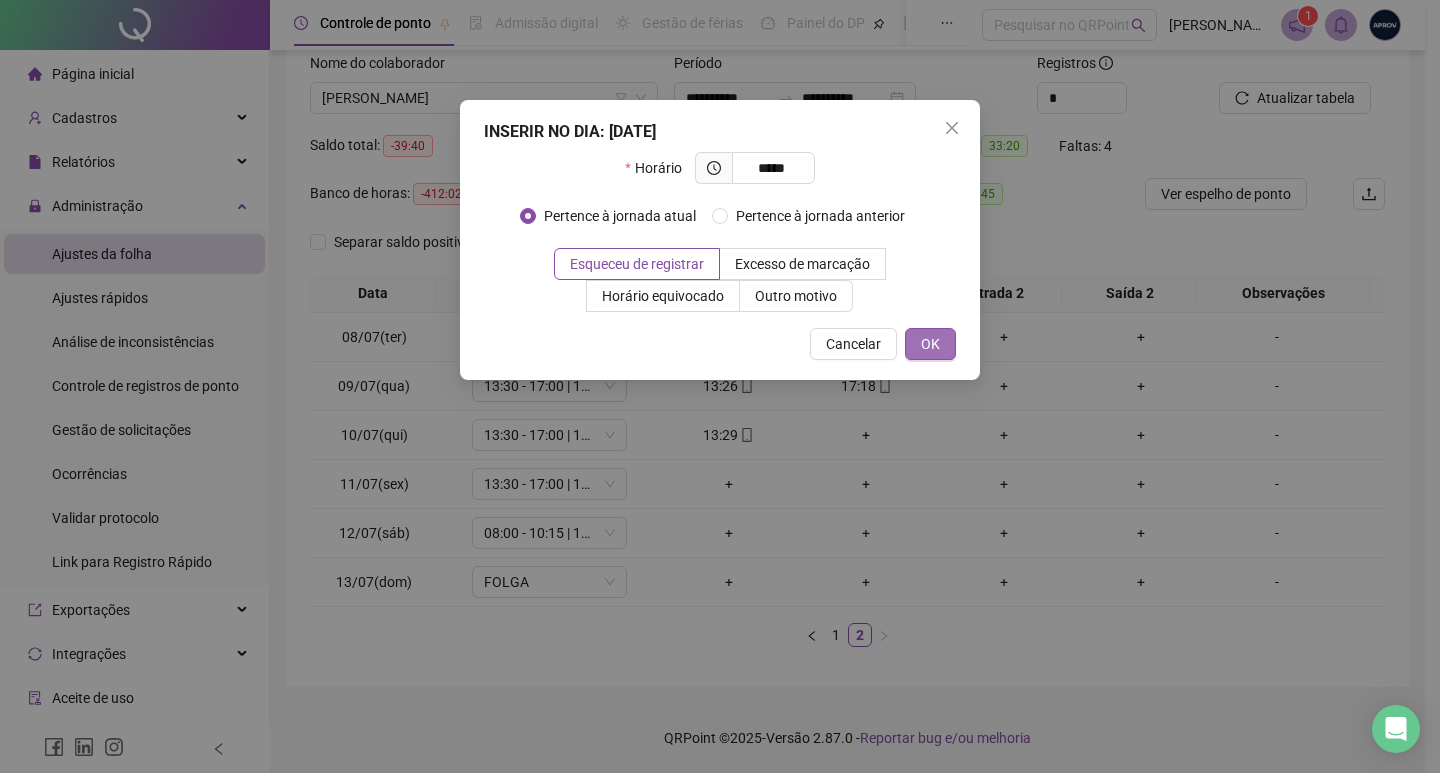 type on "*****" 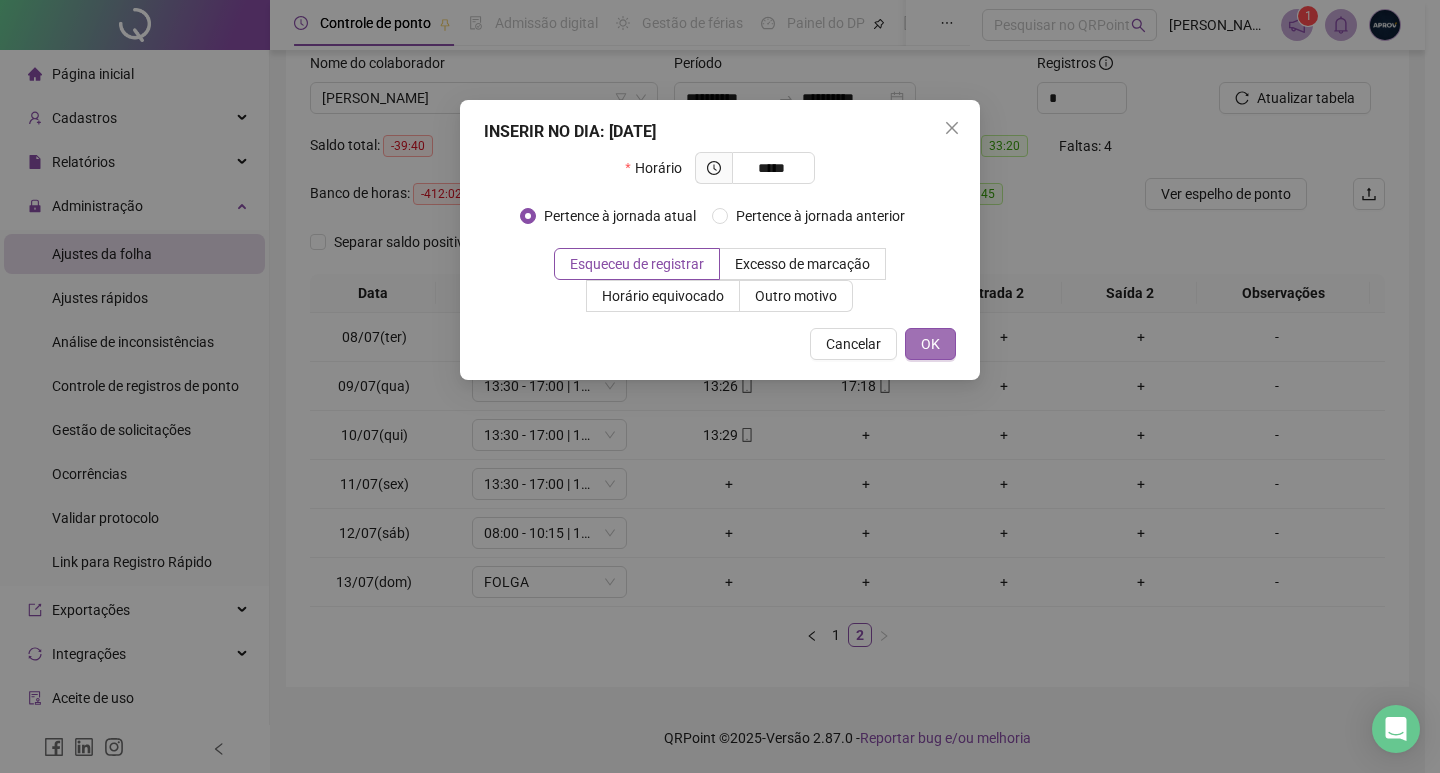 click on "OK" at bounding box center [930, 344] 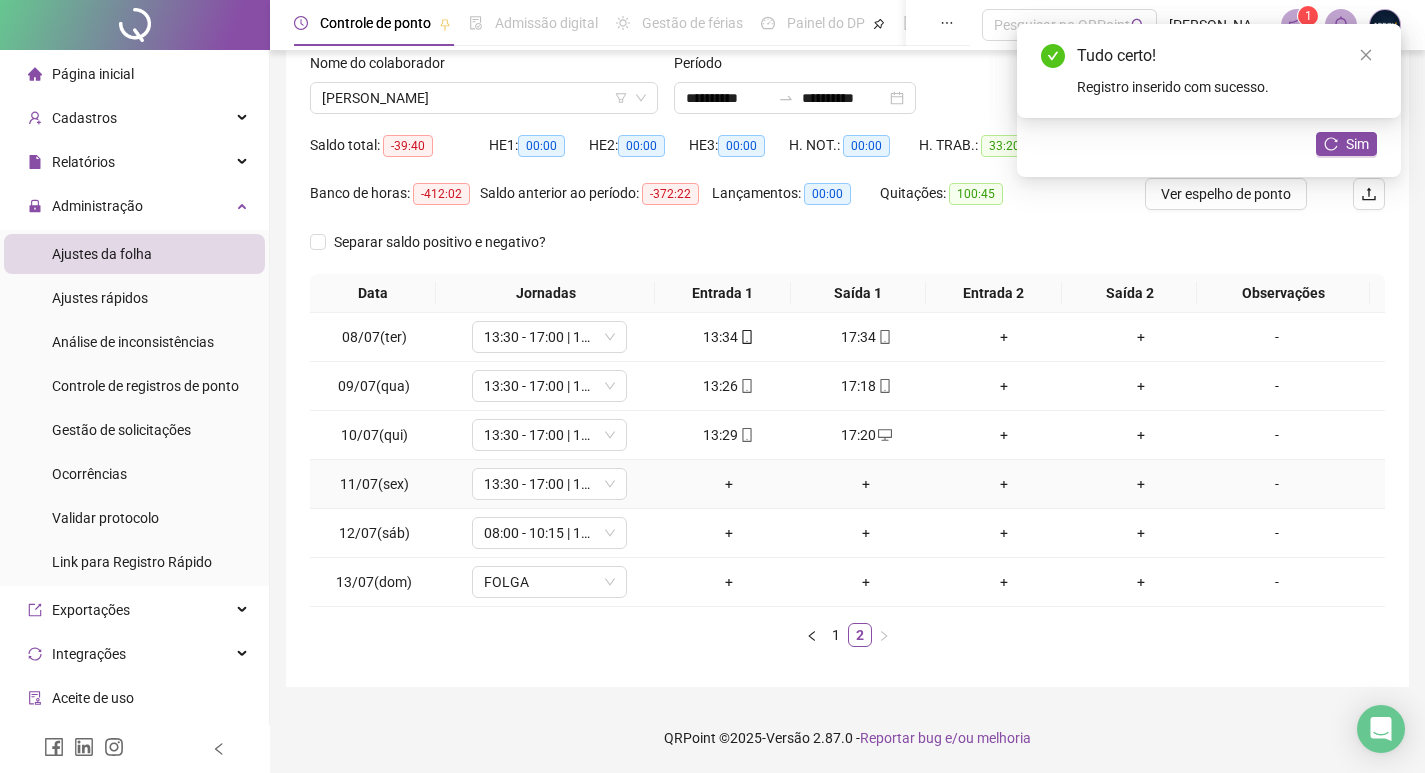 click on "-" at bounding box center [1277, 484] 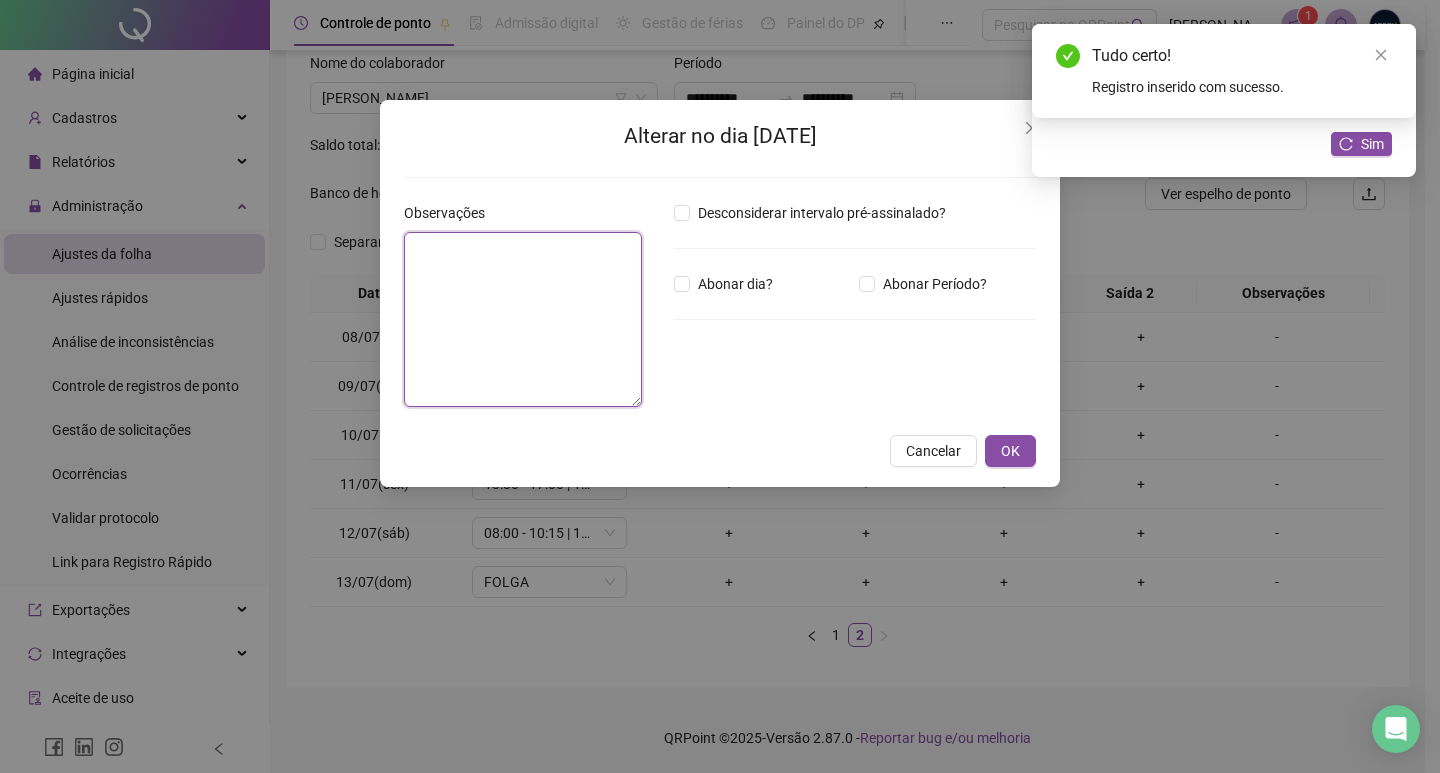 click at bounding box center [523, 319] 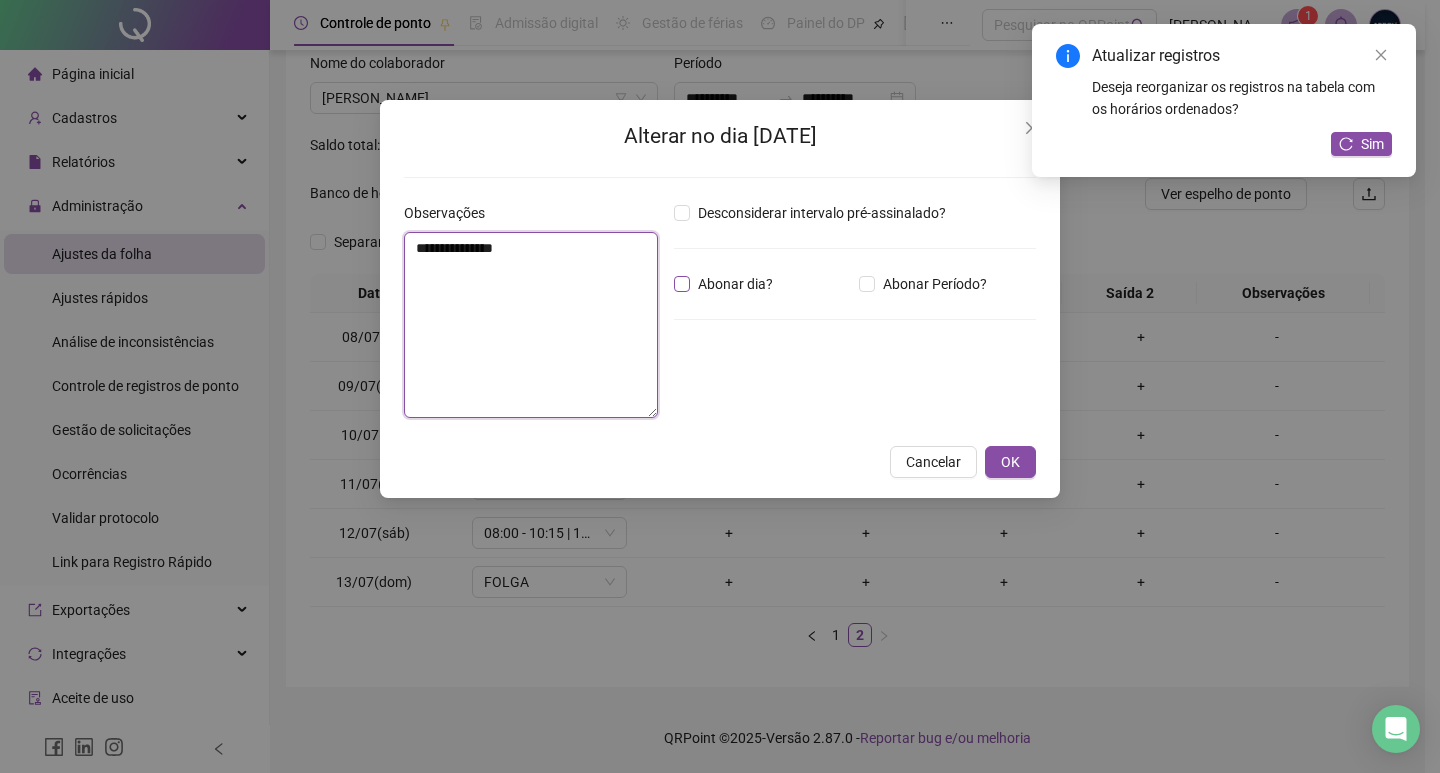 type on "**********" 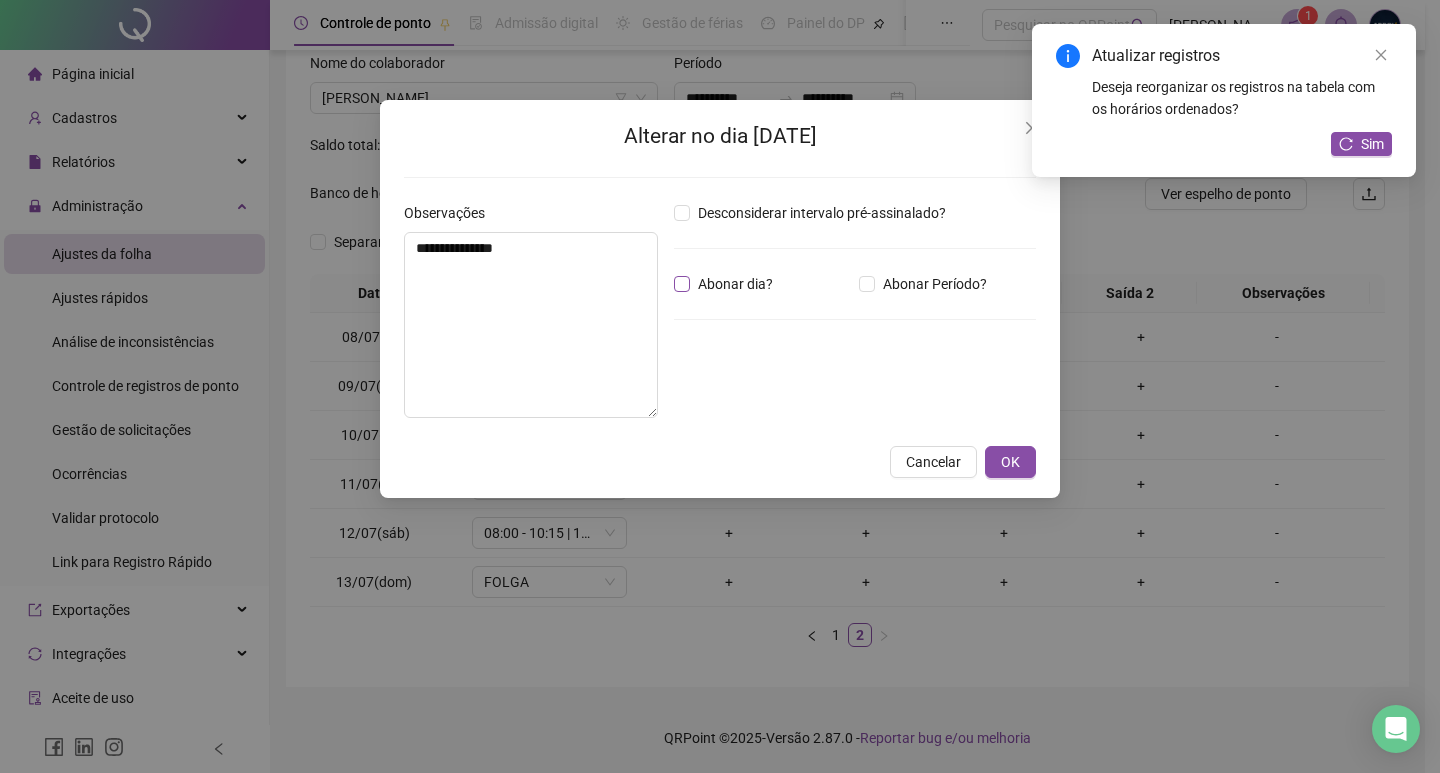 click on "Abonar dia?" at bounding box center [735, 284] 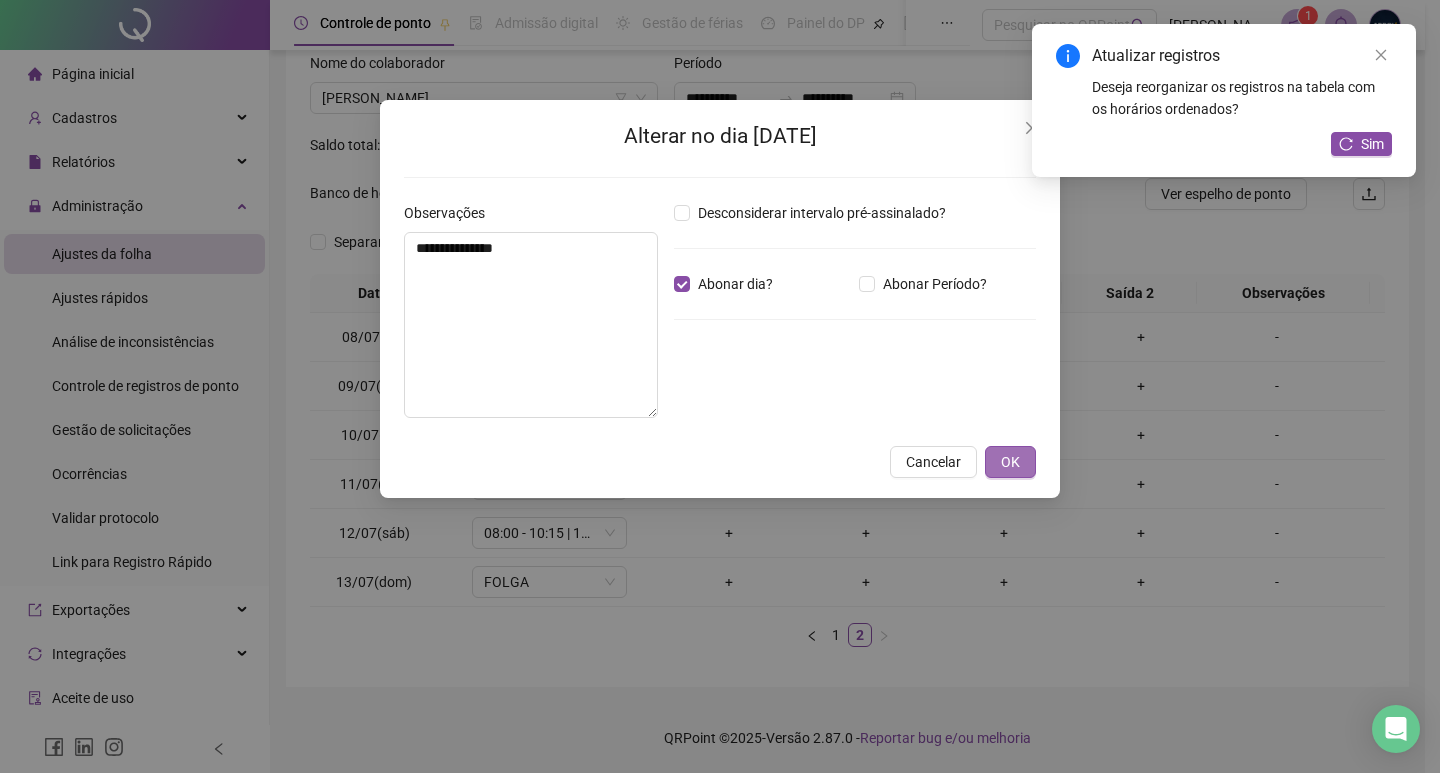 click on "OK" at bounding box center [1010, 462] 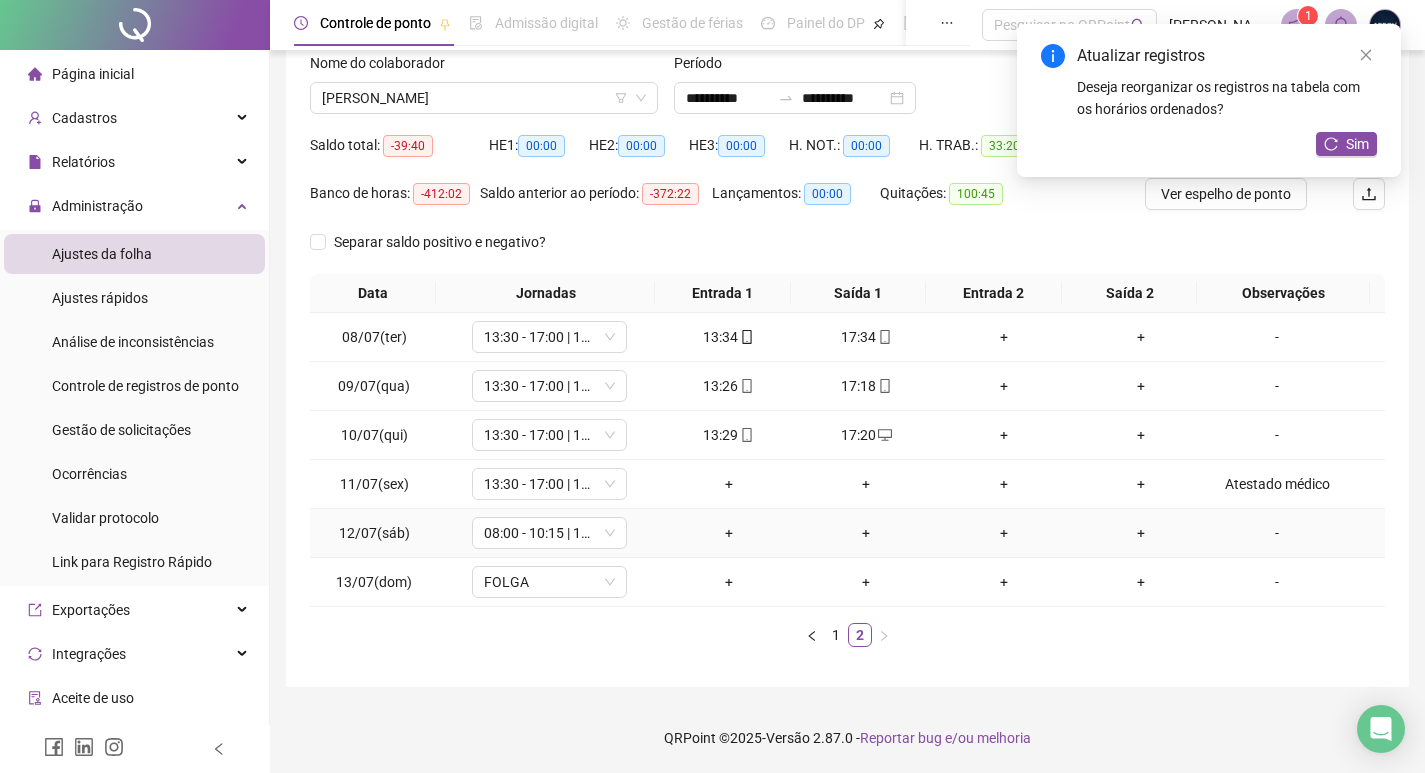click on "-" at bounding box center [1277, 533] 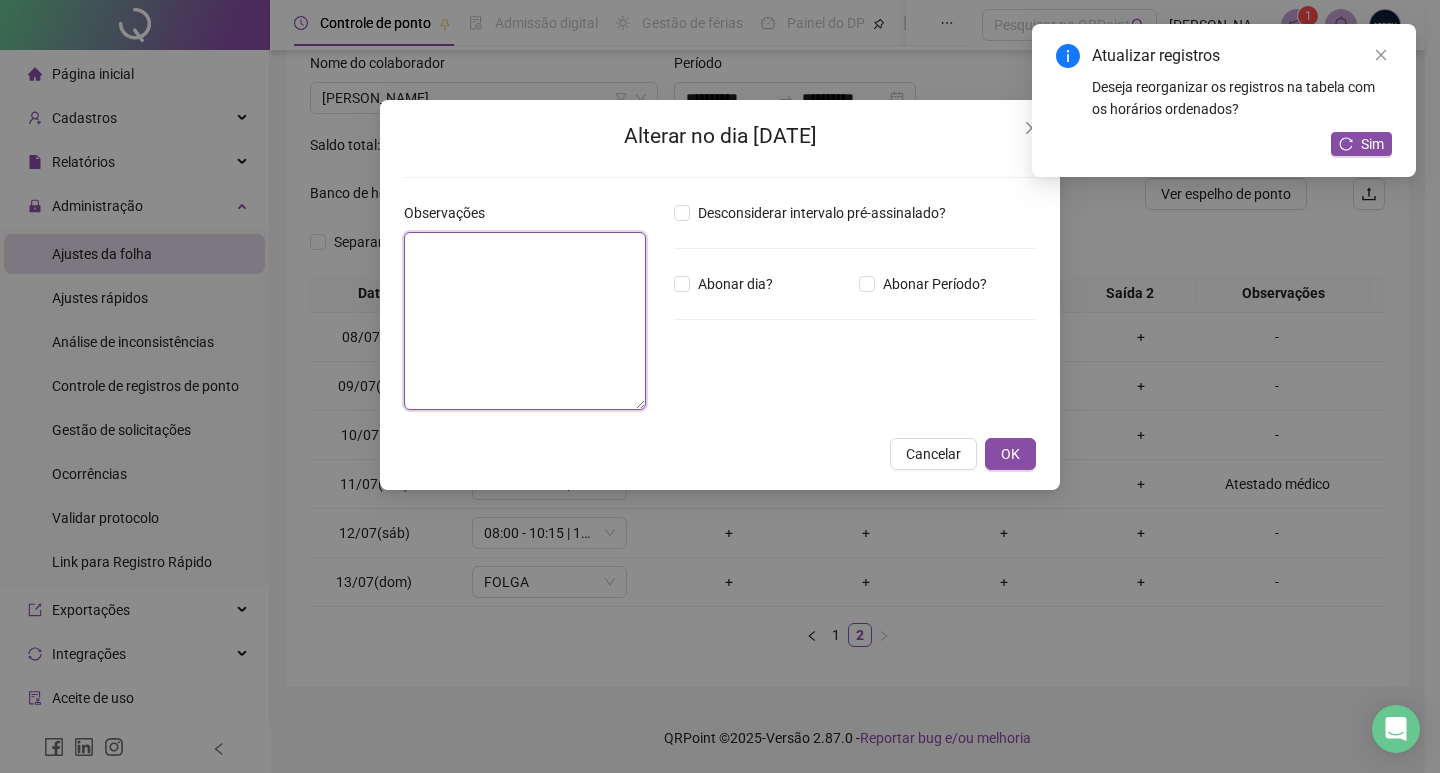 click at bounding box center (525, 321) 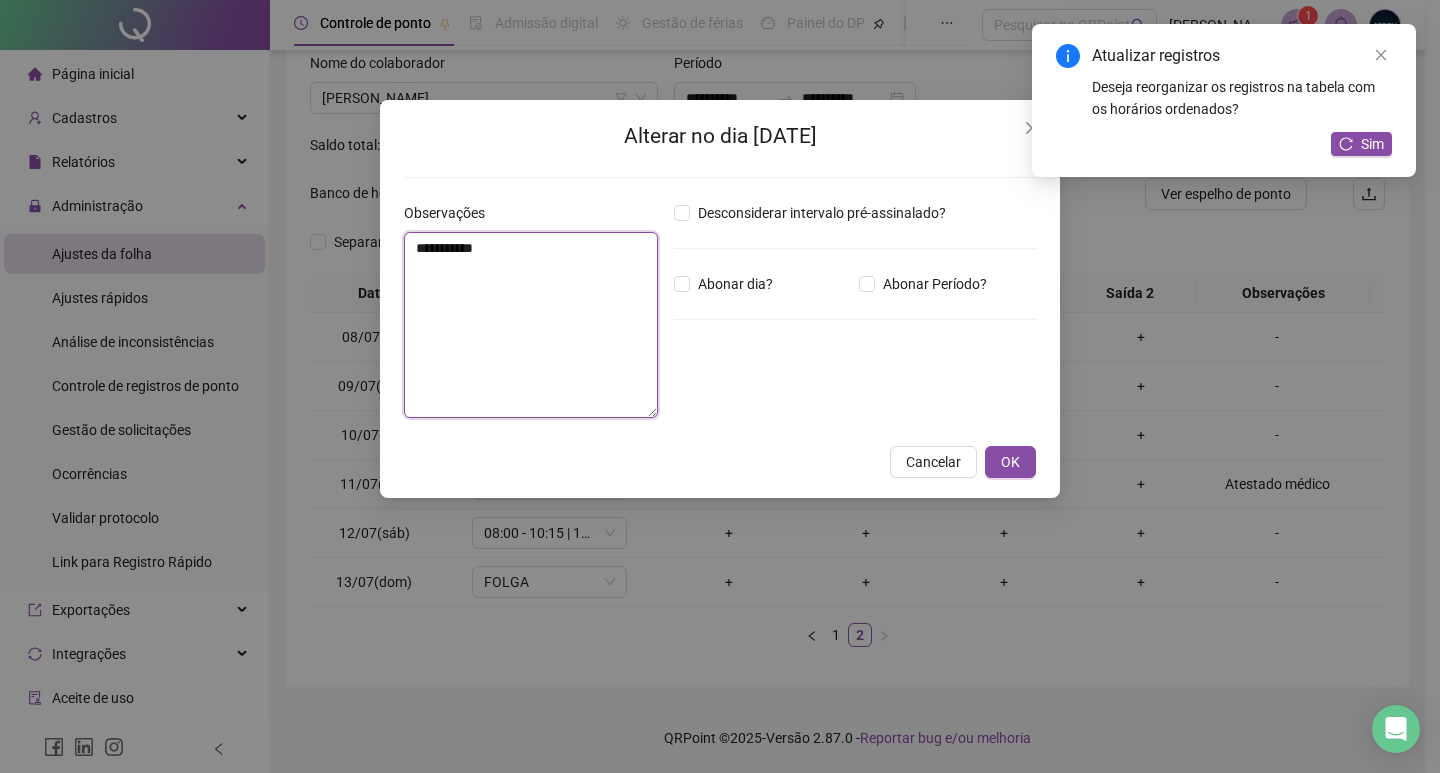 type on "**********" 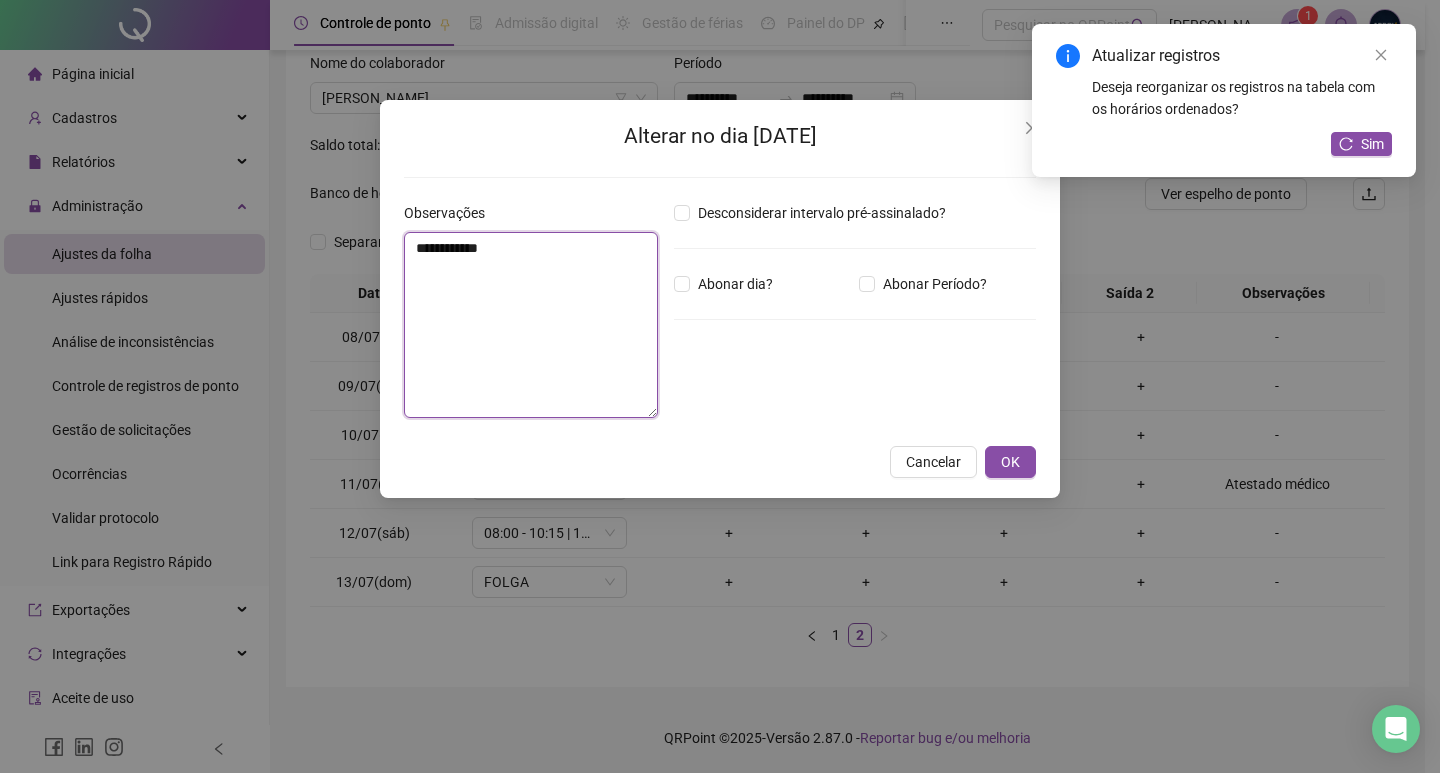 click on "**********" at bounding box center (531, 325) 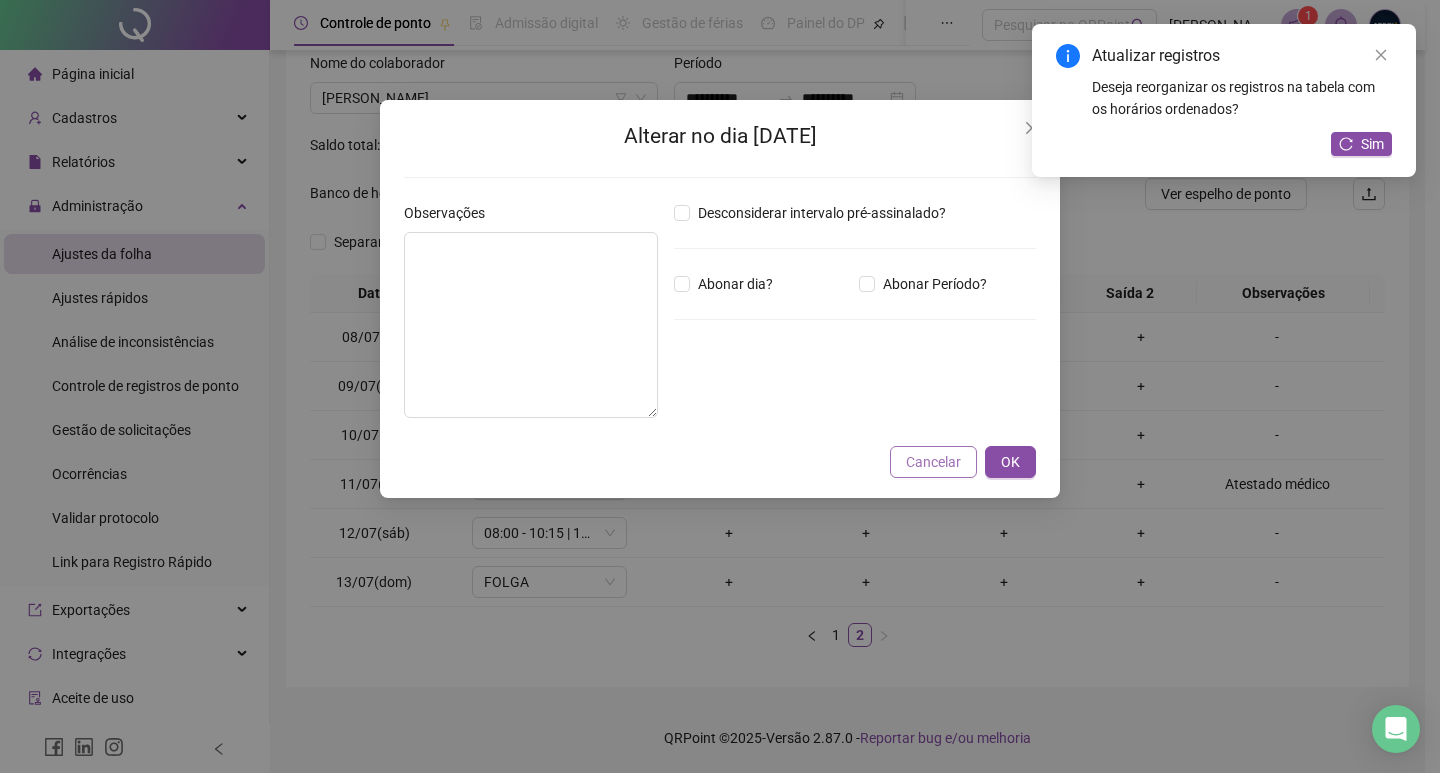 click on "Cancelar" at bounding box center [933, 462] 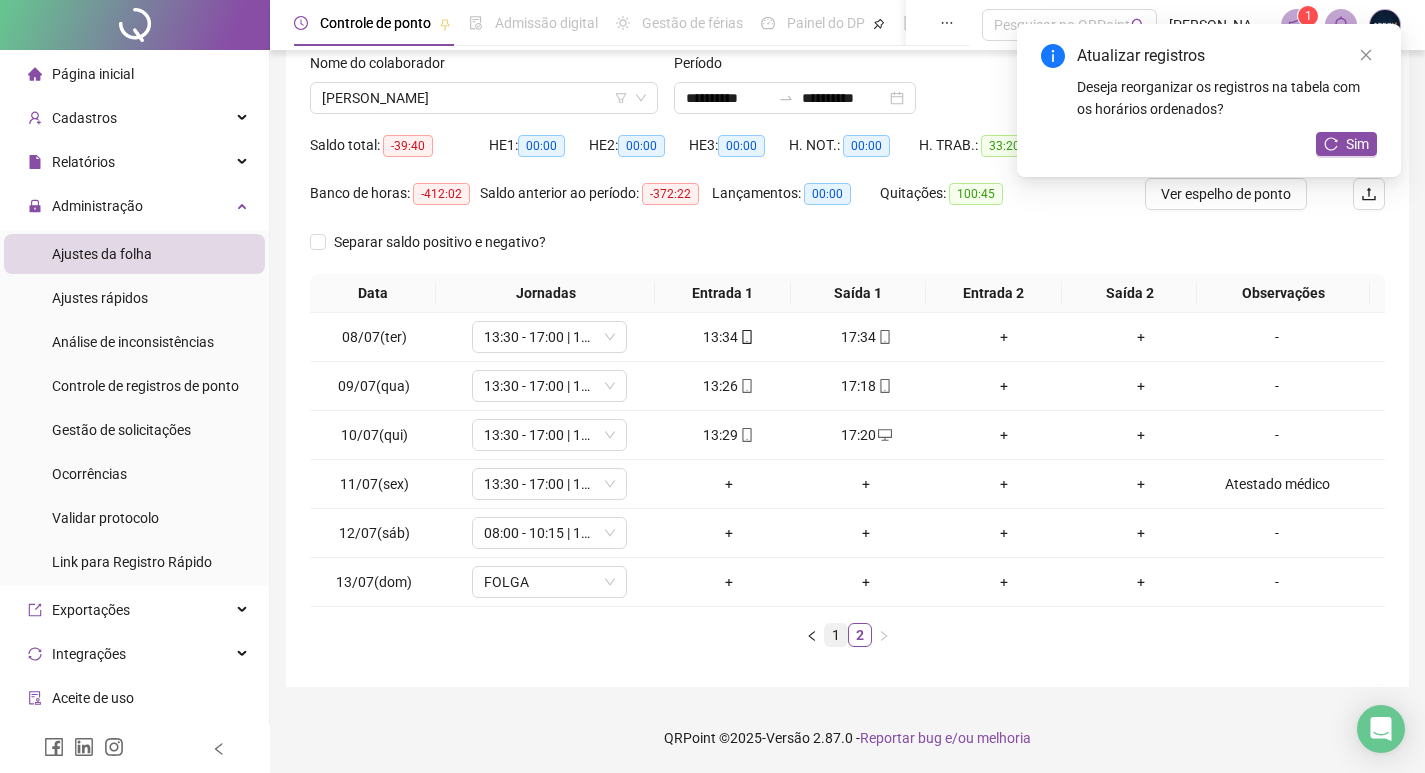 click on "1" at bounding box center [836, 635] 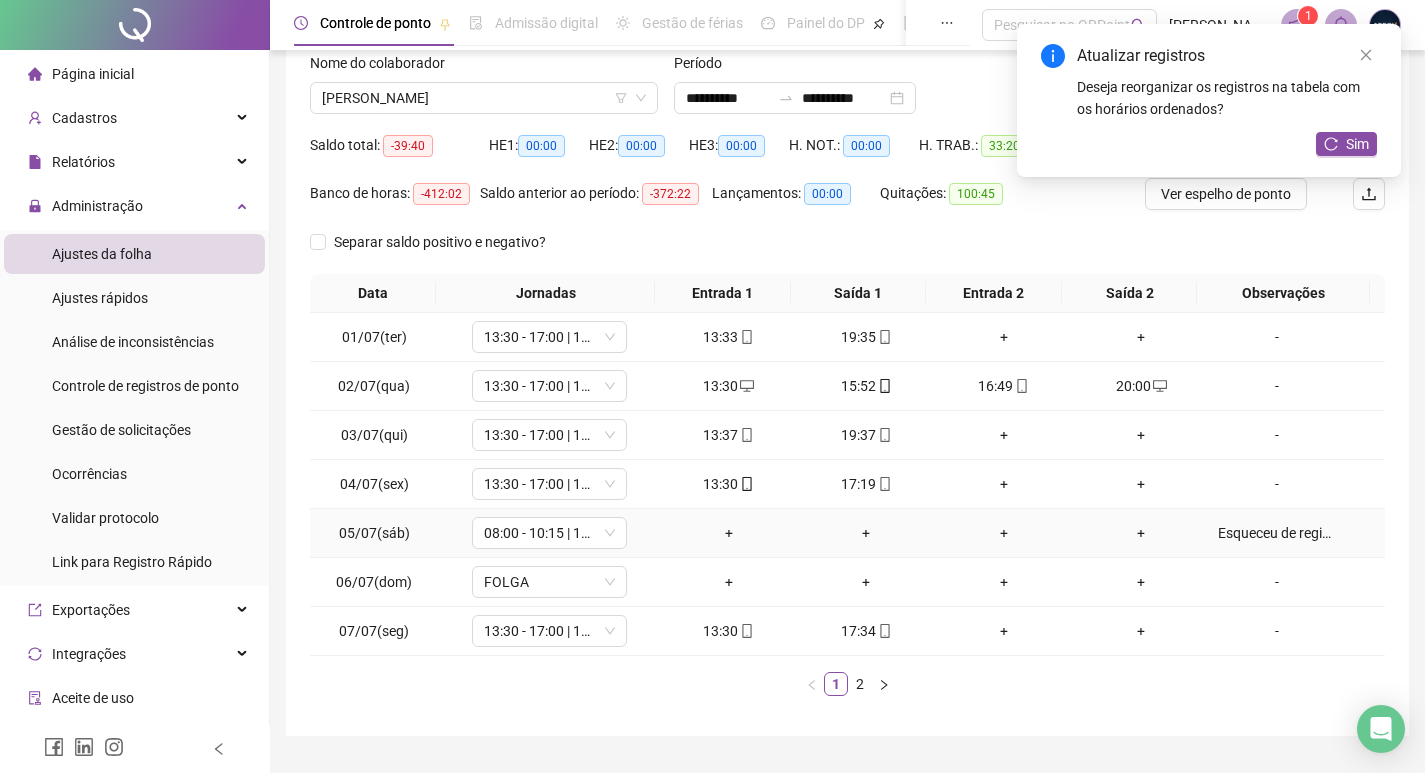 click on "Esqueceu de registrar jornada" at bounding box center (1277, 533) 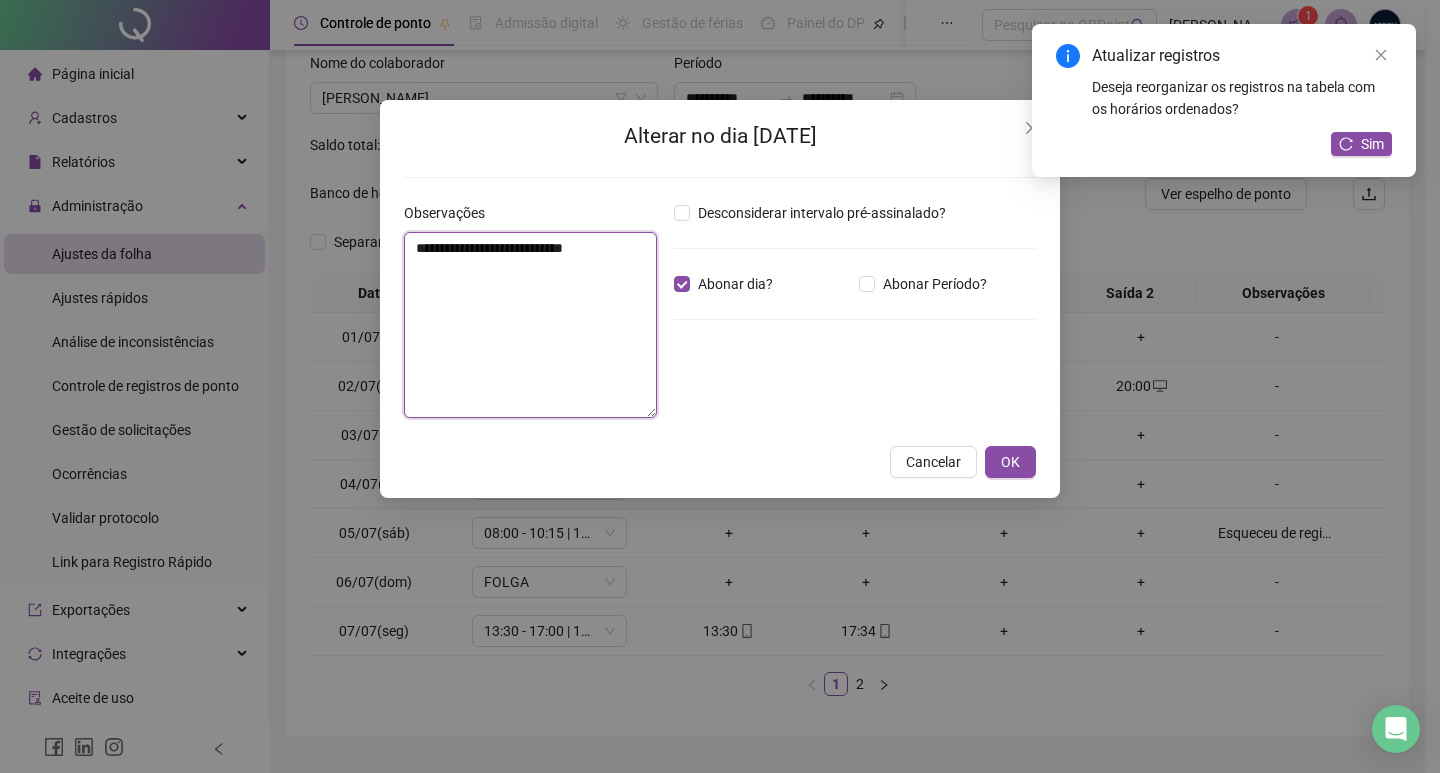 click on "**********" at bounding box center [530, 325] 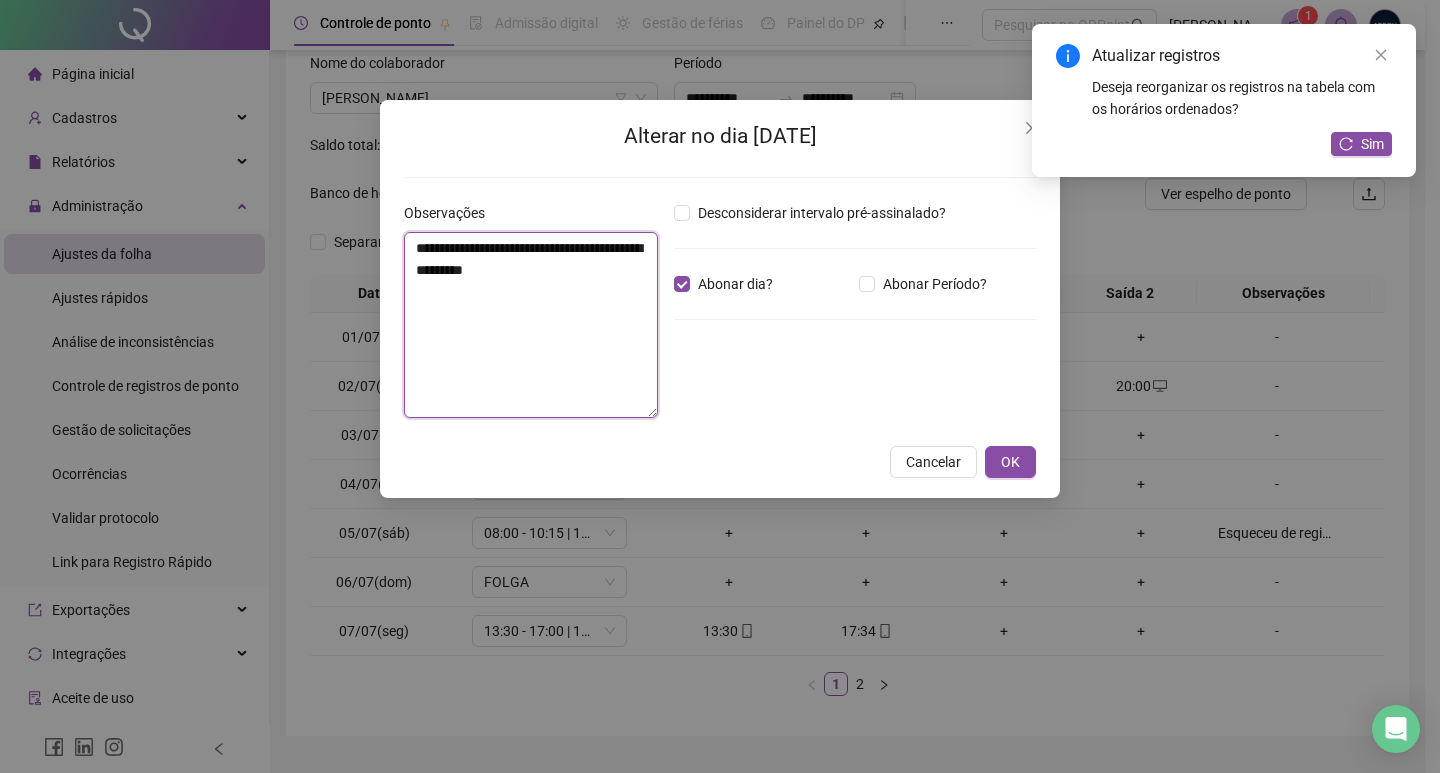 click on "**********" at bounding box center [531, 325] 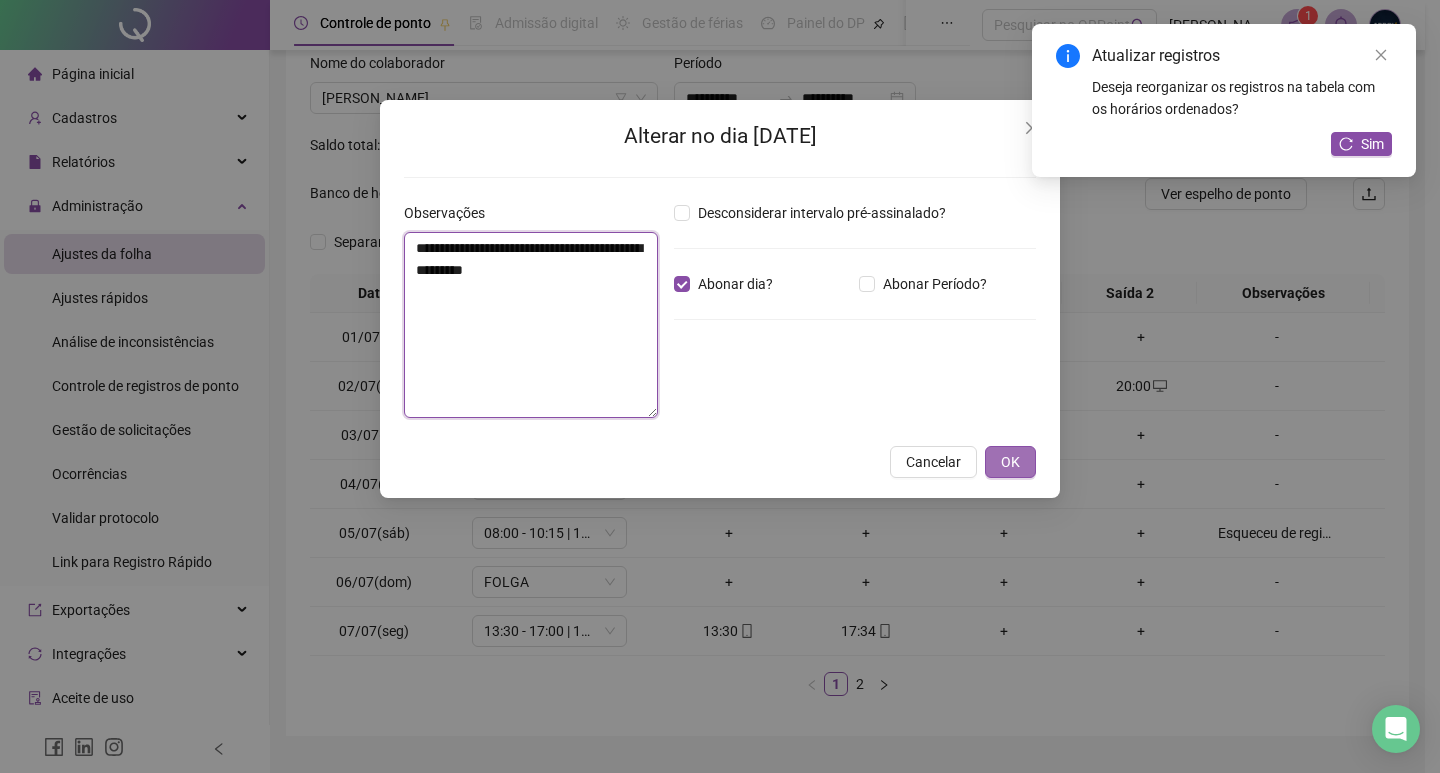 type on "**********" 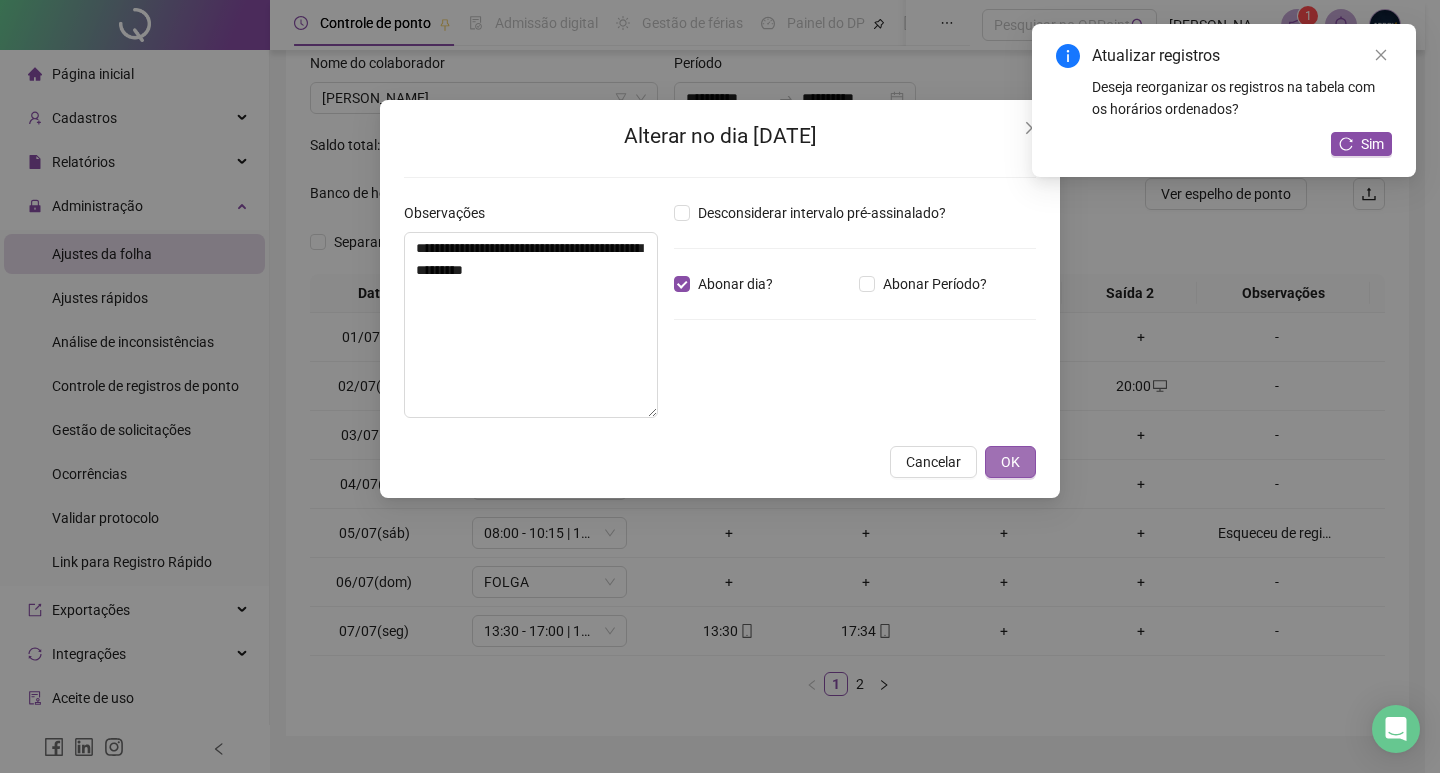 click on "OK" at bounding box center (1010, 462) 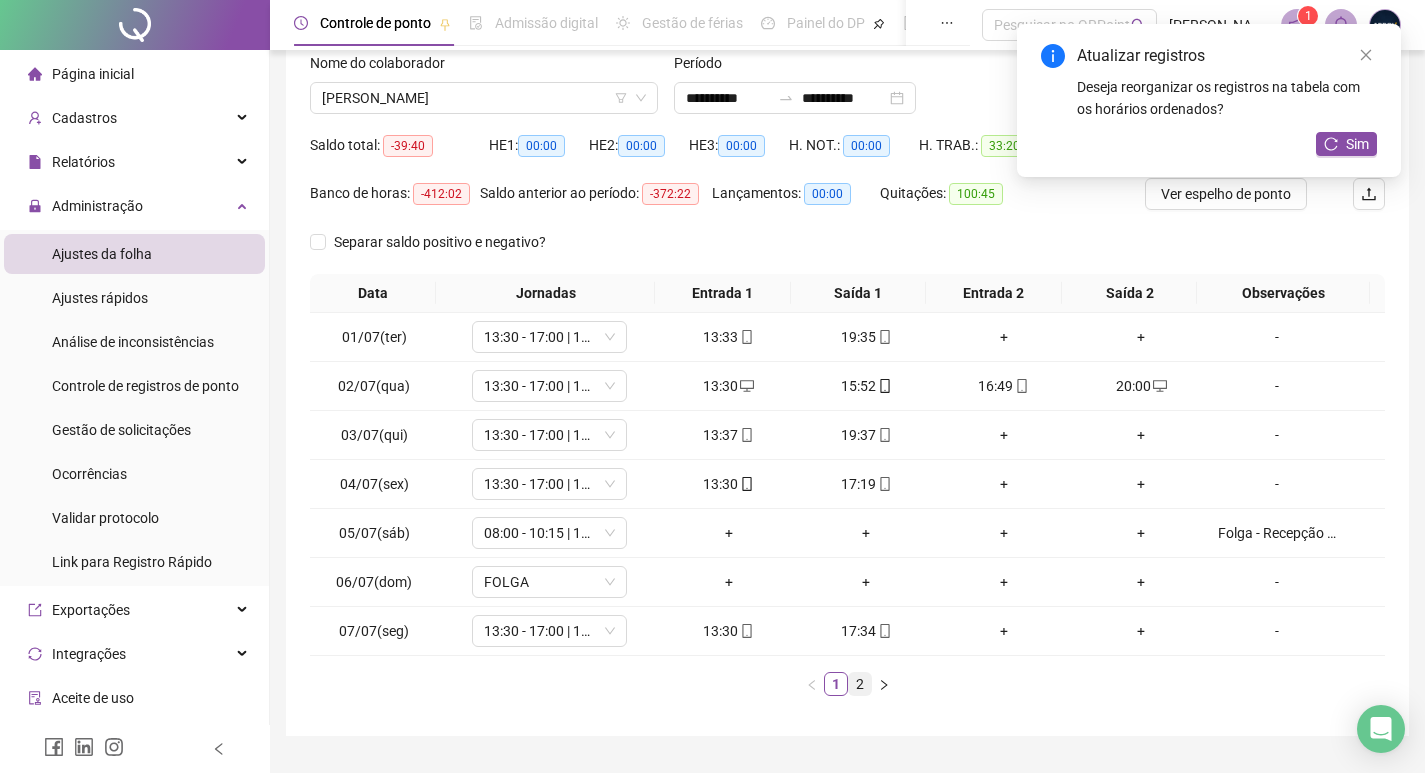 click on "2" at bounding box center (860, 684) 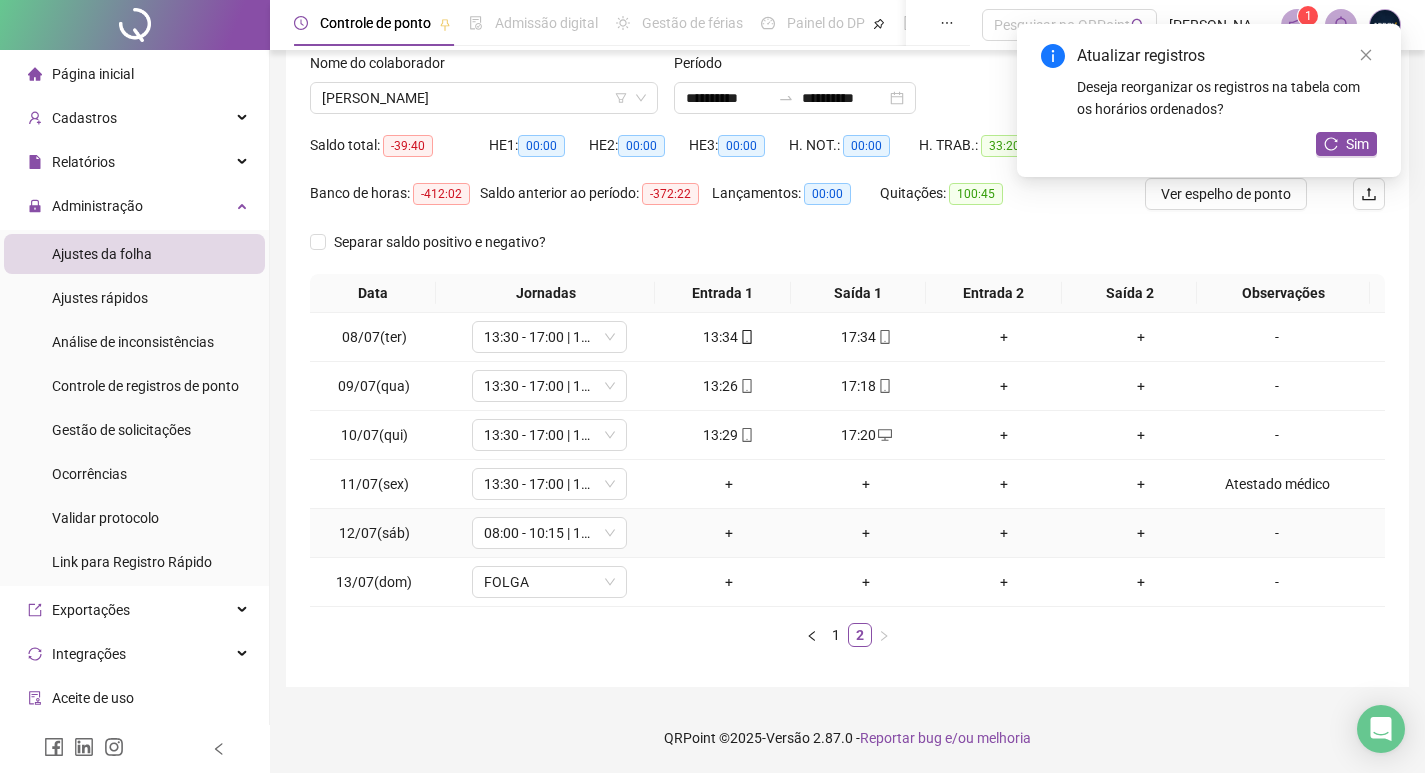 click on "-" at bounding box center [1277, 533] 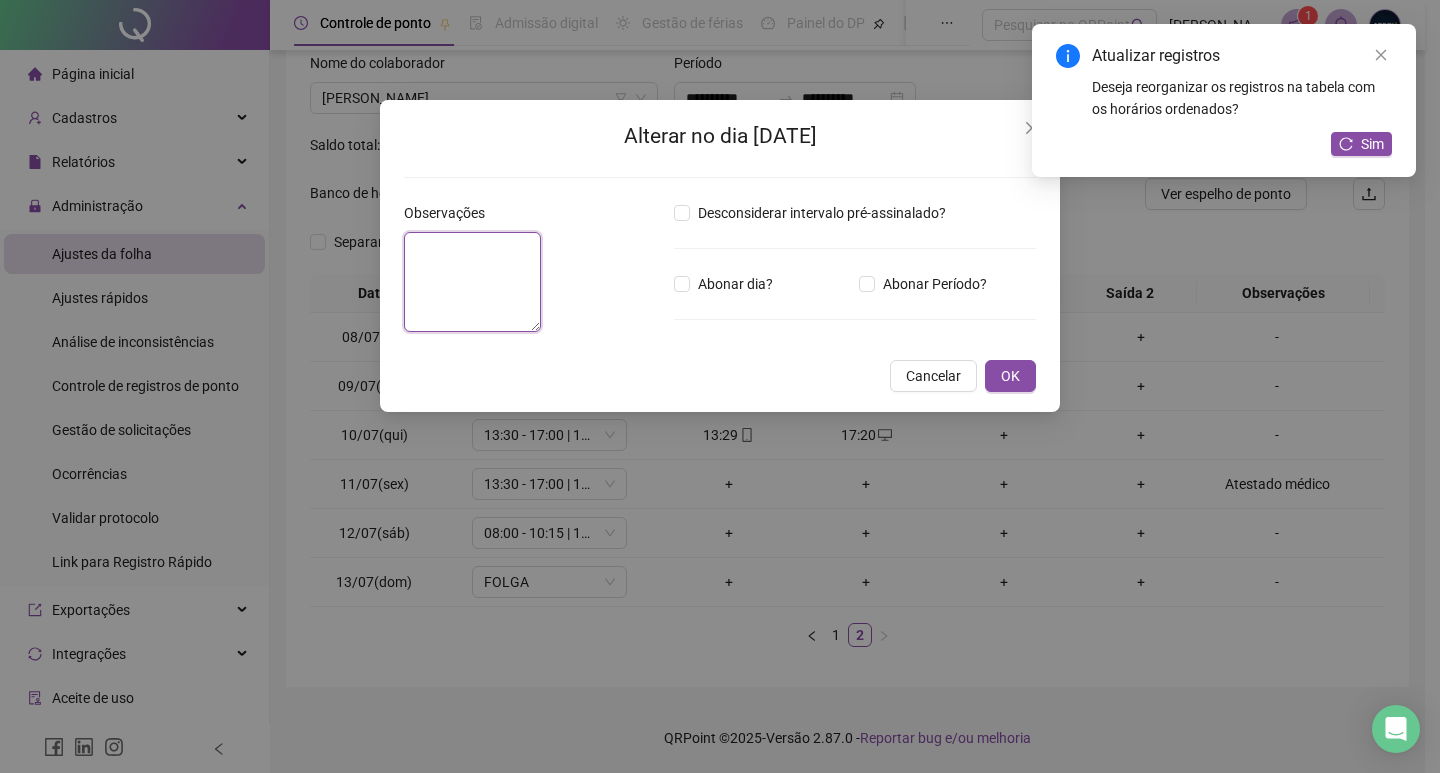 click at bounding box center [472, 282] 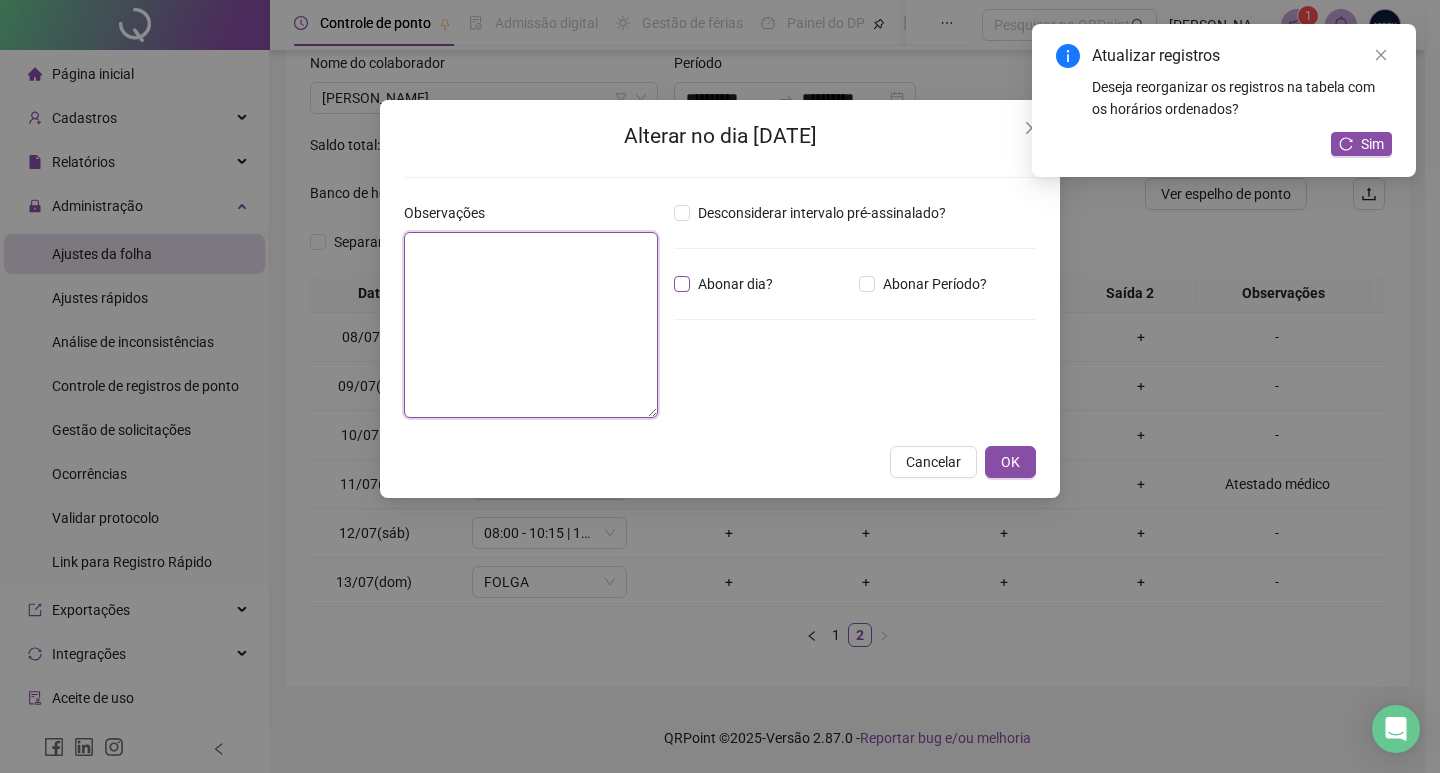 paste on "**********" 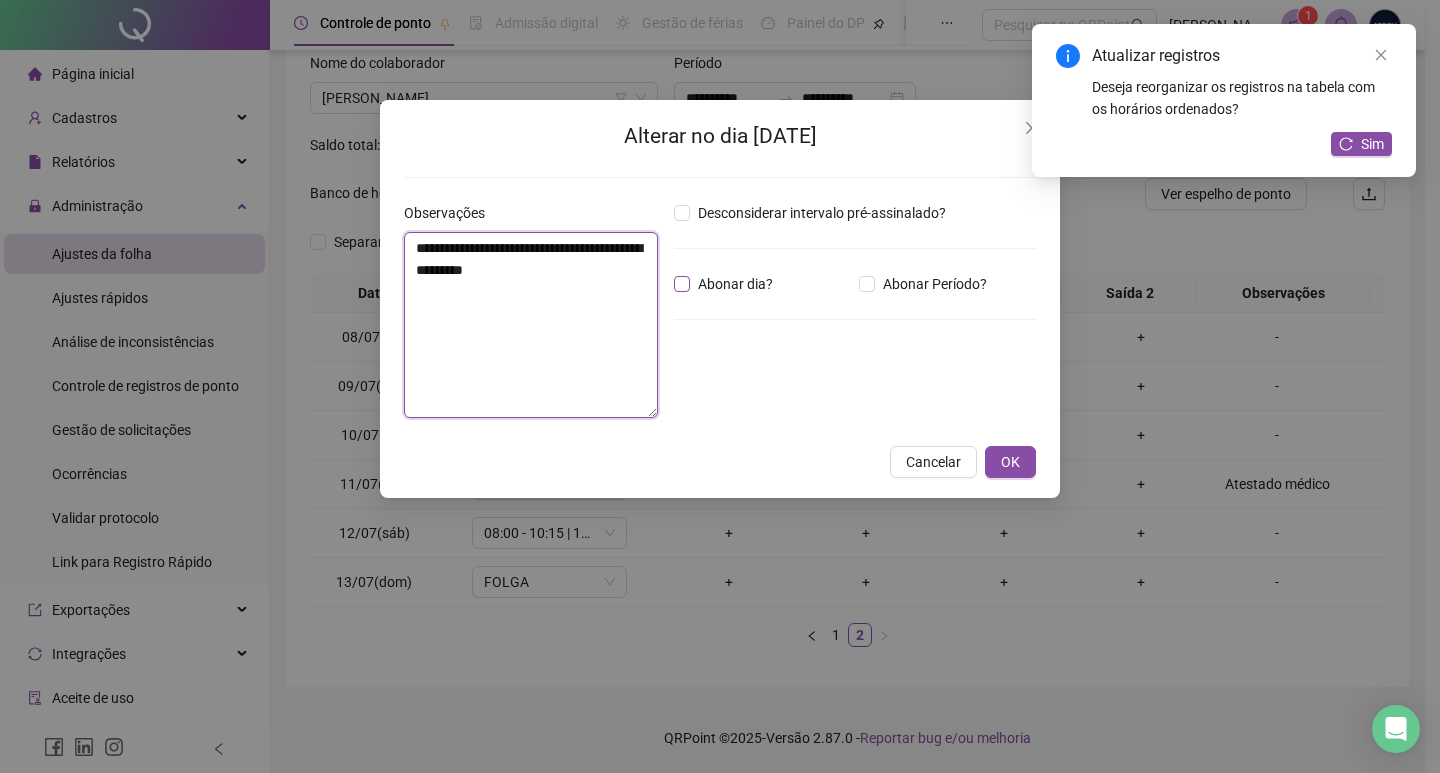type on "**********" 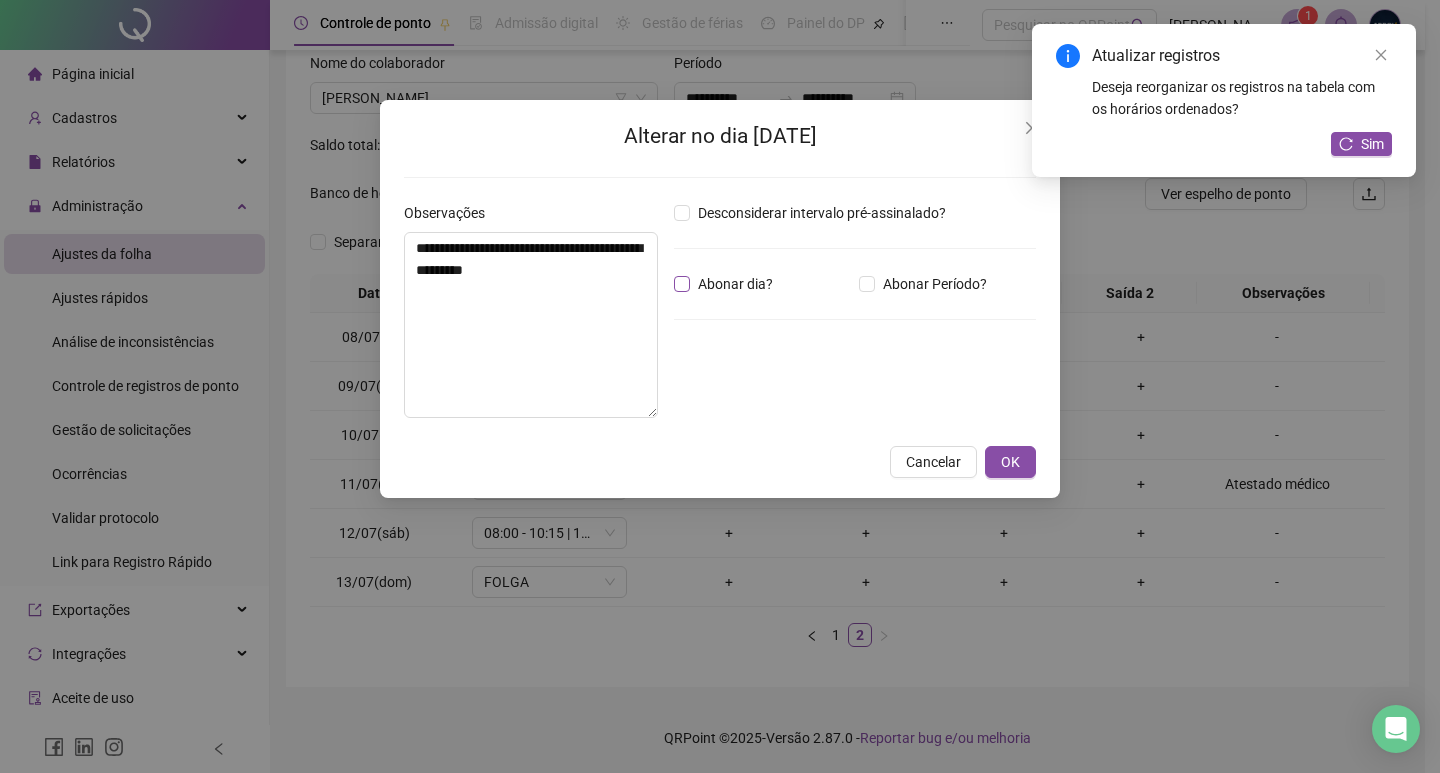 click on "Abonar dia?" at bounding box center [735, 284] 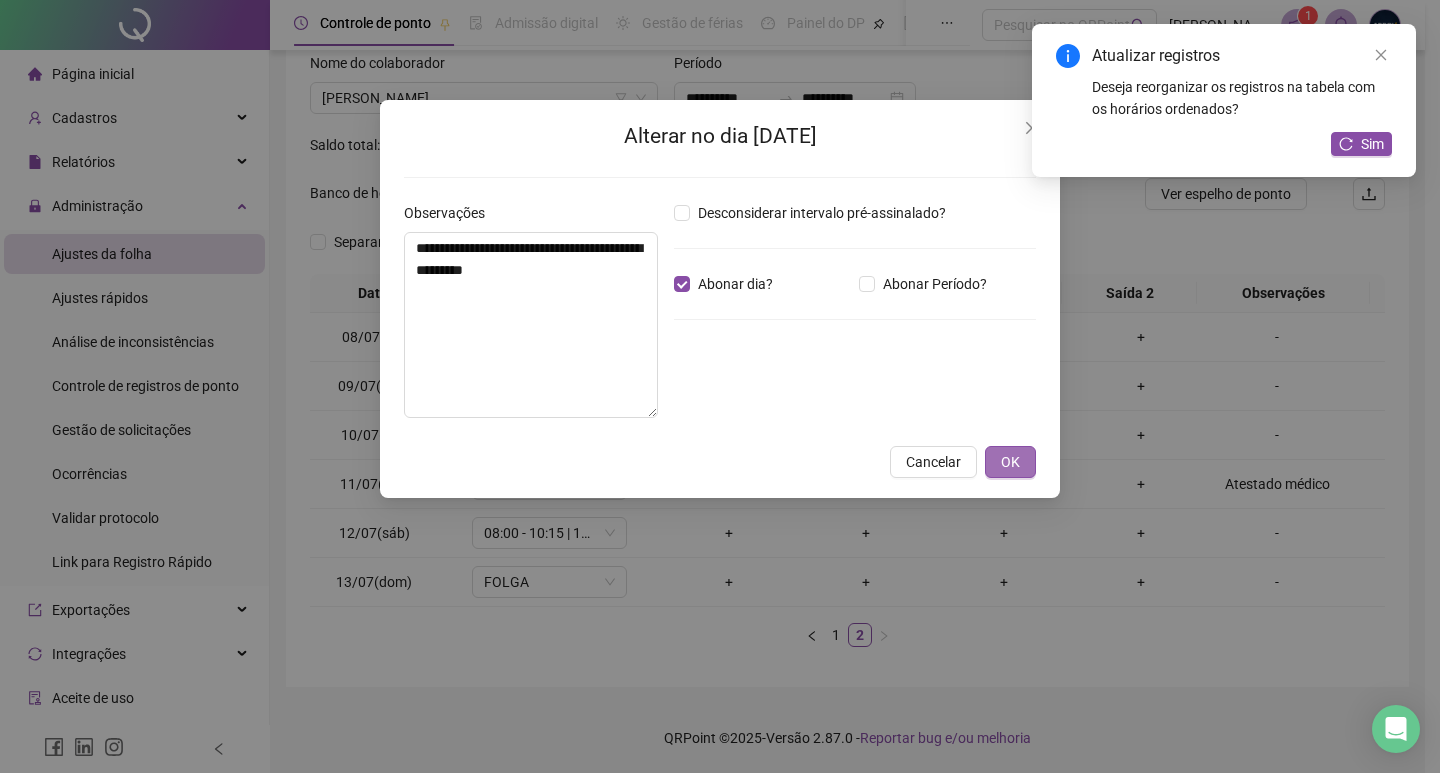 click on "OK" at bounding box center (1010, 462) 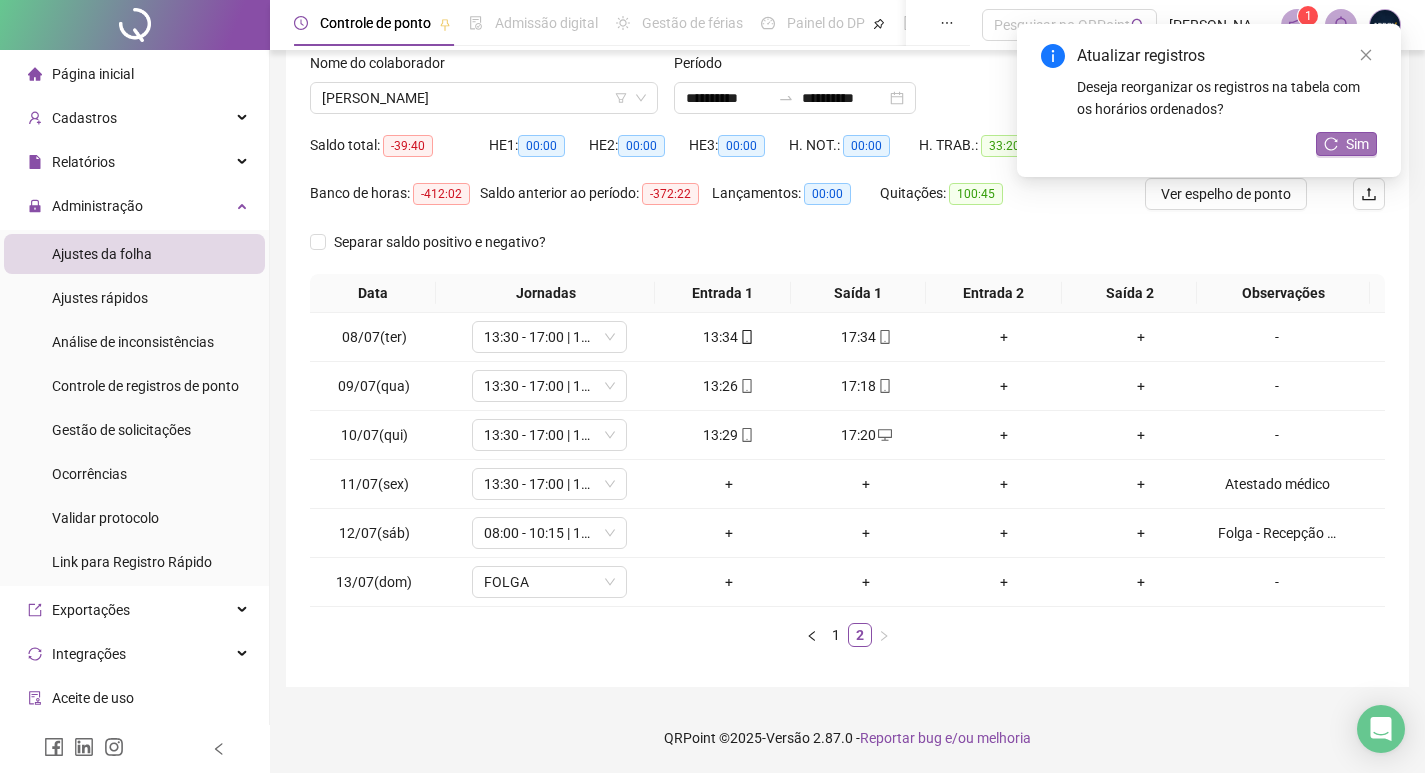 click on "Sim" at bounding box center [1346, 144] 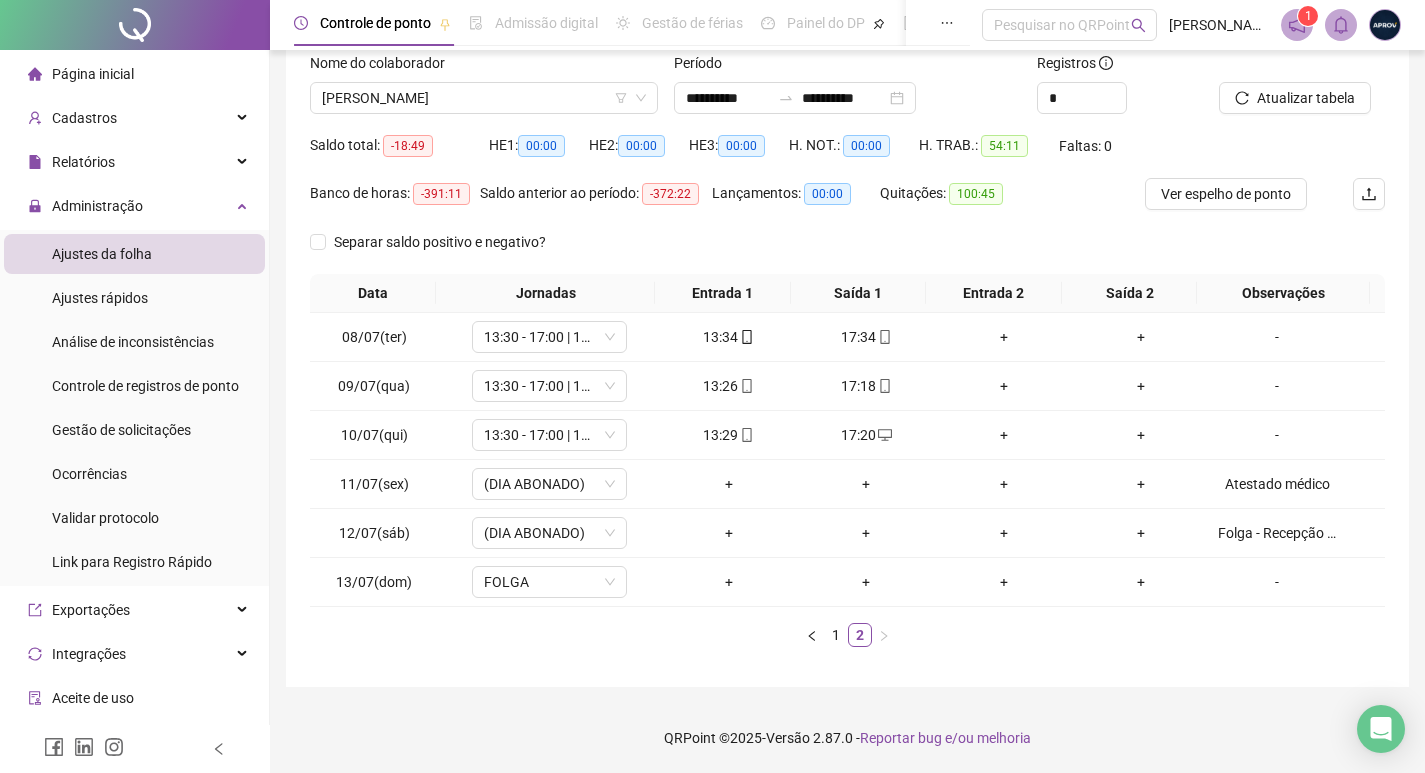 click on "Página inicial" at bounding box center [93, 74] 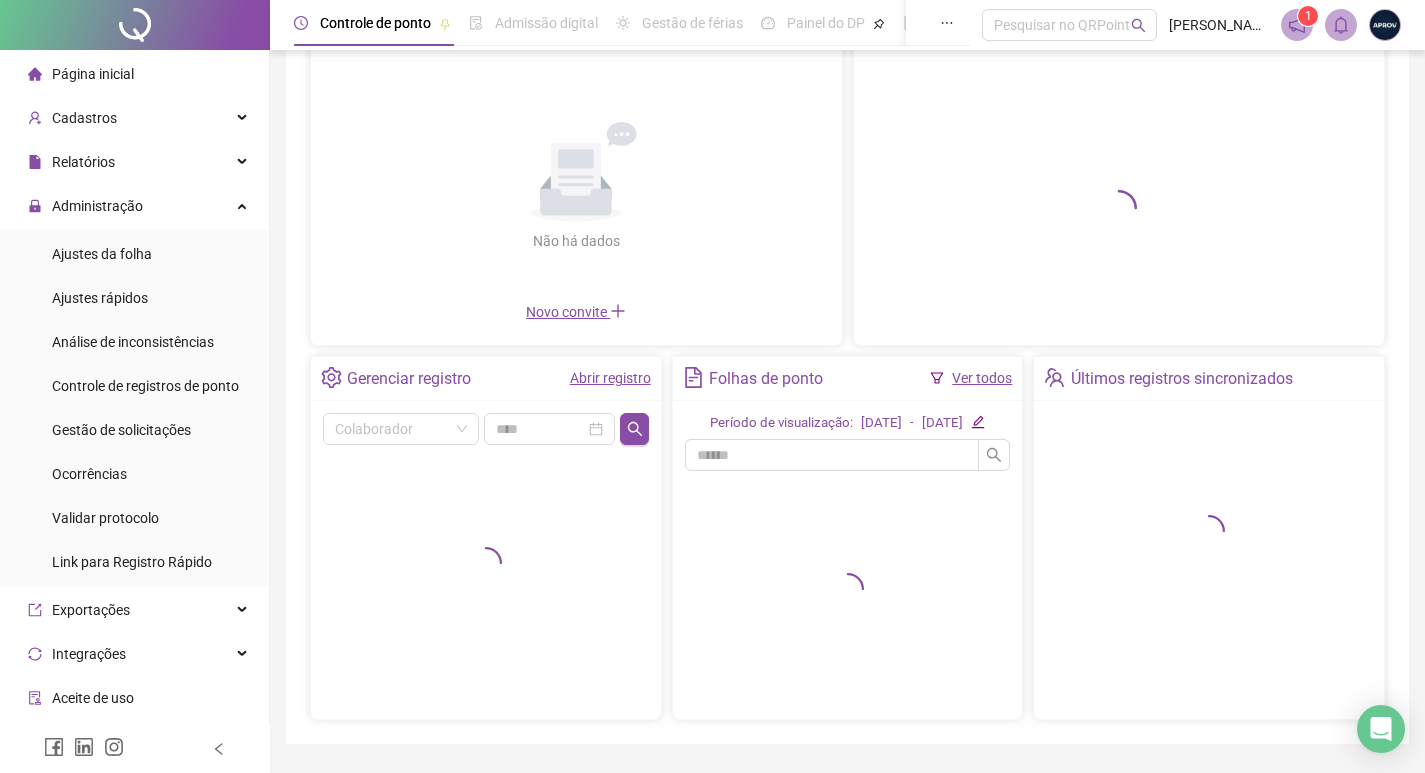 click on "Ver todos" at bounding box center (982, 378) 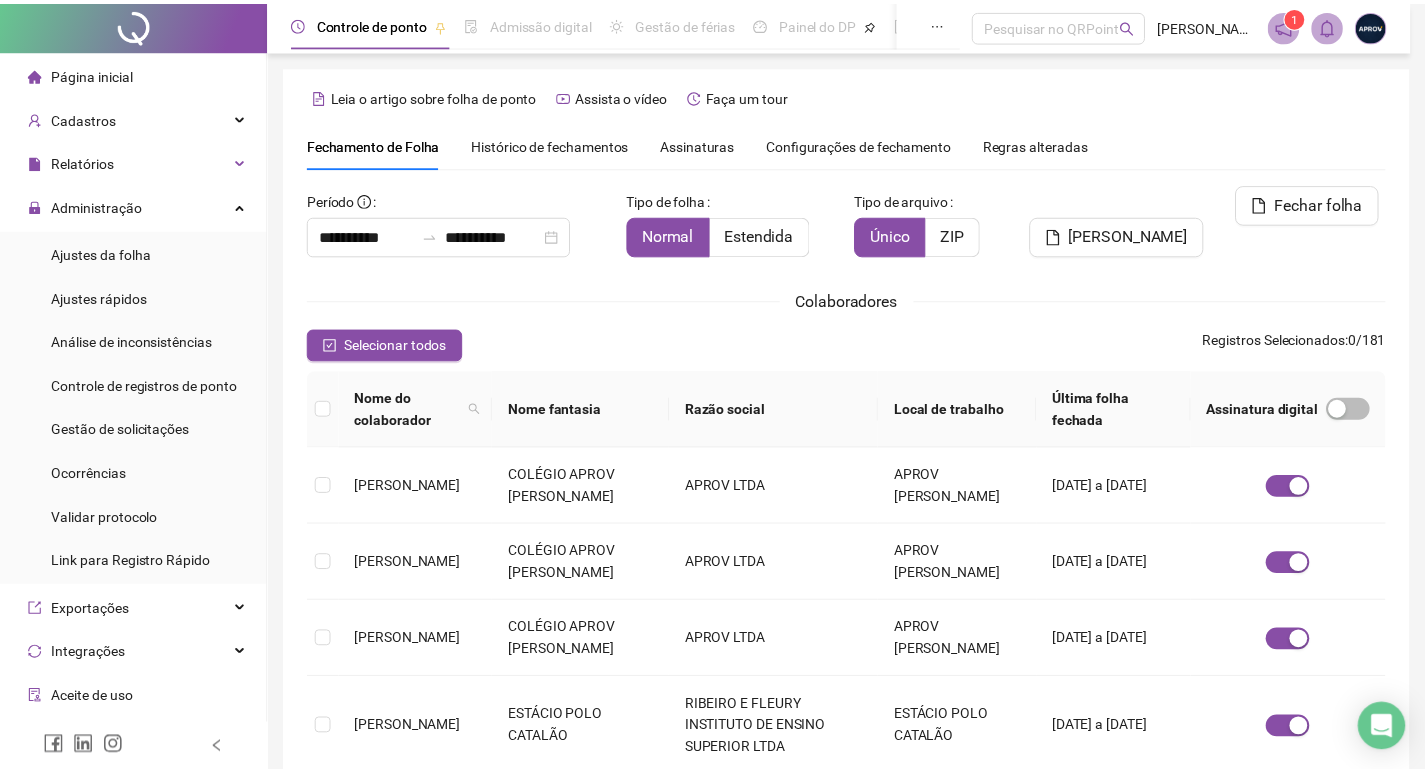 scroll, scrollTop: 23, scrollLeft: 0, axis: vertical 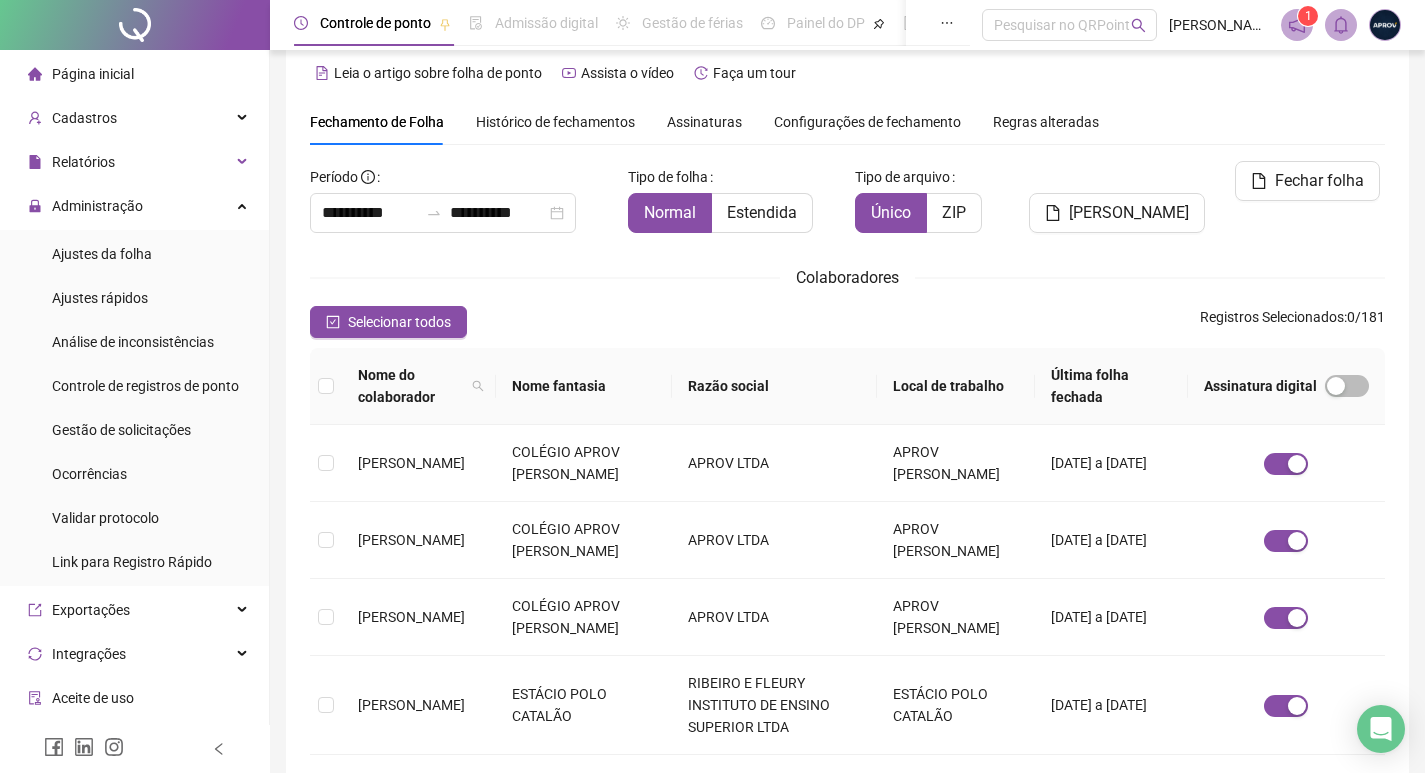 click on "Nome do colaborador" at bounding box center (419, 386) 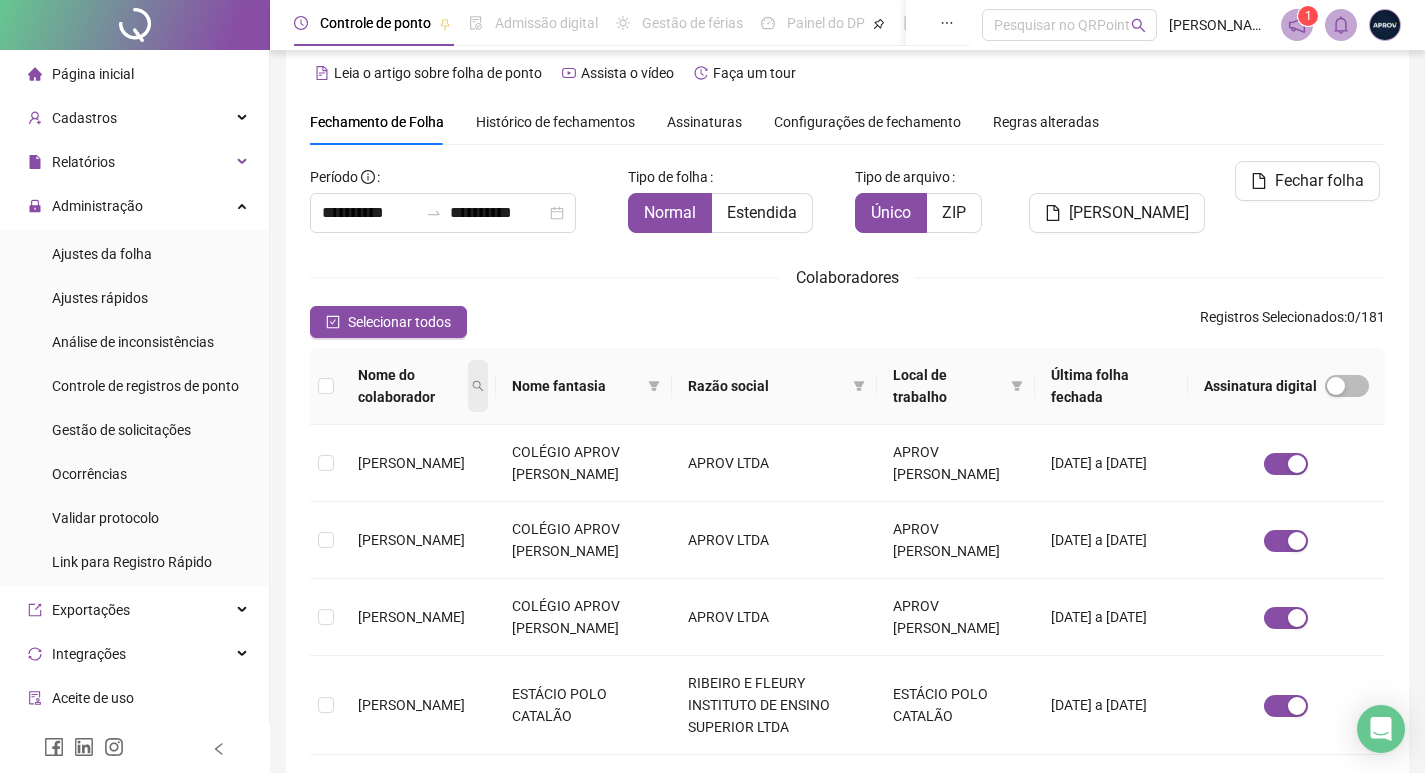 click 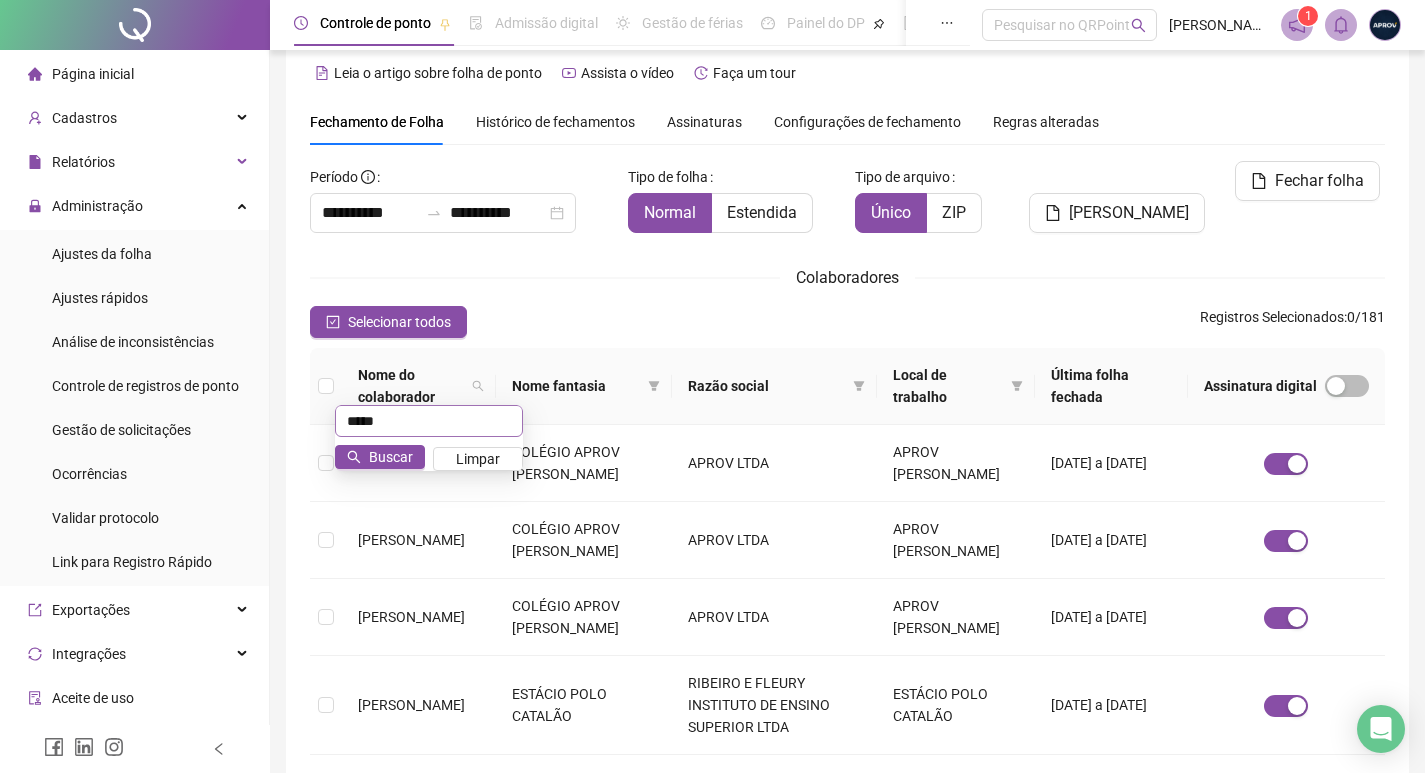 type on "*****" 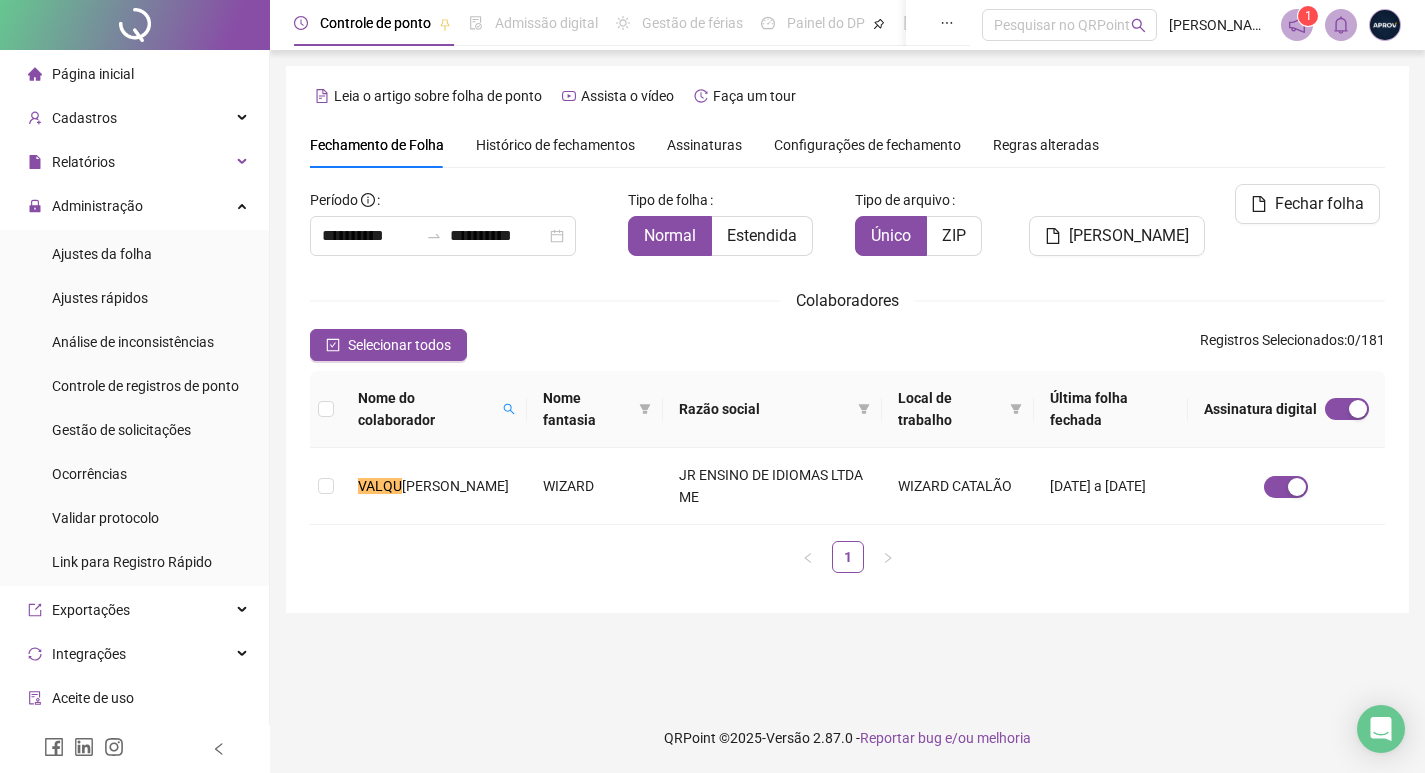 scroll, scrollTop: 0, scrollLeft: 0, axis: both 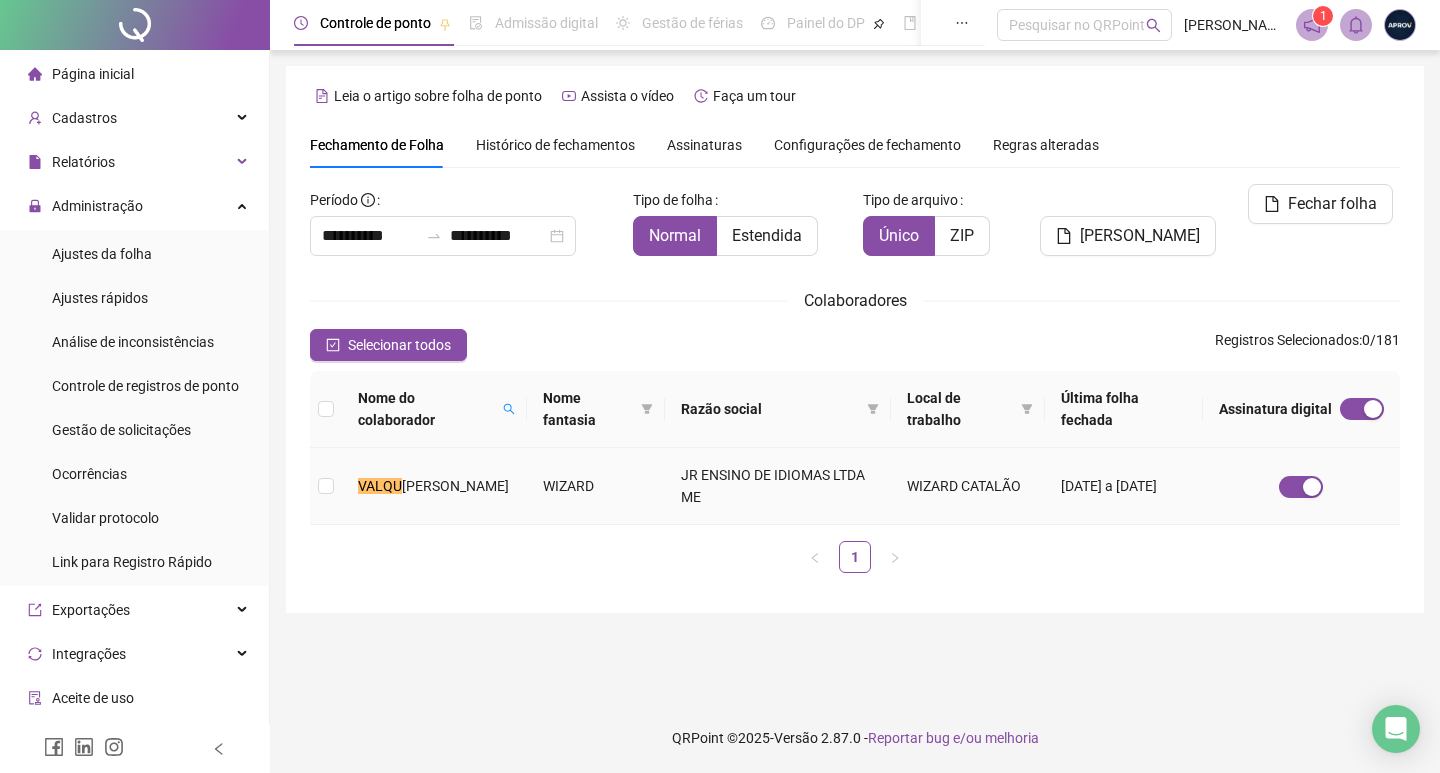 click on "WIZARD" at bounding box center [596, 486] 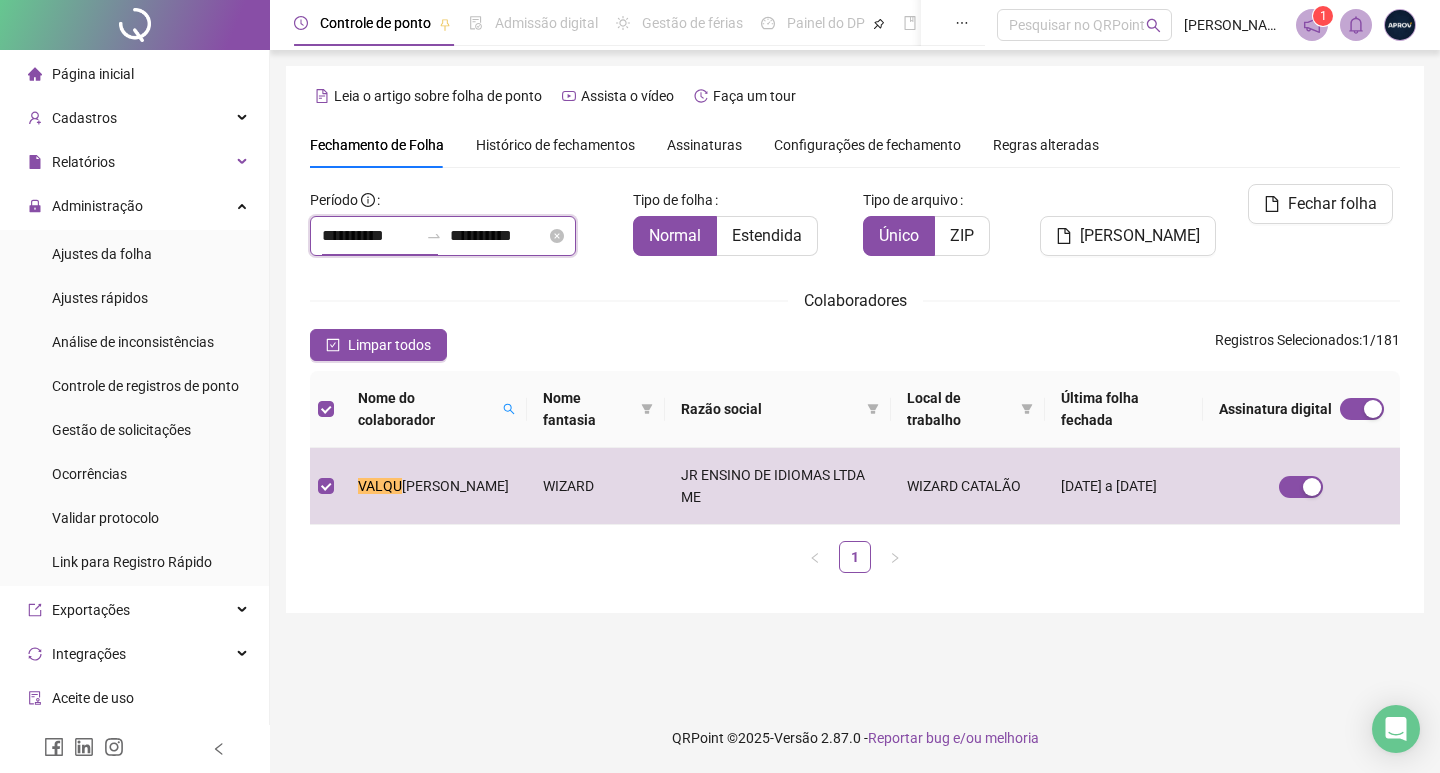 click on "**********" at bounding box center (370, 236) 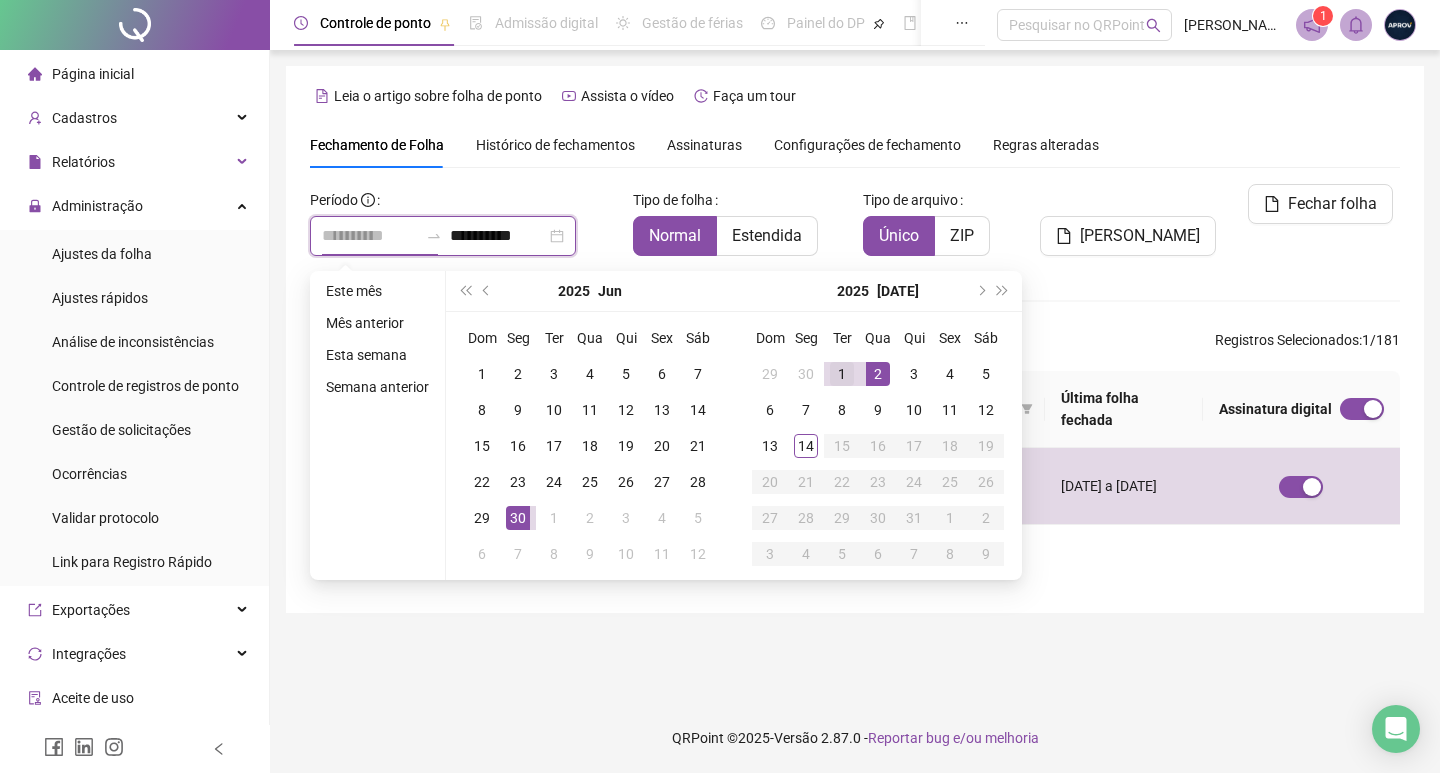 type on "**********" 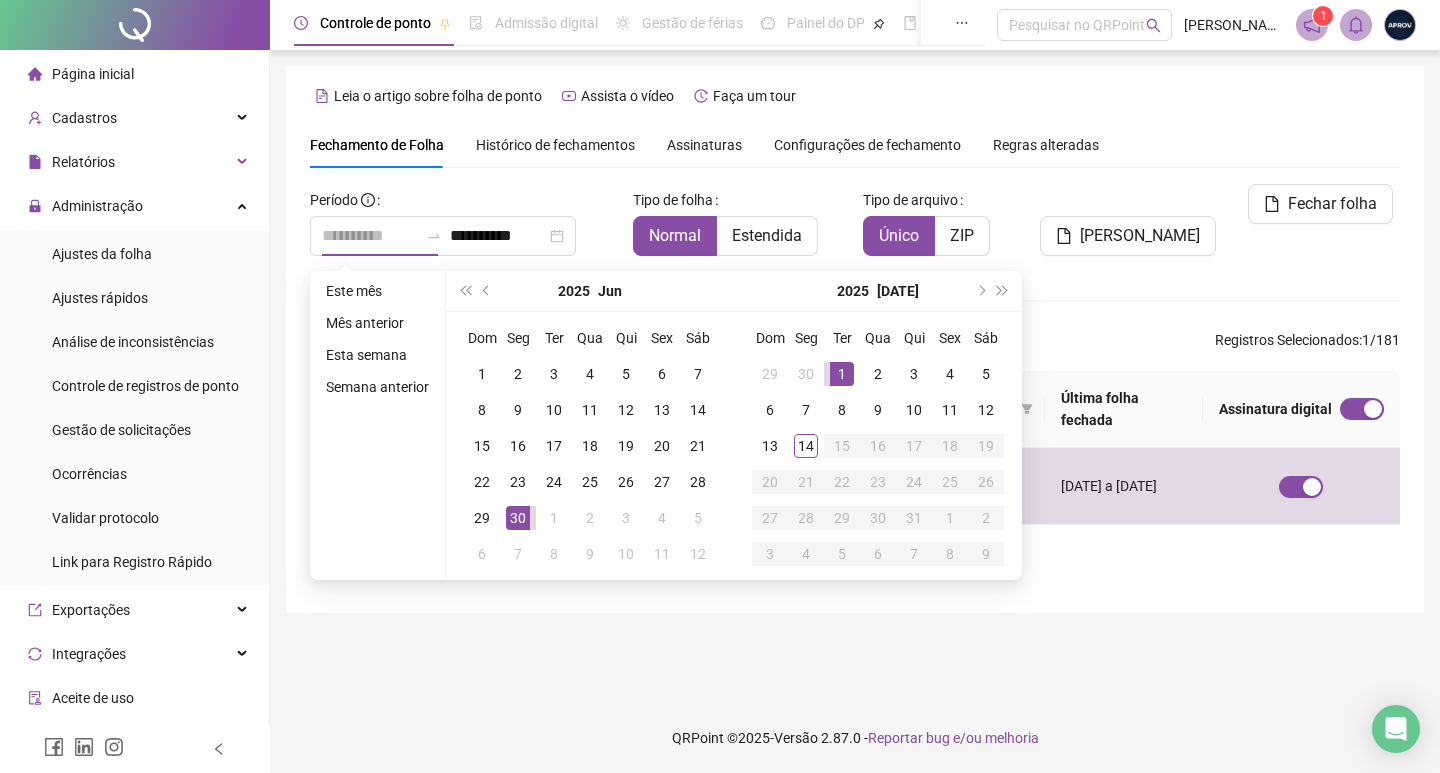 drag, startPoint x: 844, startPoint y: 361, endPoint x: 827, endPoint y: 380, distance: 25.495098 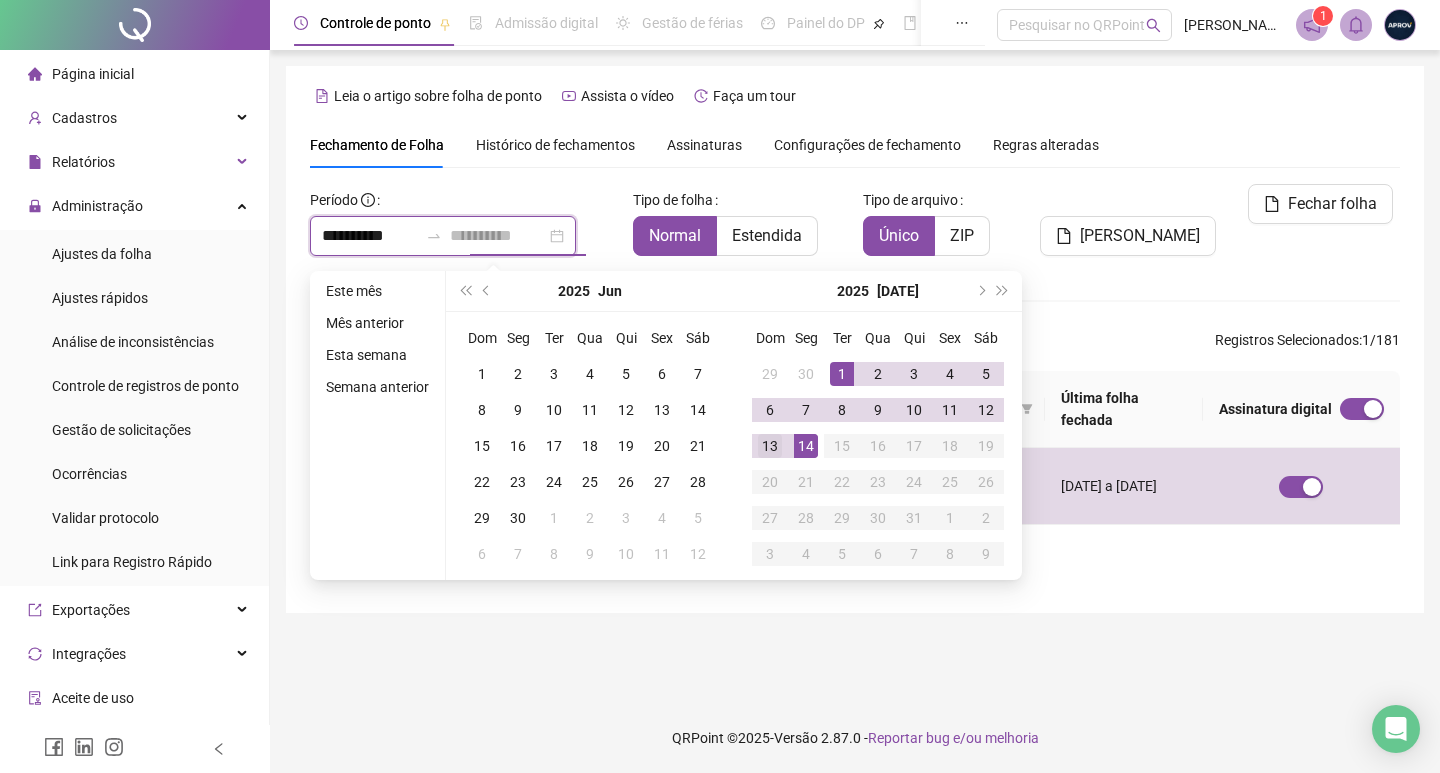 type on "**********" 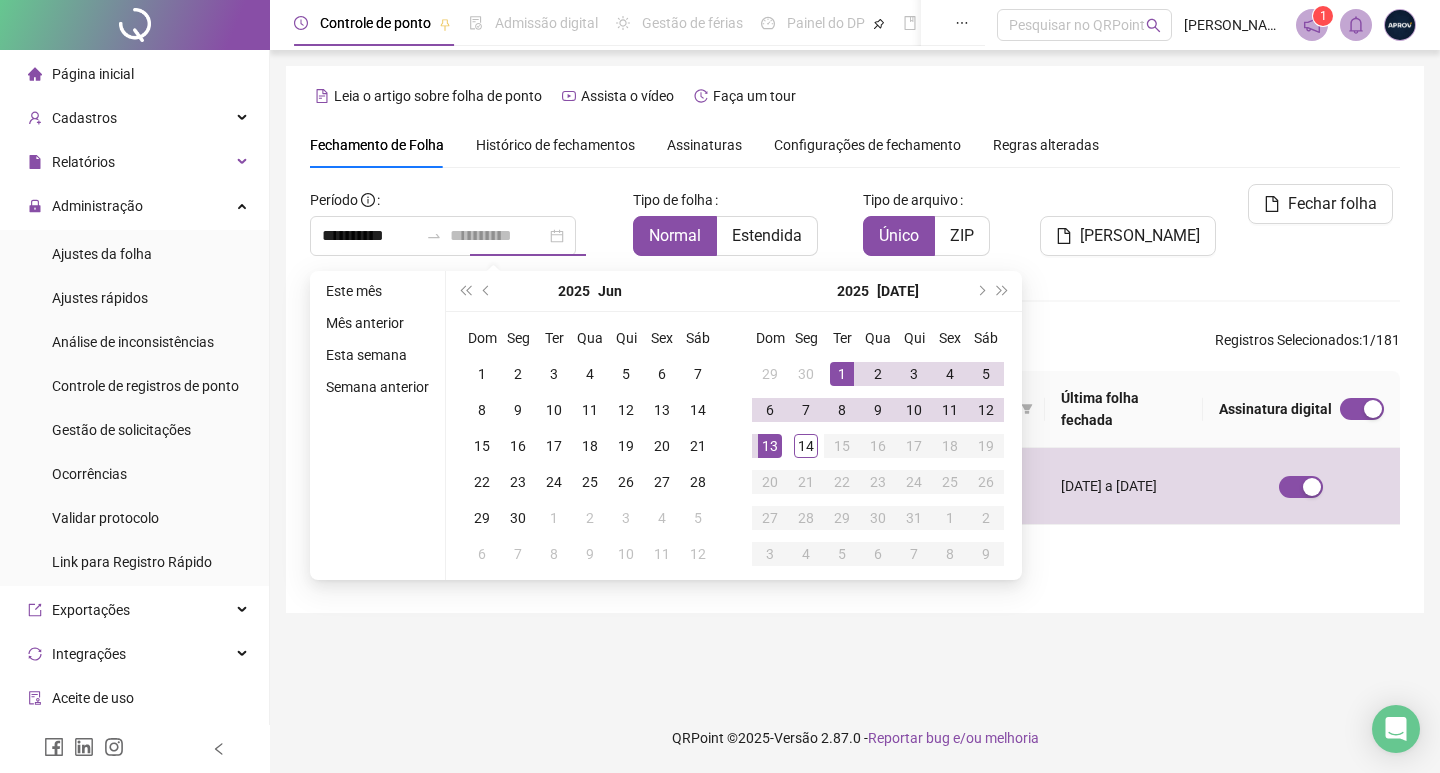 click on "13" at bounding box center [770, 446] 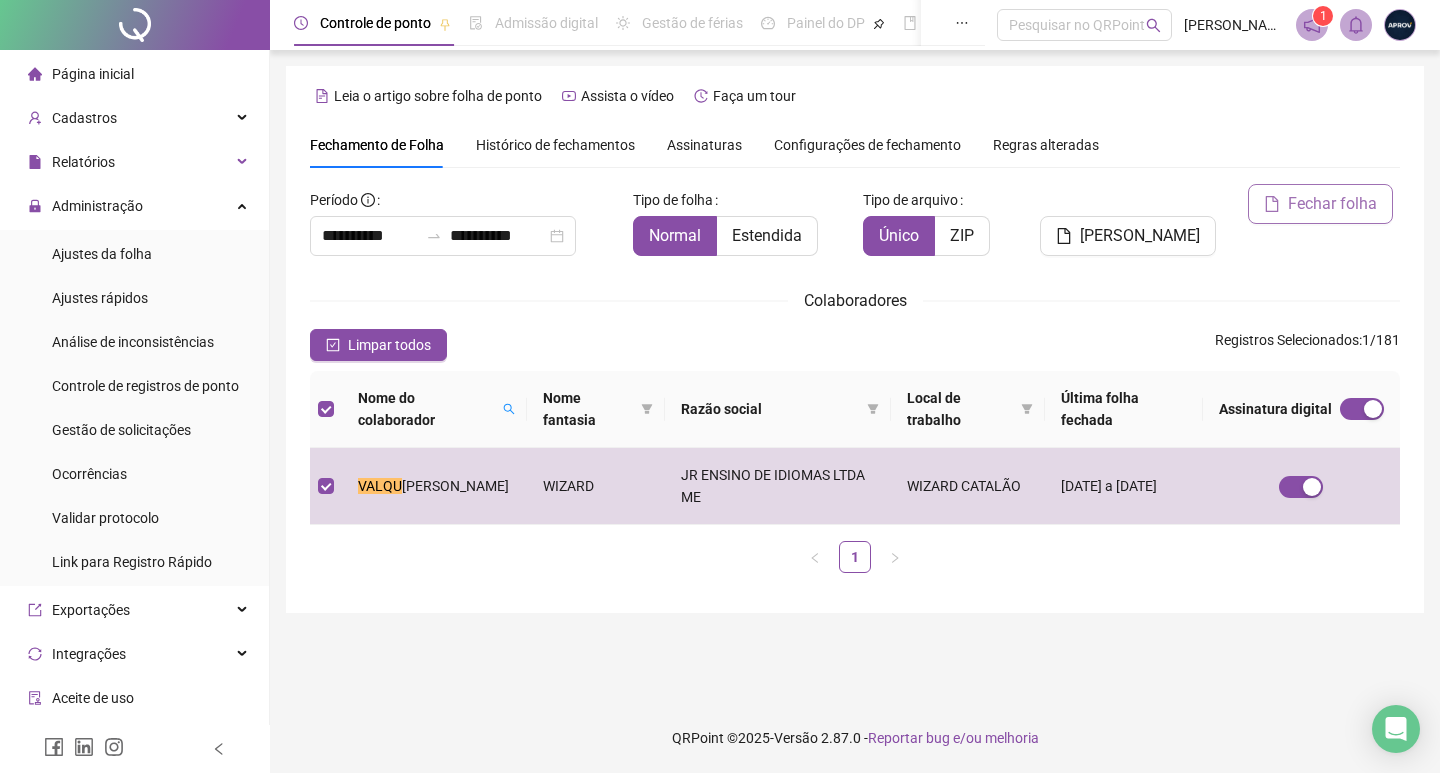 click on "Fechar folha" at bounding box center (1332, 204) 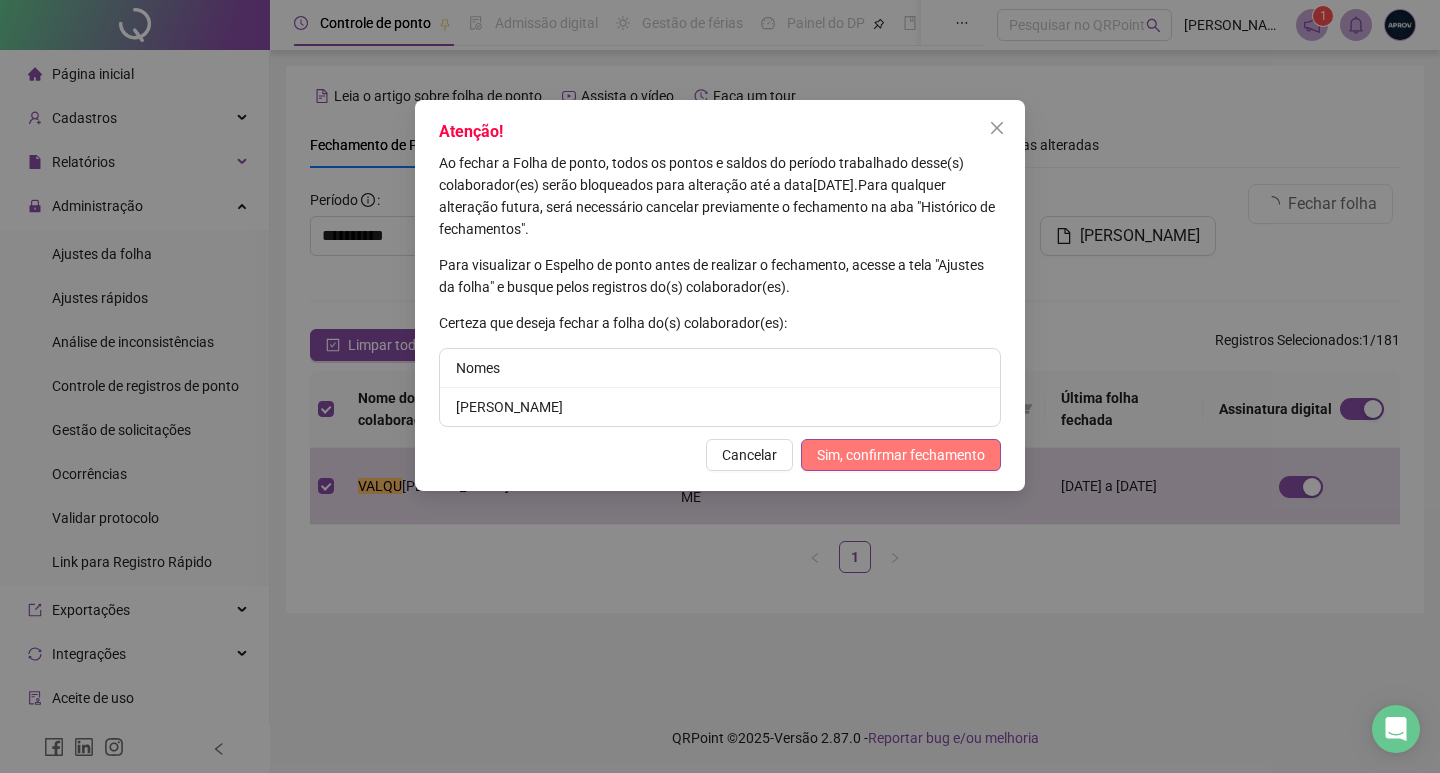 click on "Sim, confirmar fechamento" at bounding box center (901, 455) 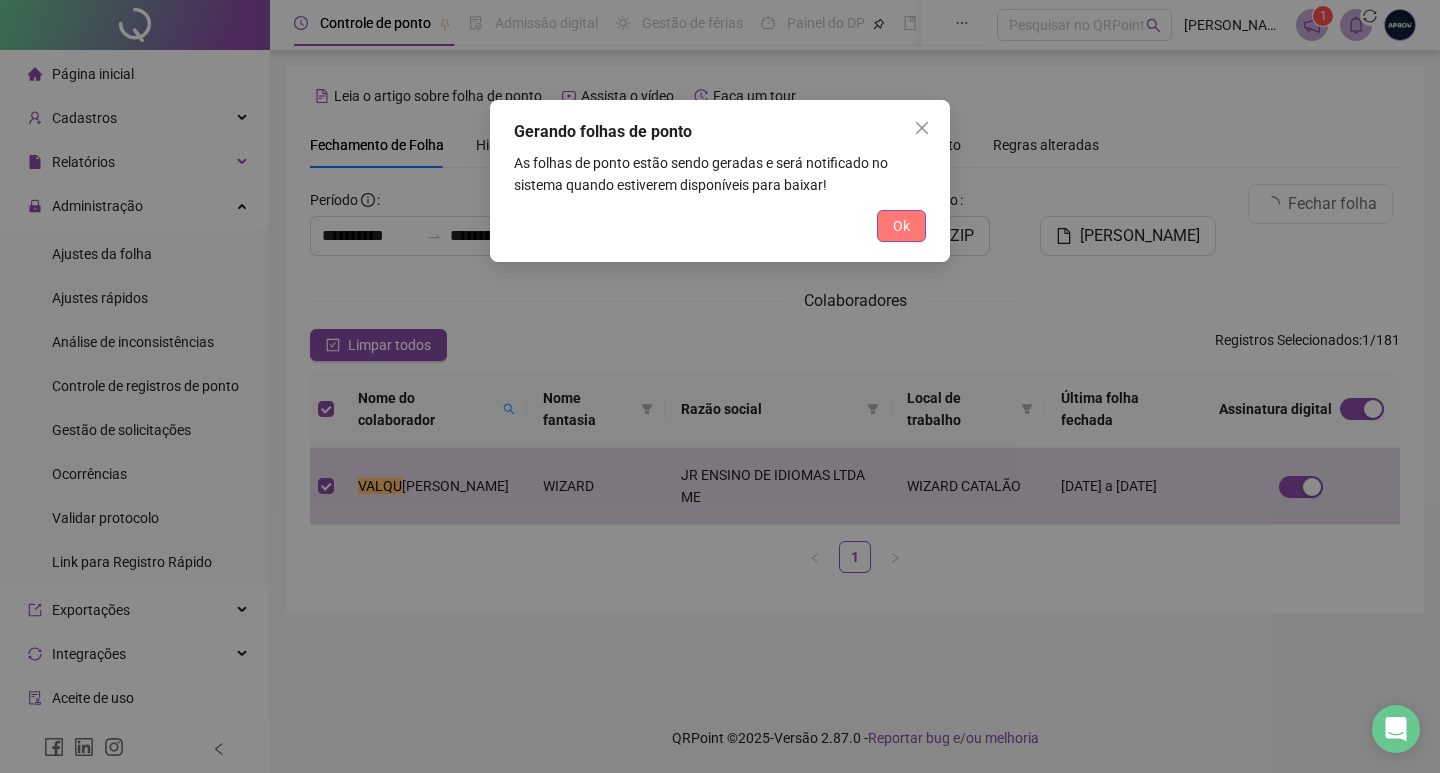 click on "Ok" at bounding box center [901, 226] 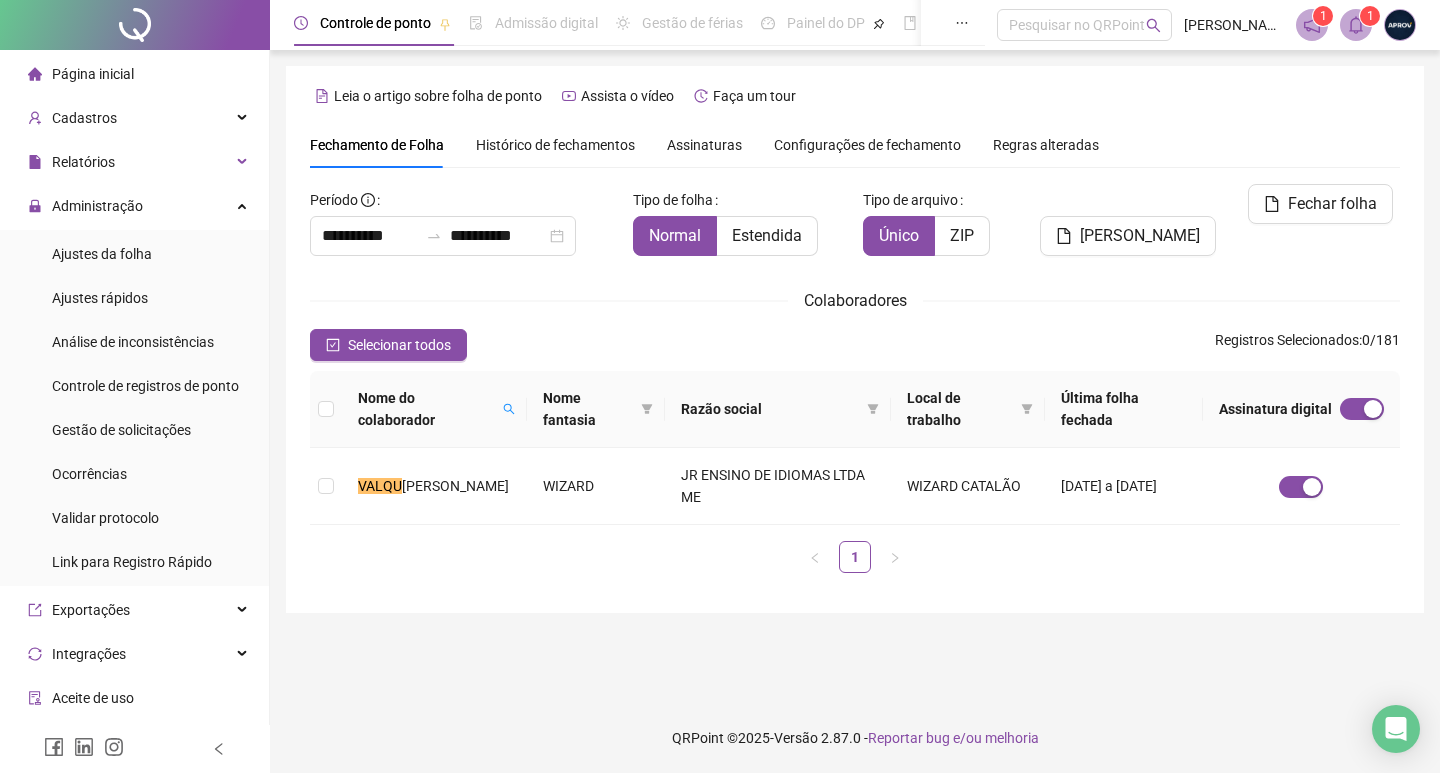 click 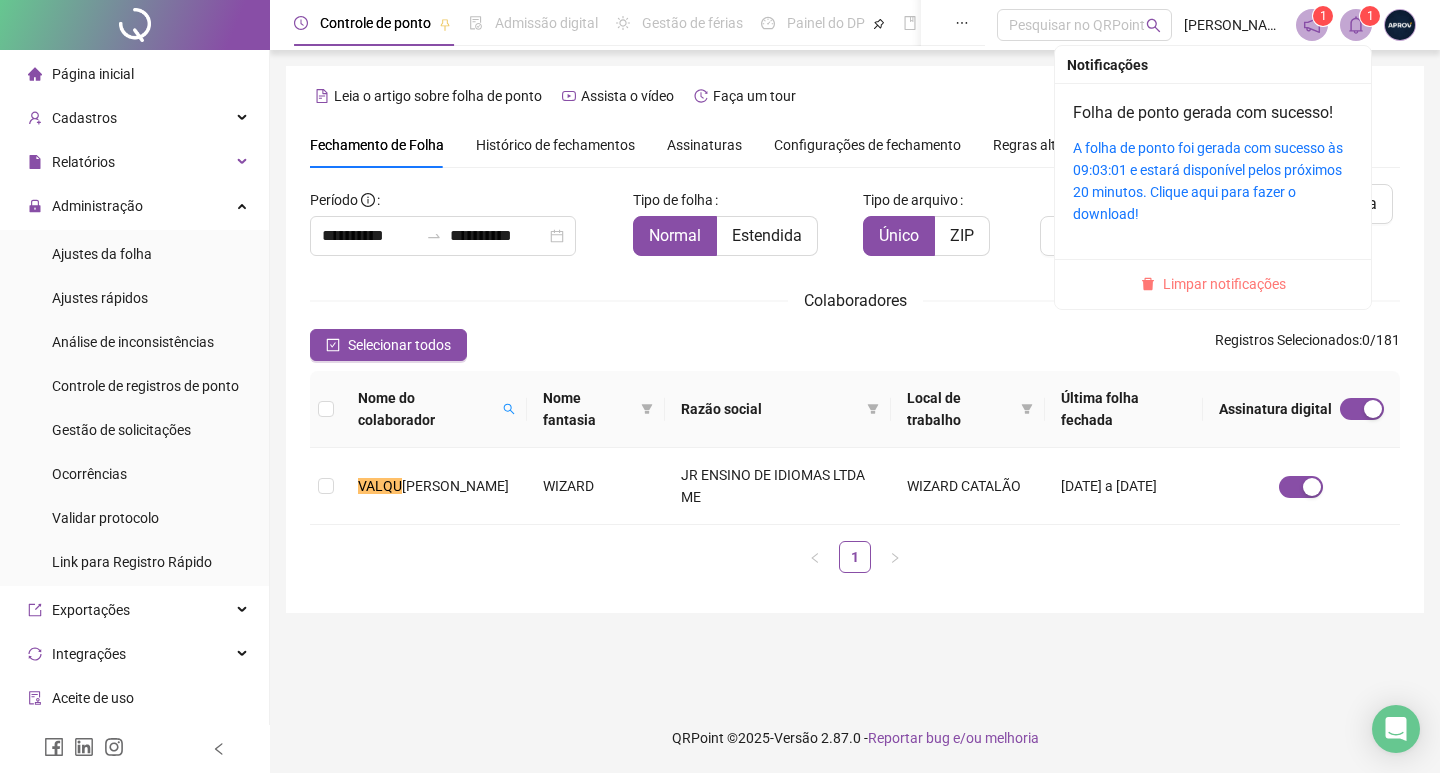 click on "Limpar notificações" at bounding box center [1224, 284] 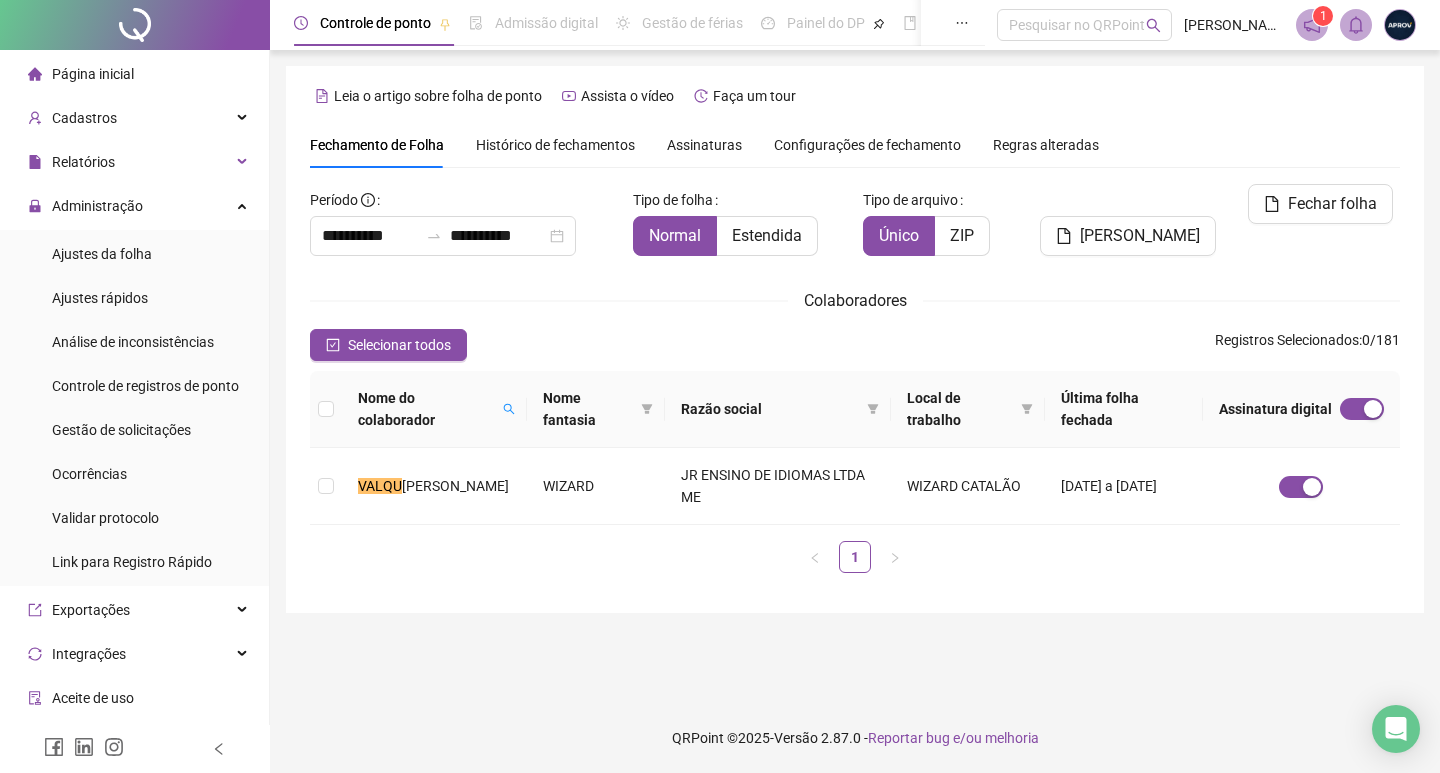 click on "1" at bounding box center [1323, 16] 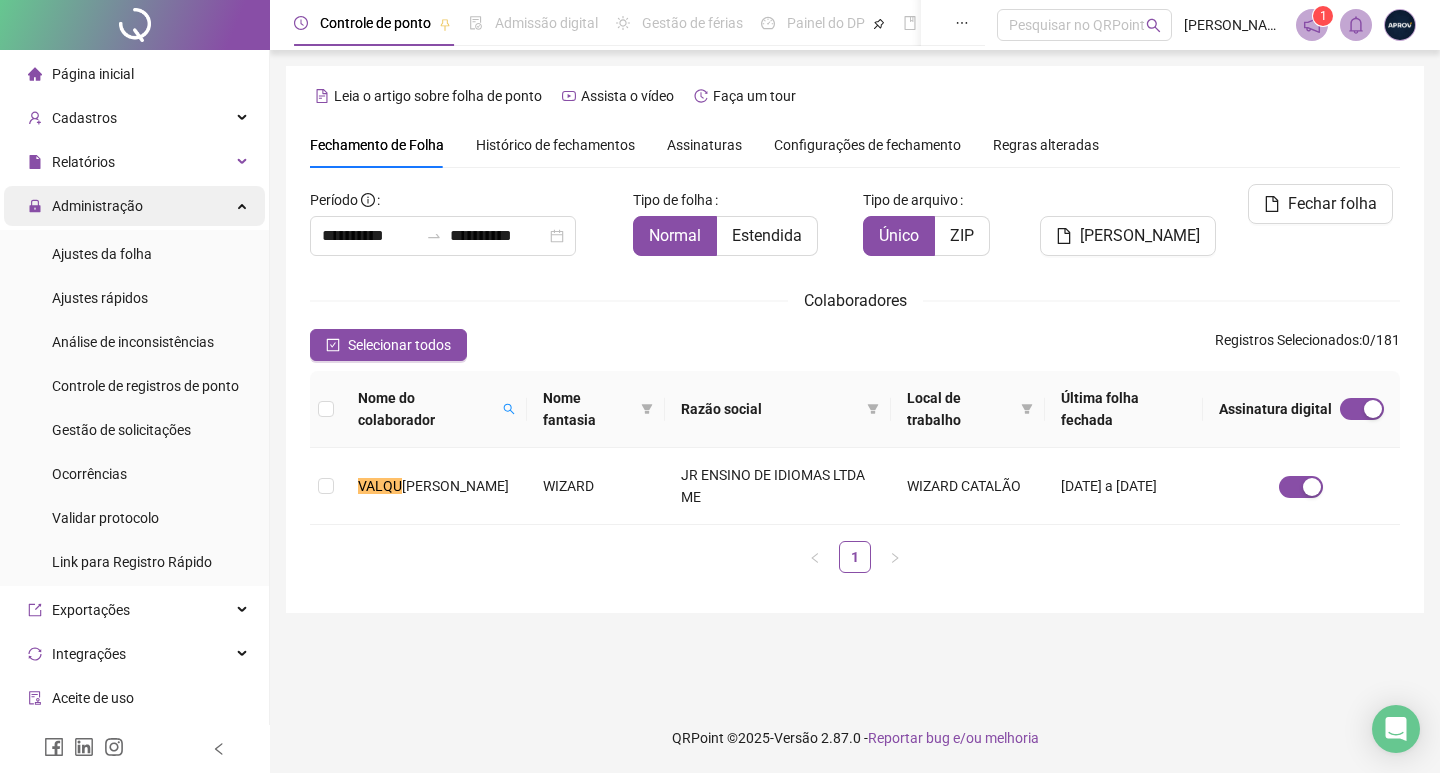 click on "Administração" at bounding box center (97, 206) 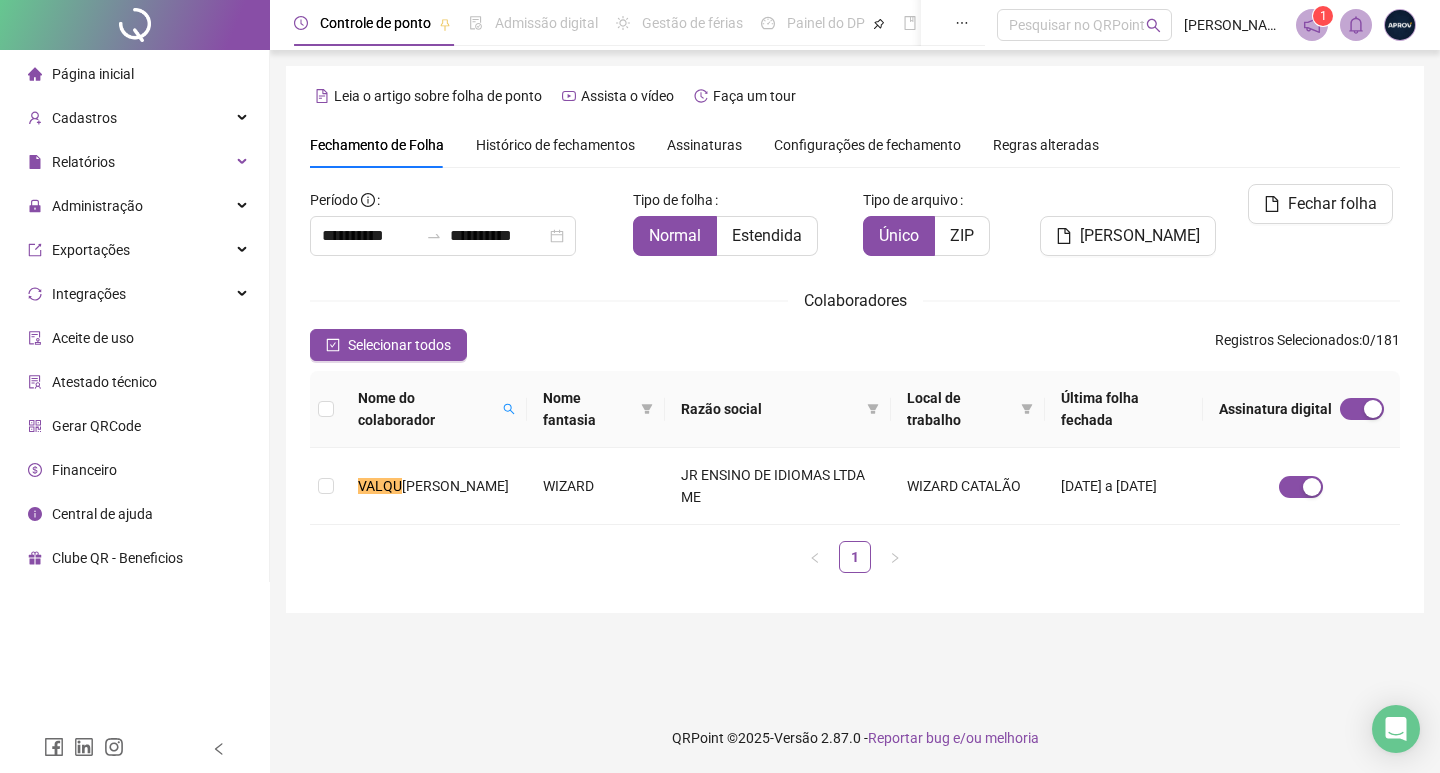 click 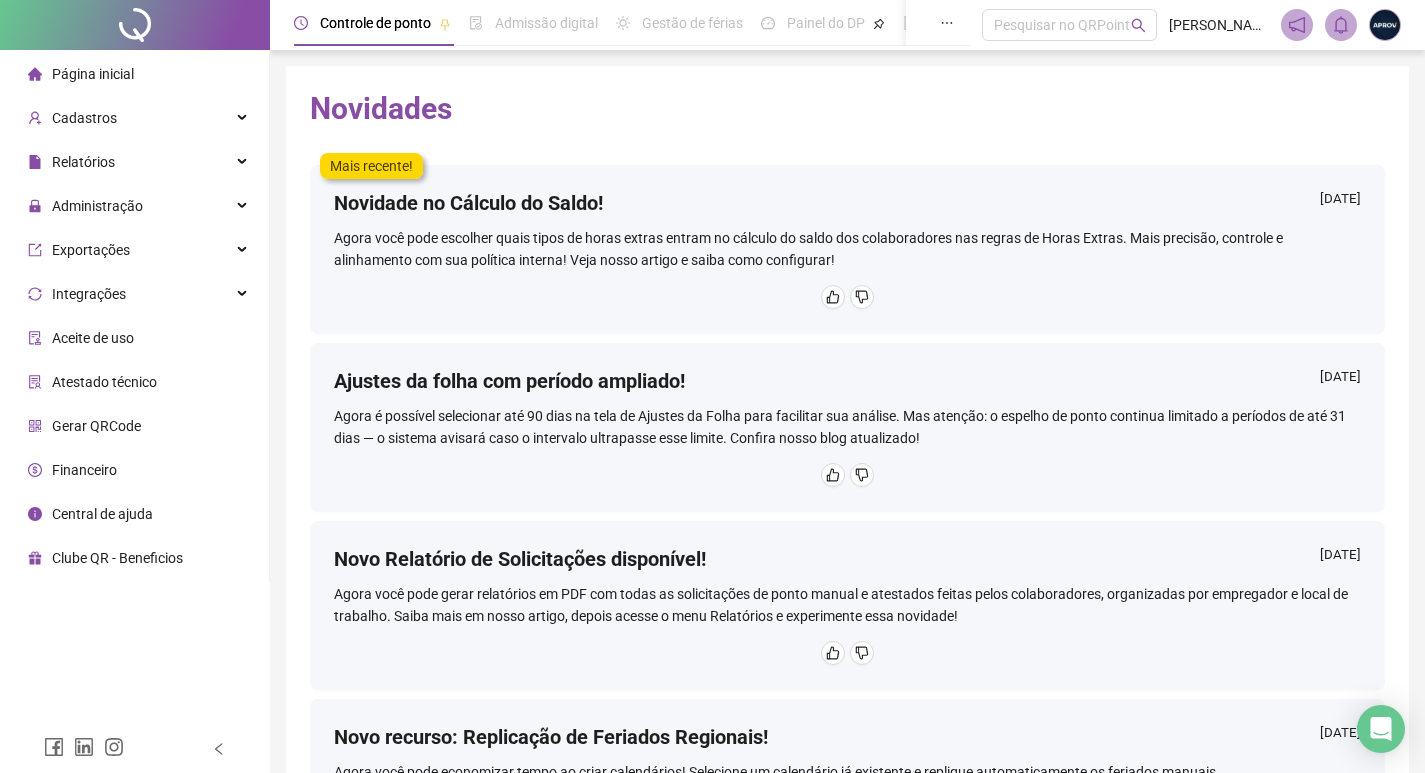 click on "Página inicial" at bounding box center (93, 74) 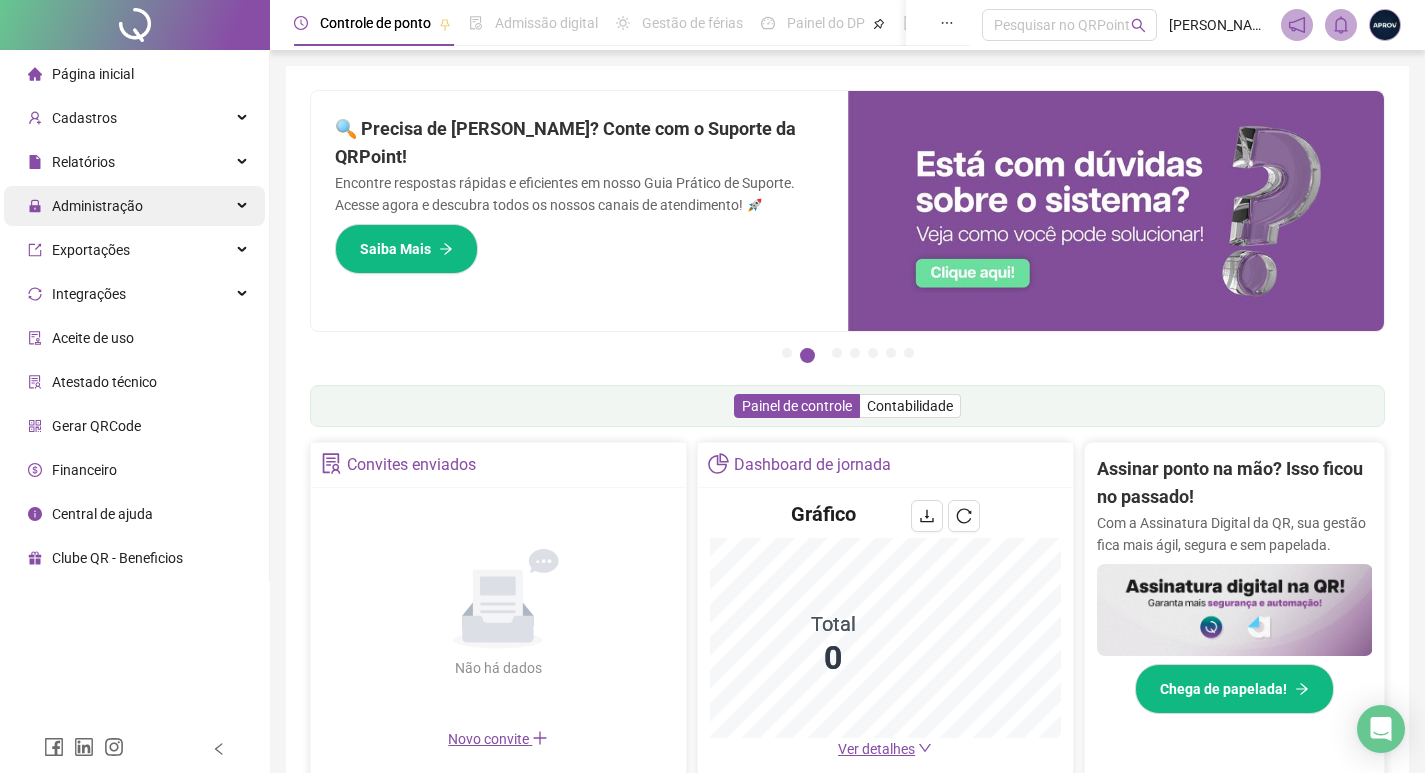click on "Administração" at bounding box center (97, 206) 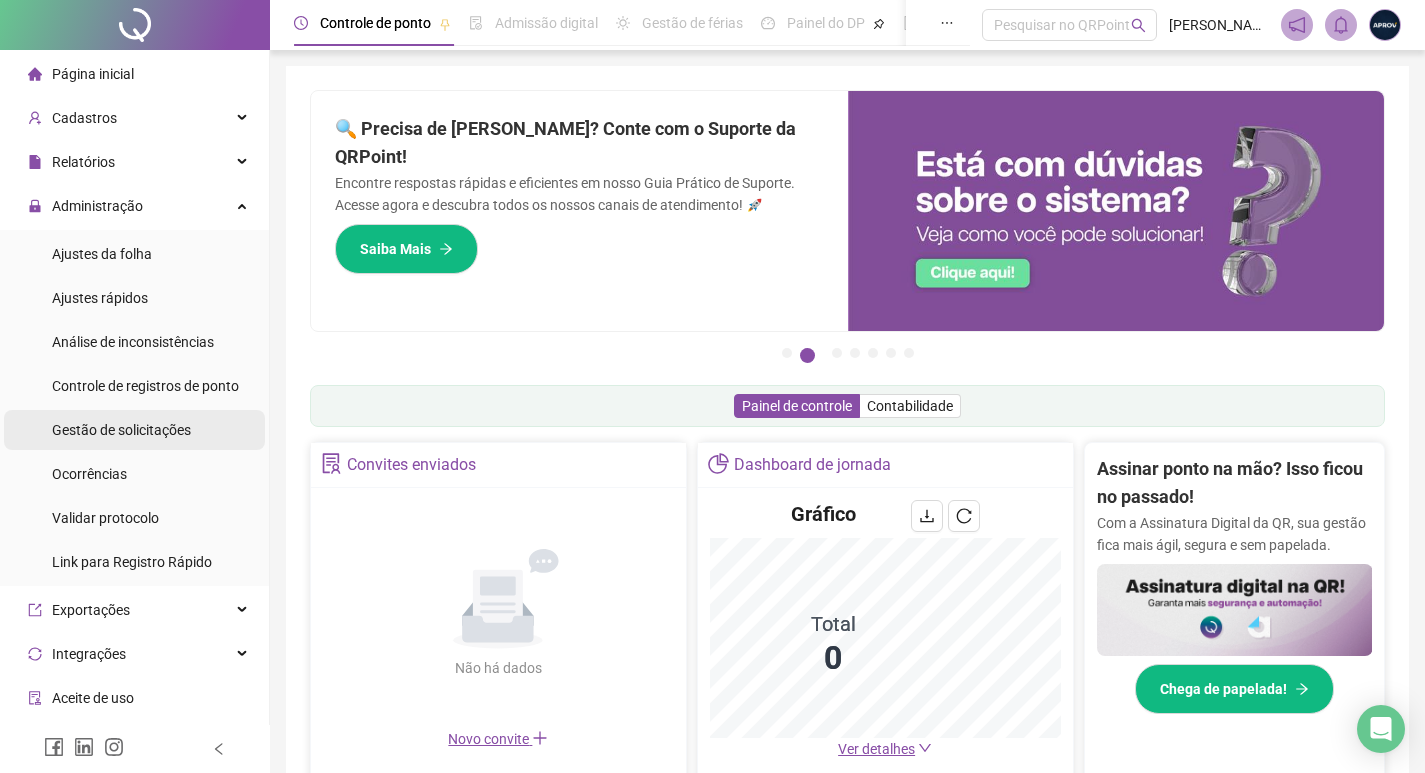 click on "Gestão de solicitações" at bounding box center [121, 430] 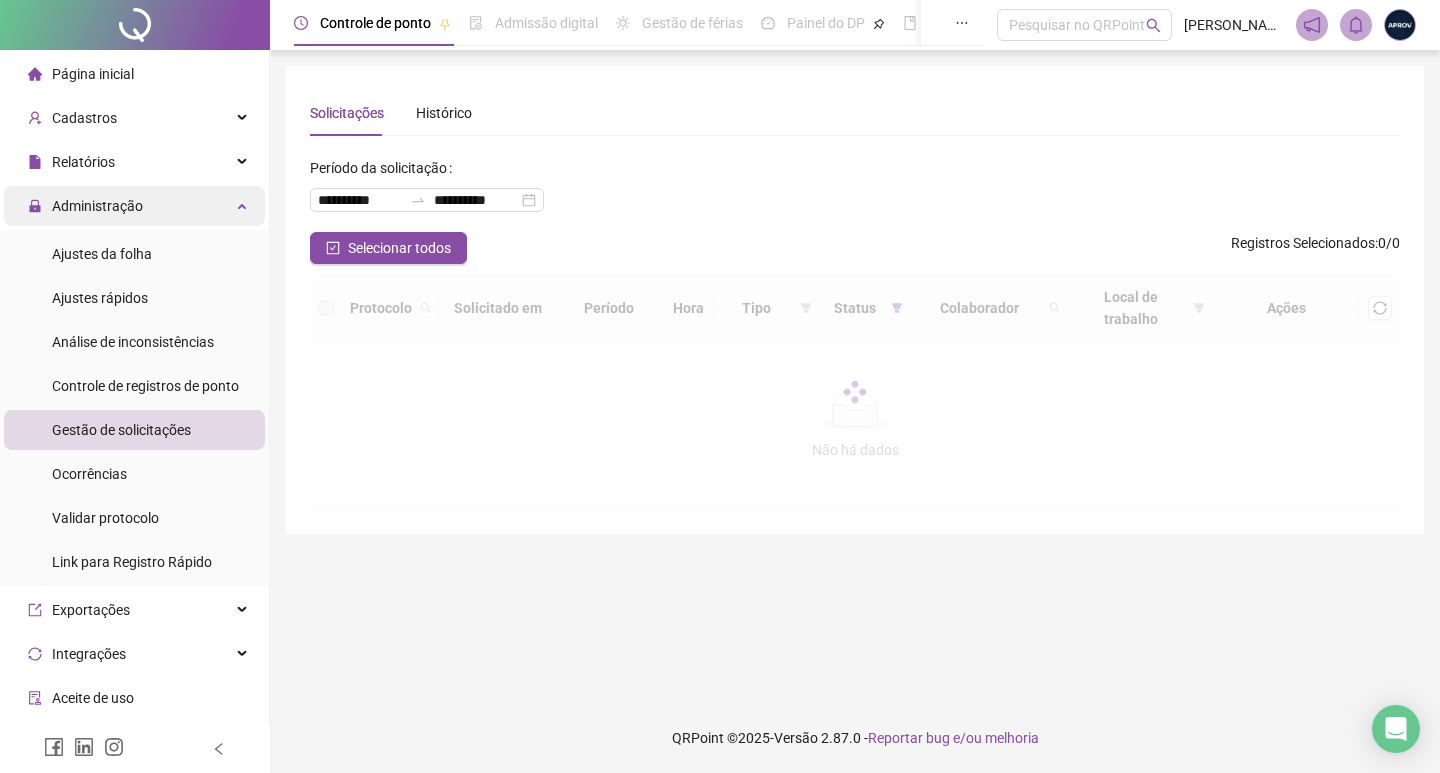 click on "Administração" at bounding box center [97, 206] 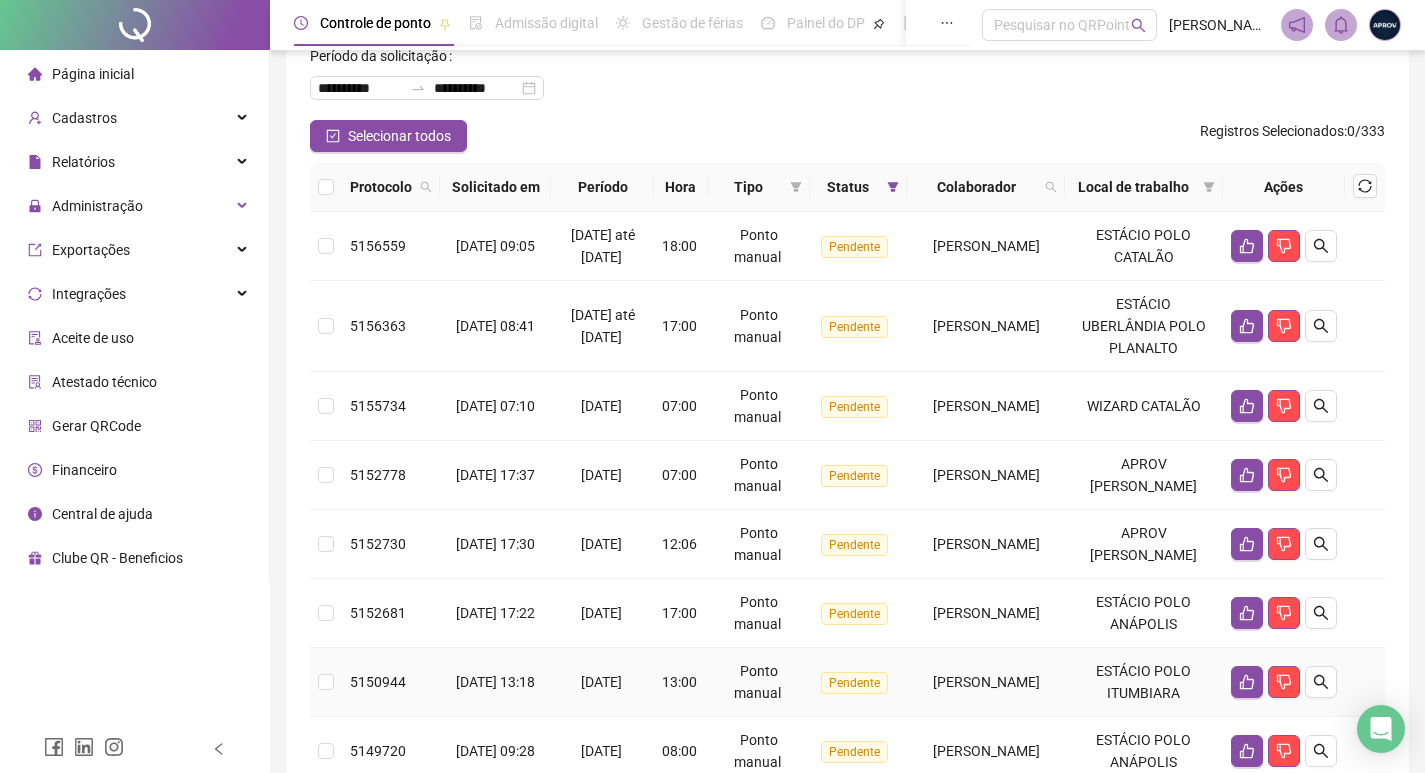 scroll, scrollTop: 0, scrollLeft: 0, axis: both 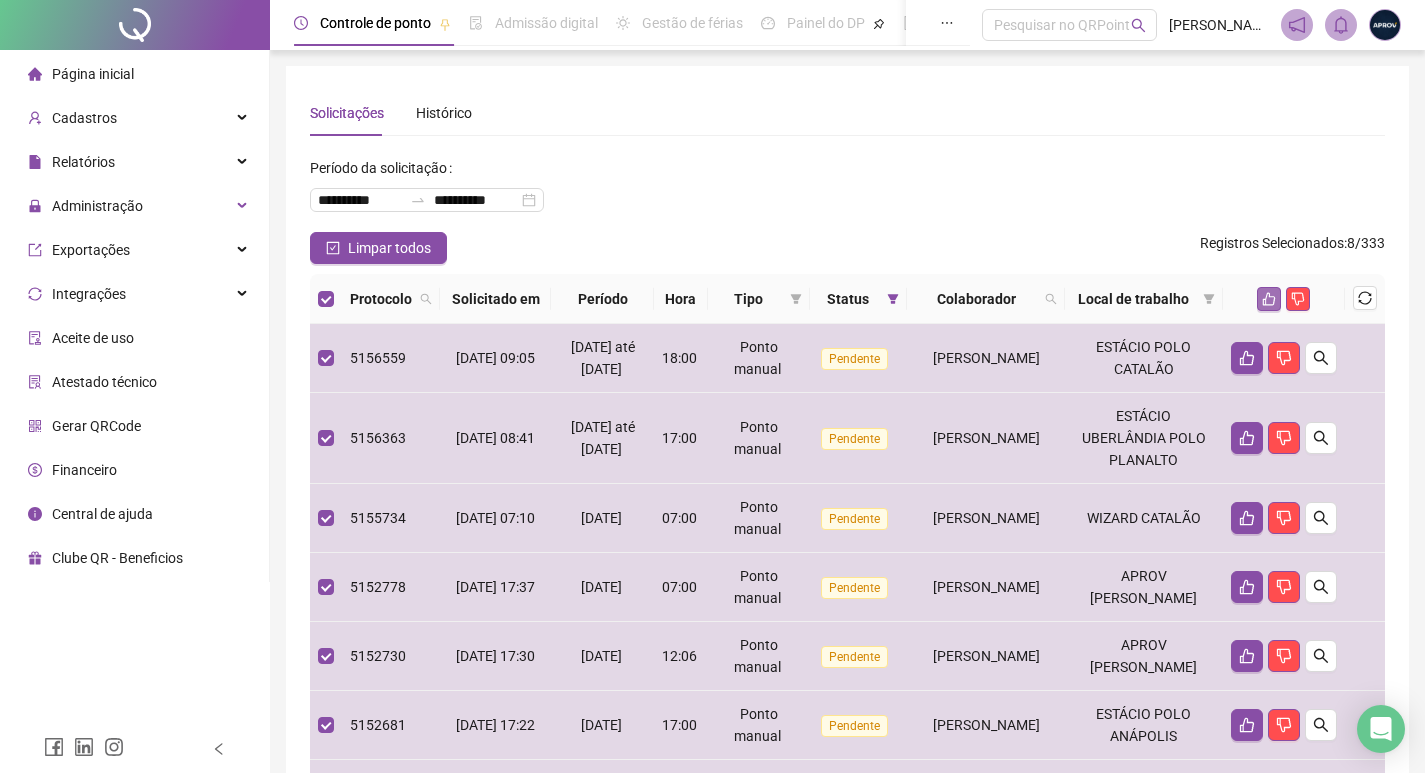 click 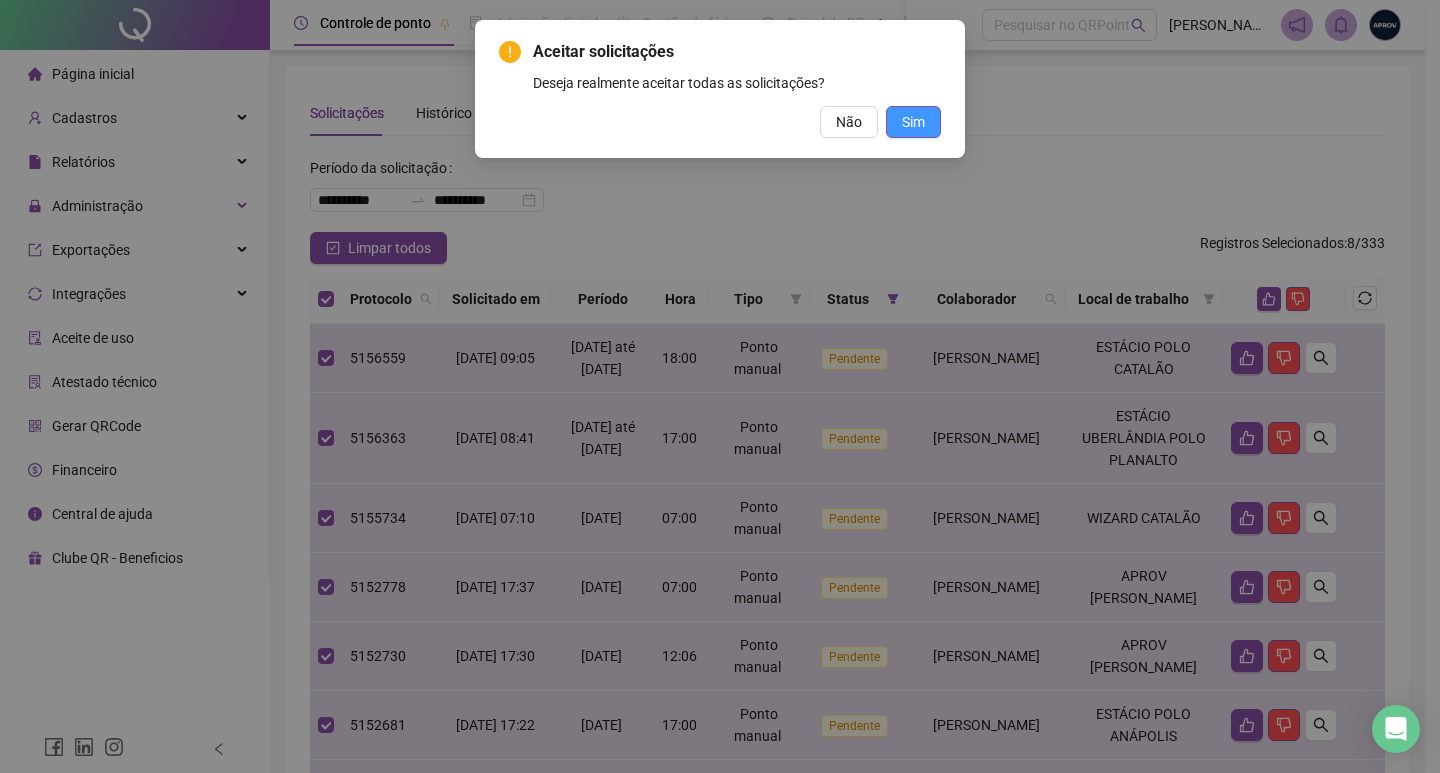 click on "Sim" at bounding box center [913, 122] 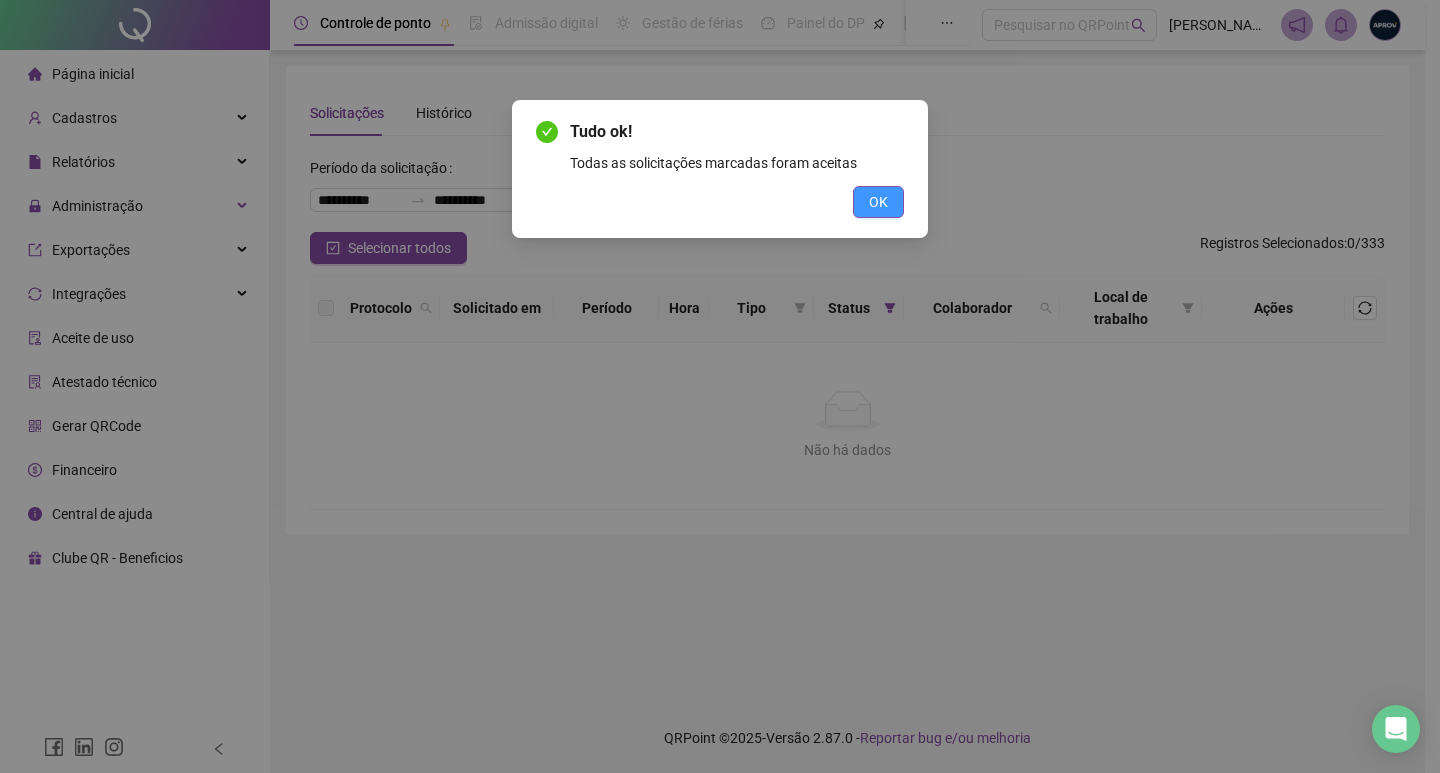 click on "OK" at bounding box center [878, 202] 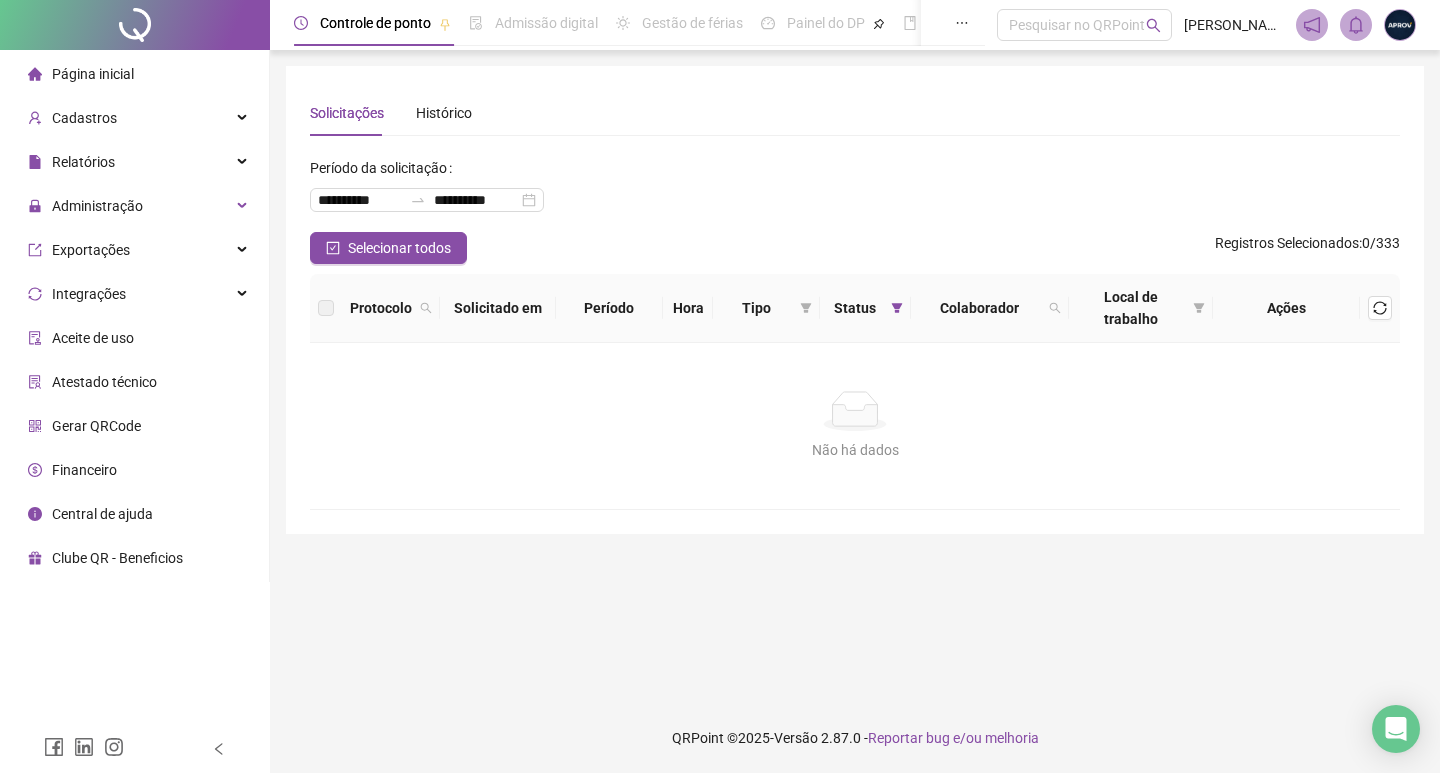 click on "Página inicial" at bounding box center [93, 74] 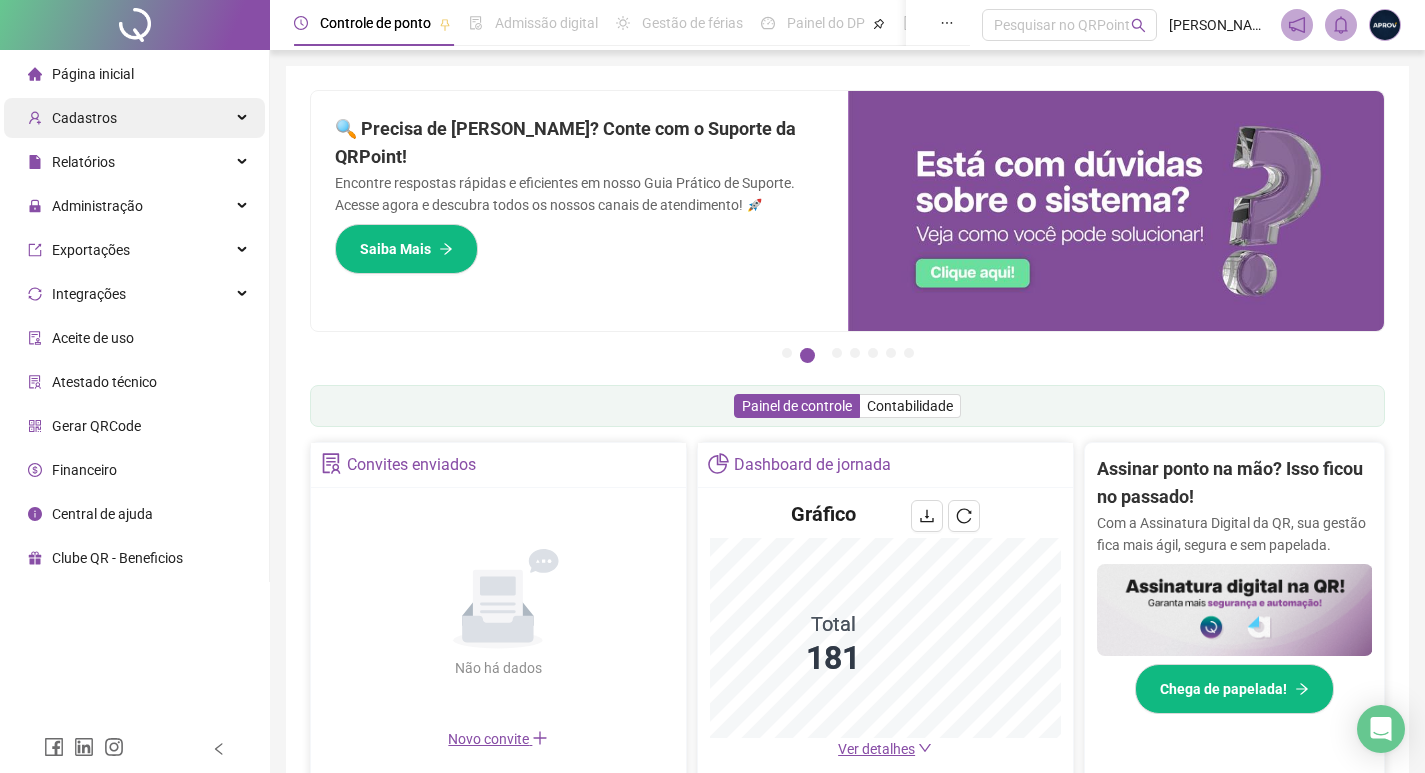 click on "Cadastros" at bounding box center [84, 118] 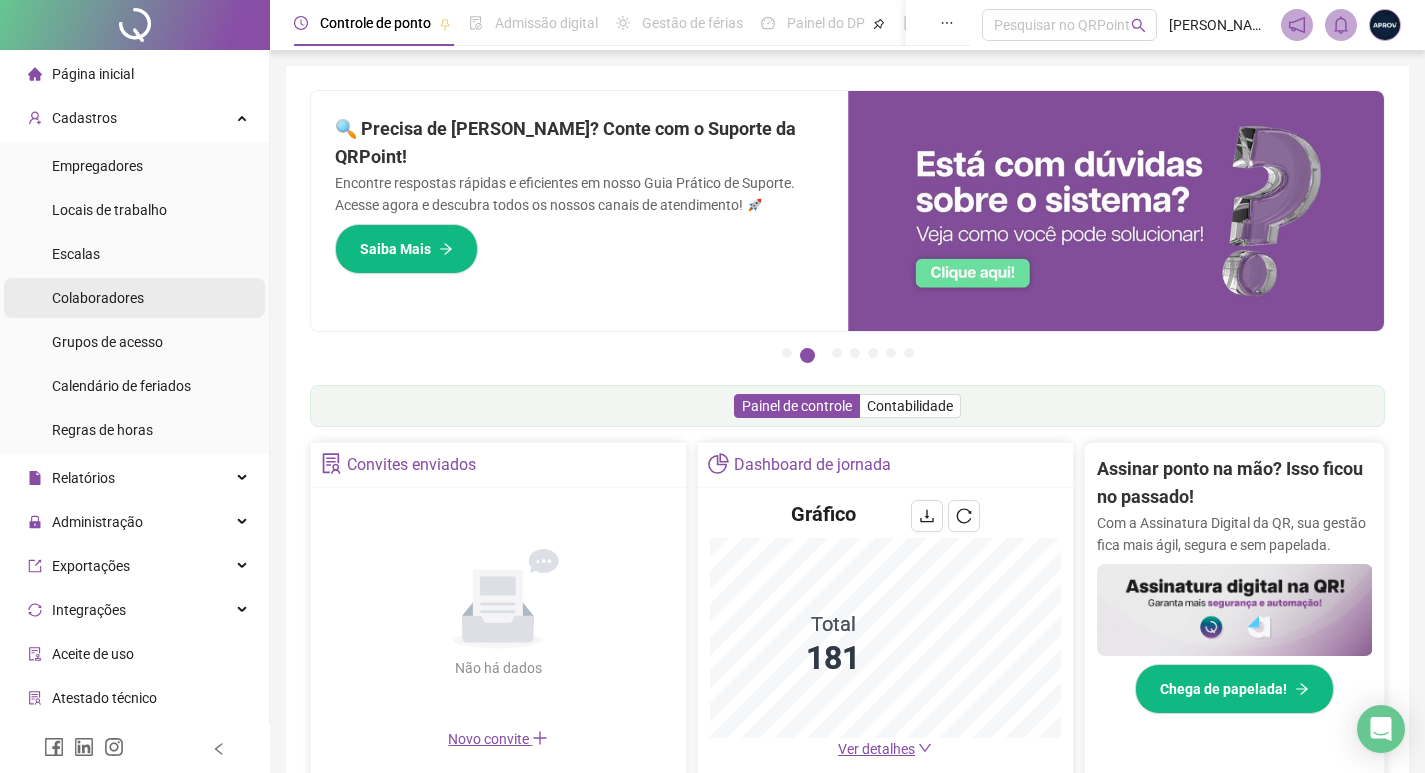 click on "Colaboradores" at bounding box center (98, 298) 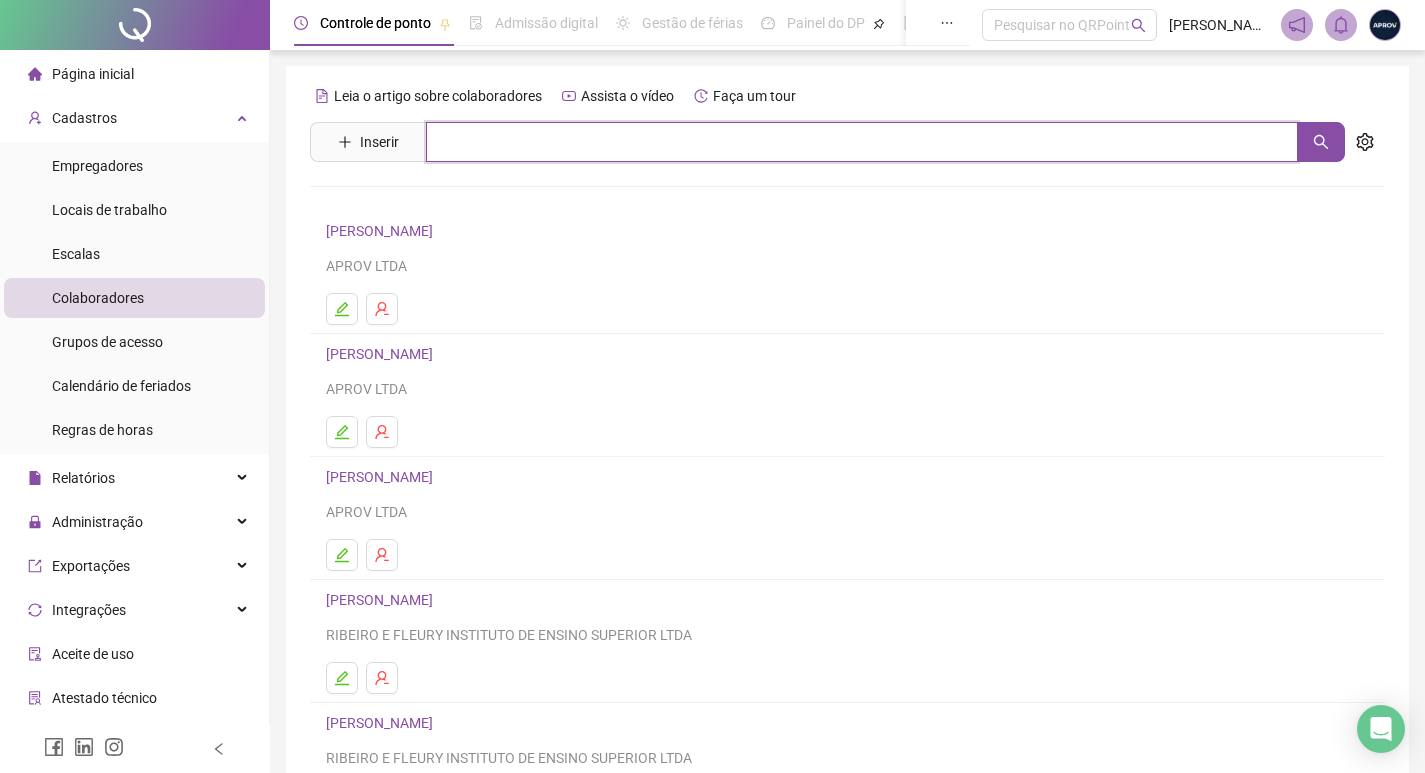 click at bounding box center [862, 142] 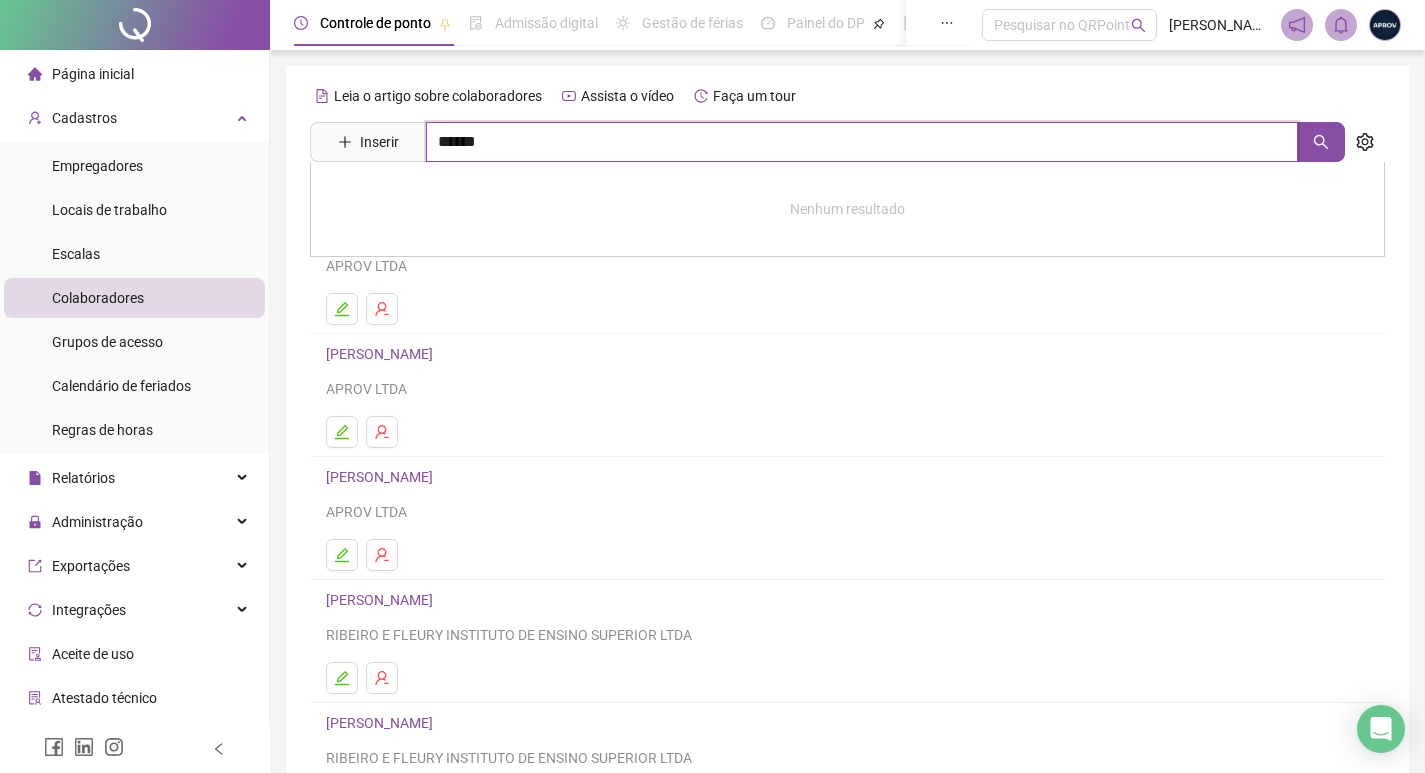 type on "******" 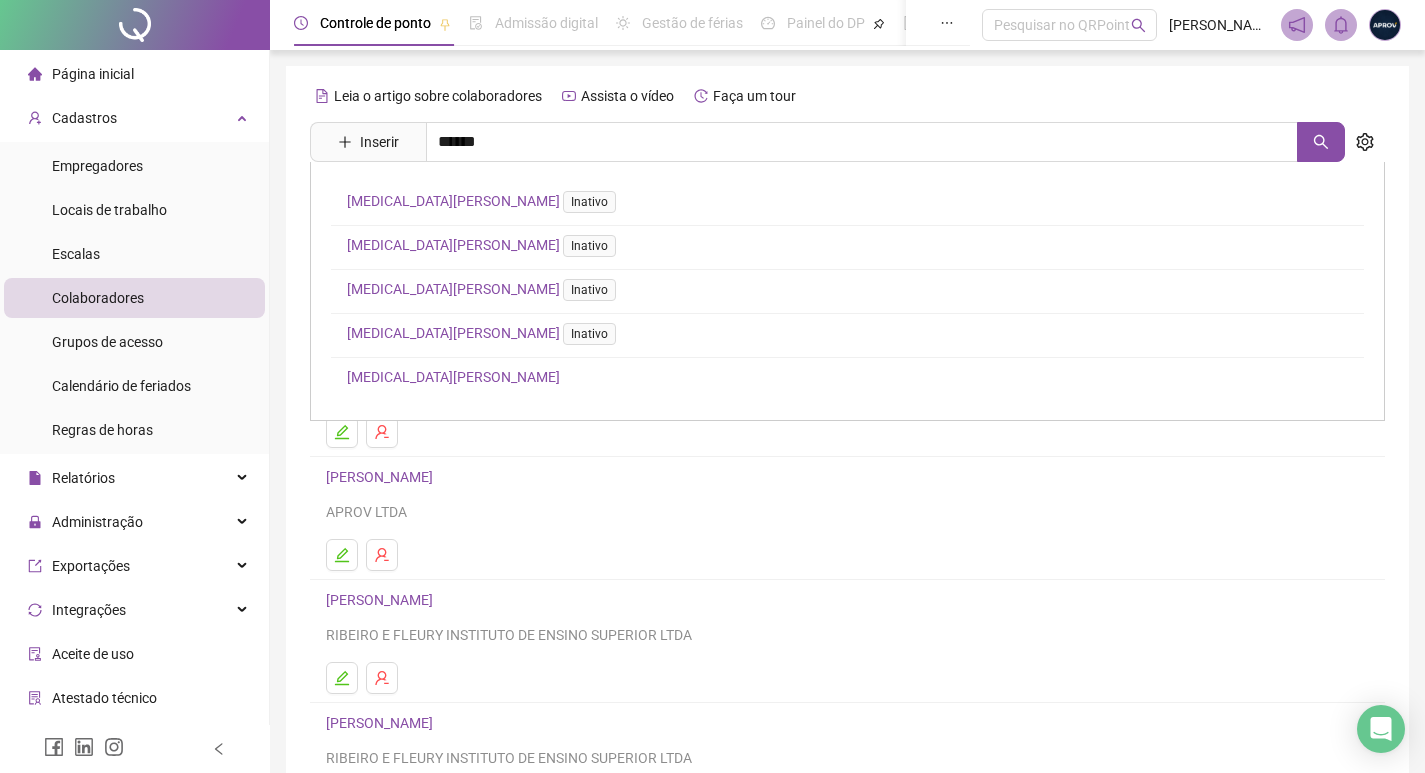 click on "[MEDICAL_DATA][PERSON_NAME]" at bounding box center (453, 377) 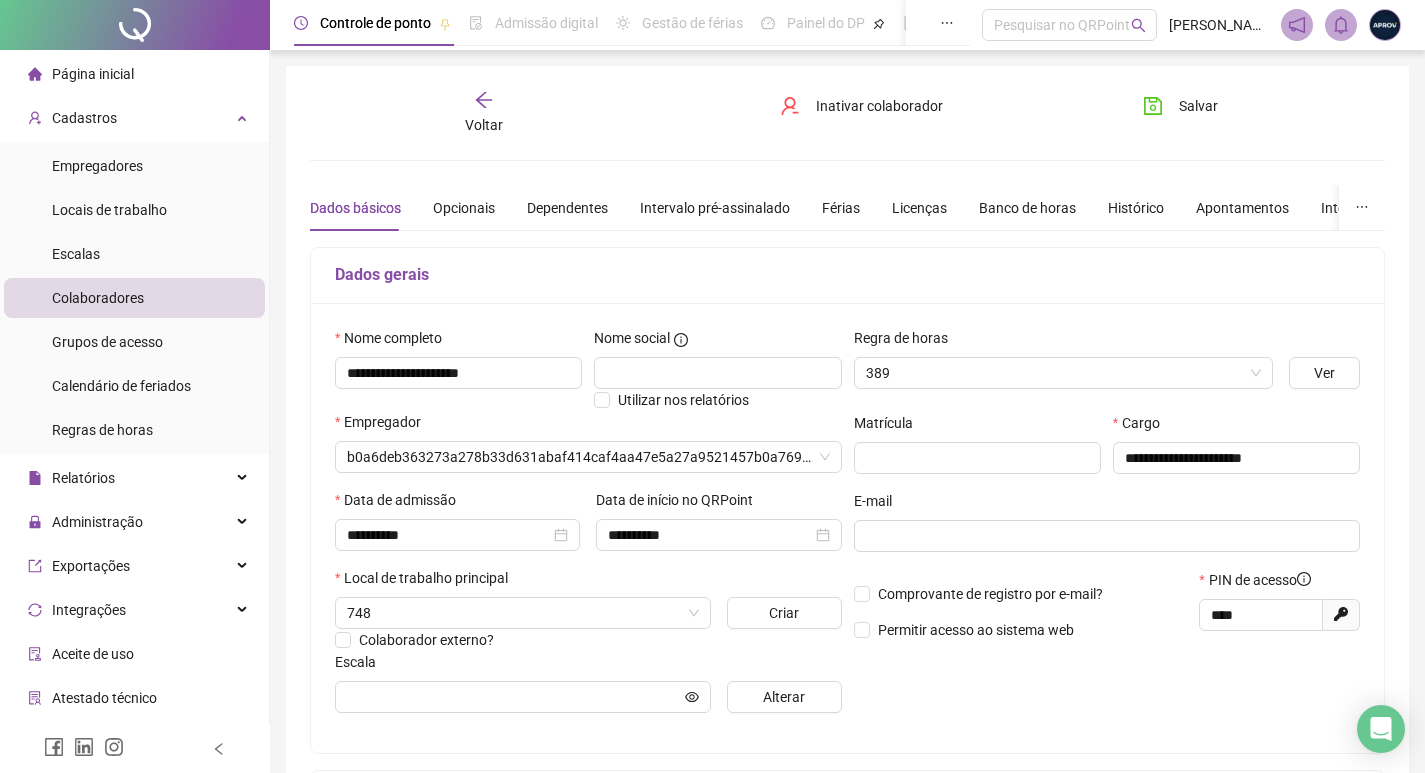 type on "**********" 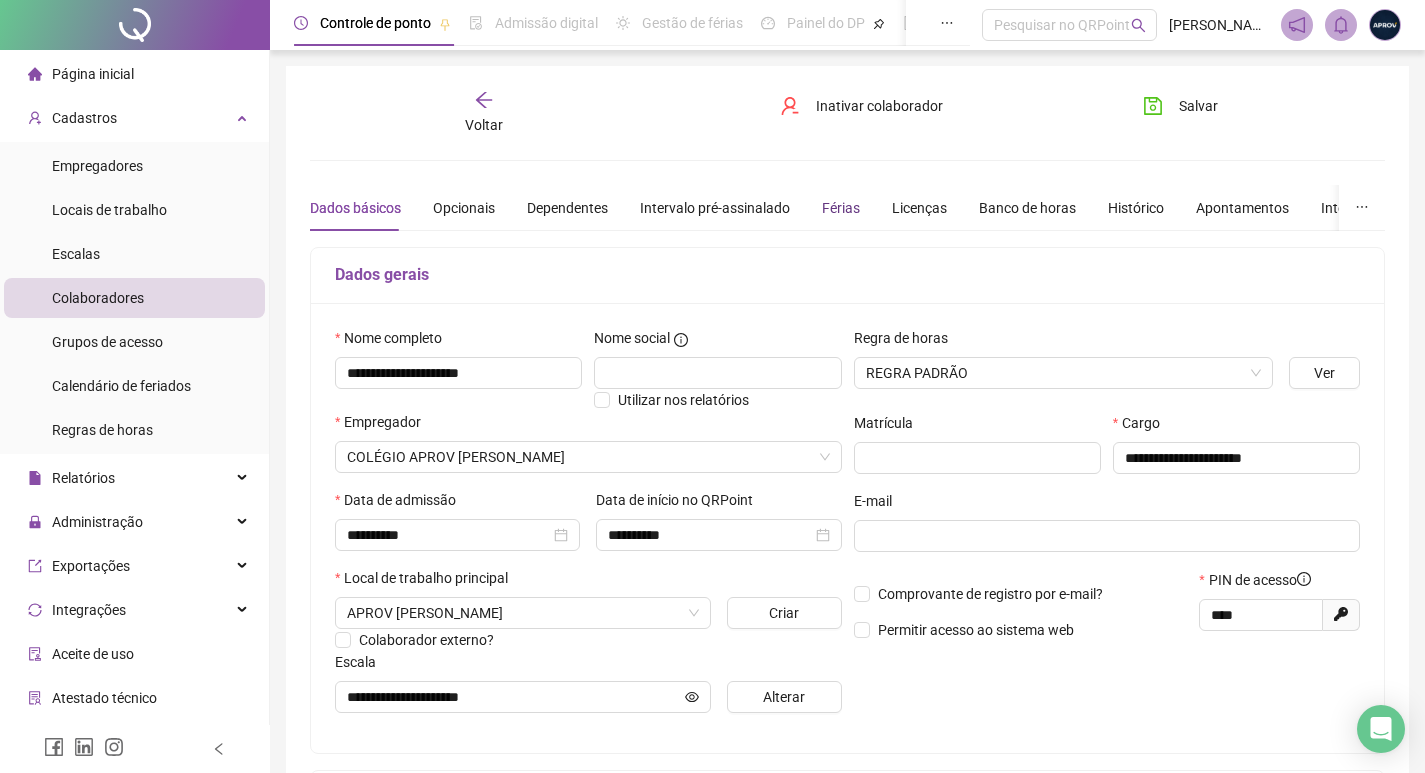 click on "Férias" at bounding box center (841, 208) 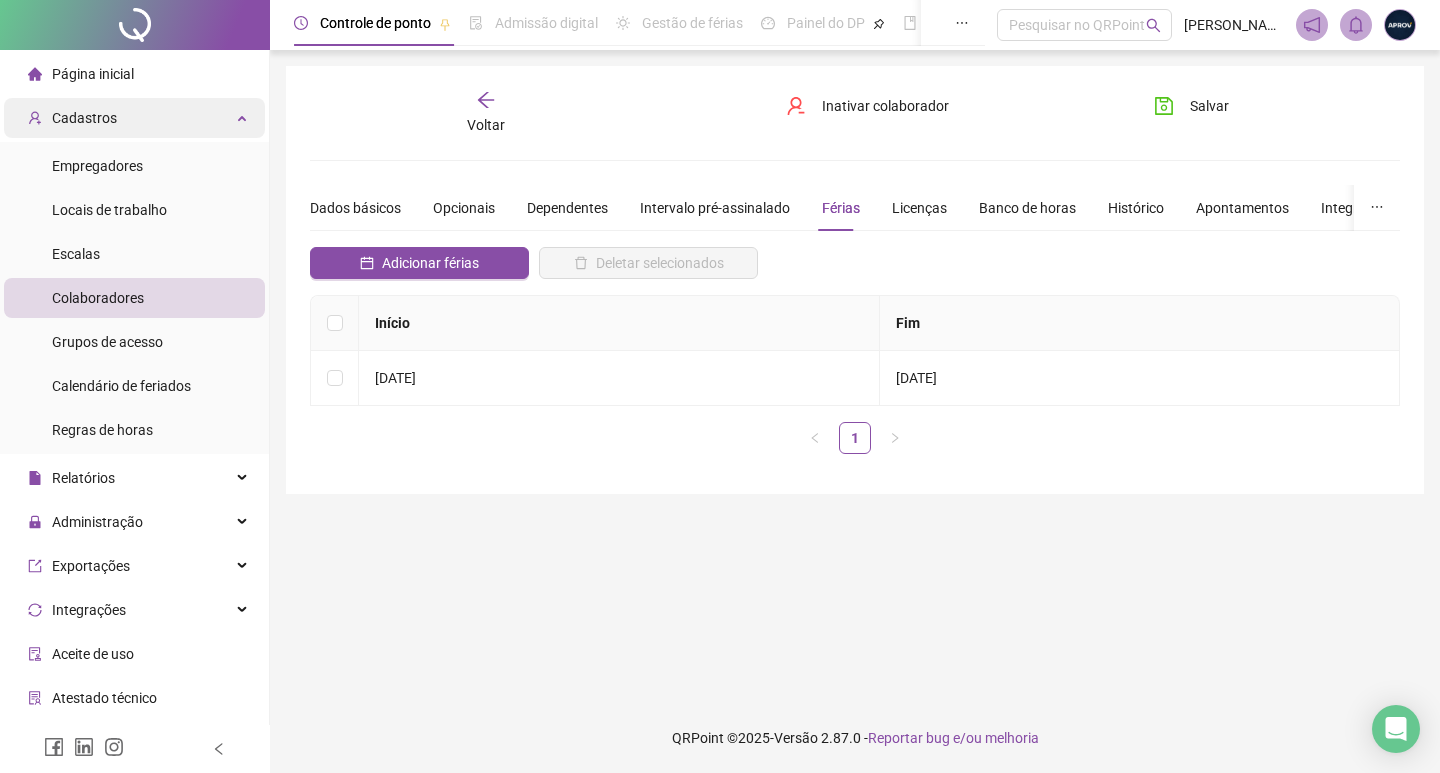 click on "Cadastros" at bounding box center [84, 118] 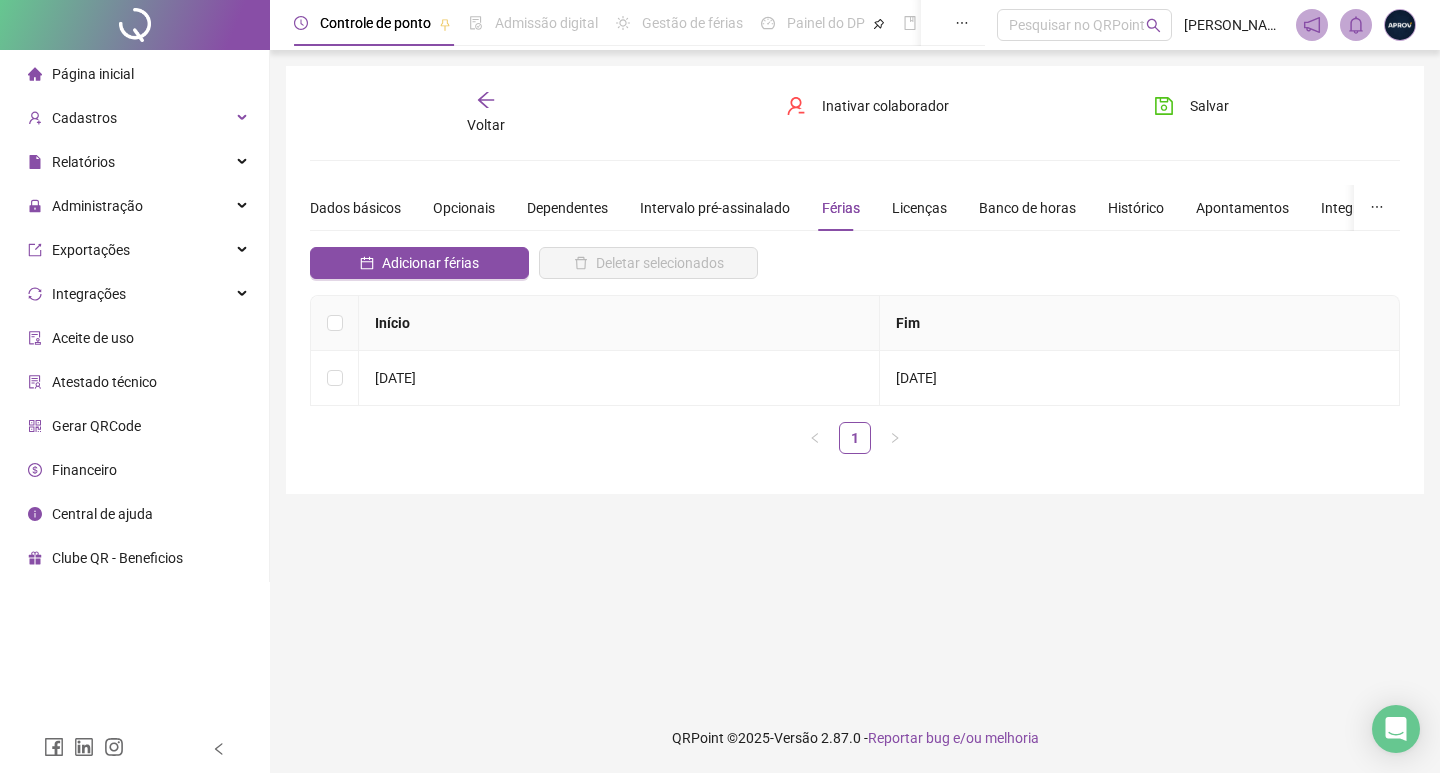 click on "Página inicial" at bounding box center (81, 74) 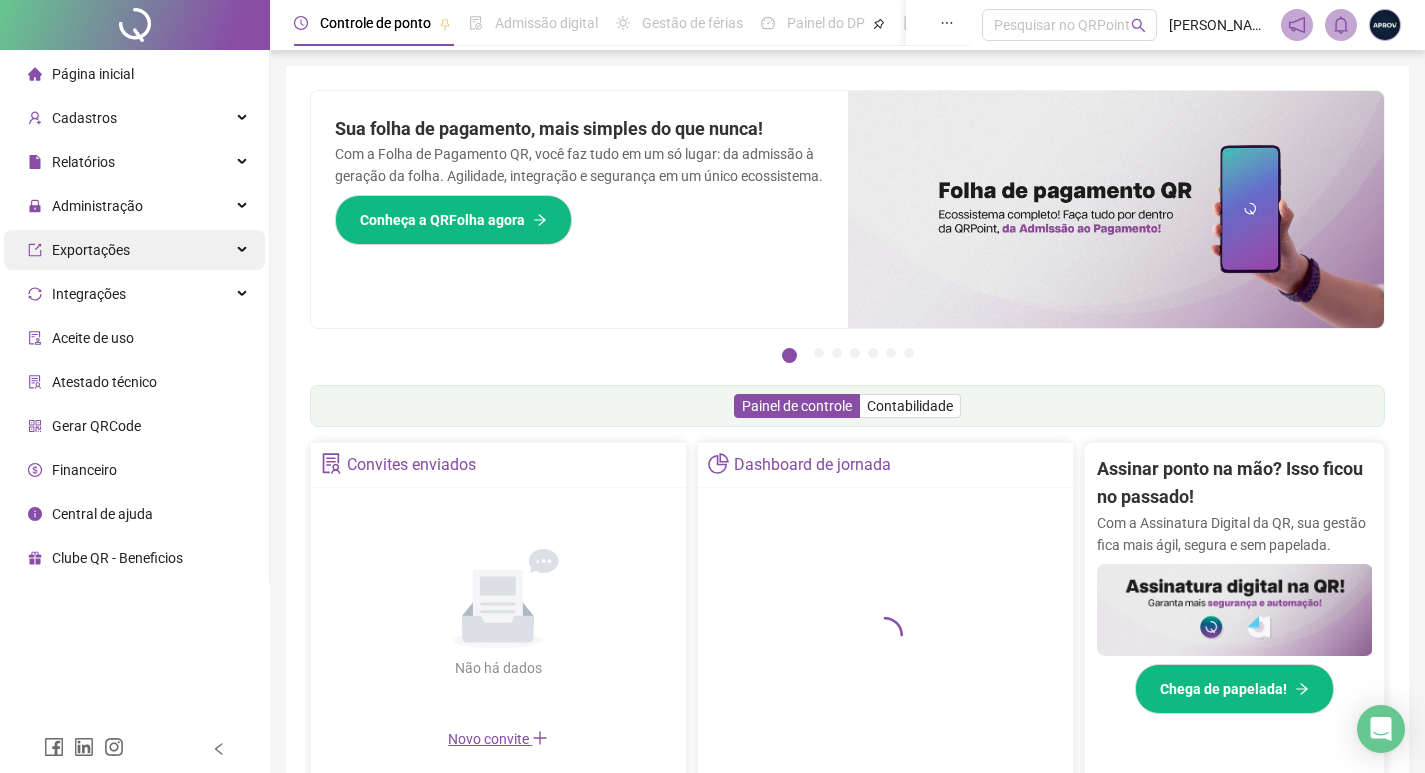 click on "Administração" at bounding box center [134, 206] 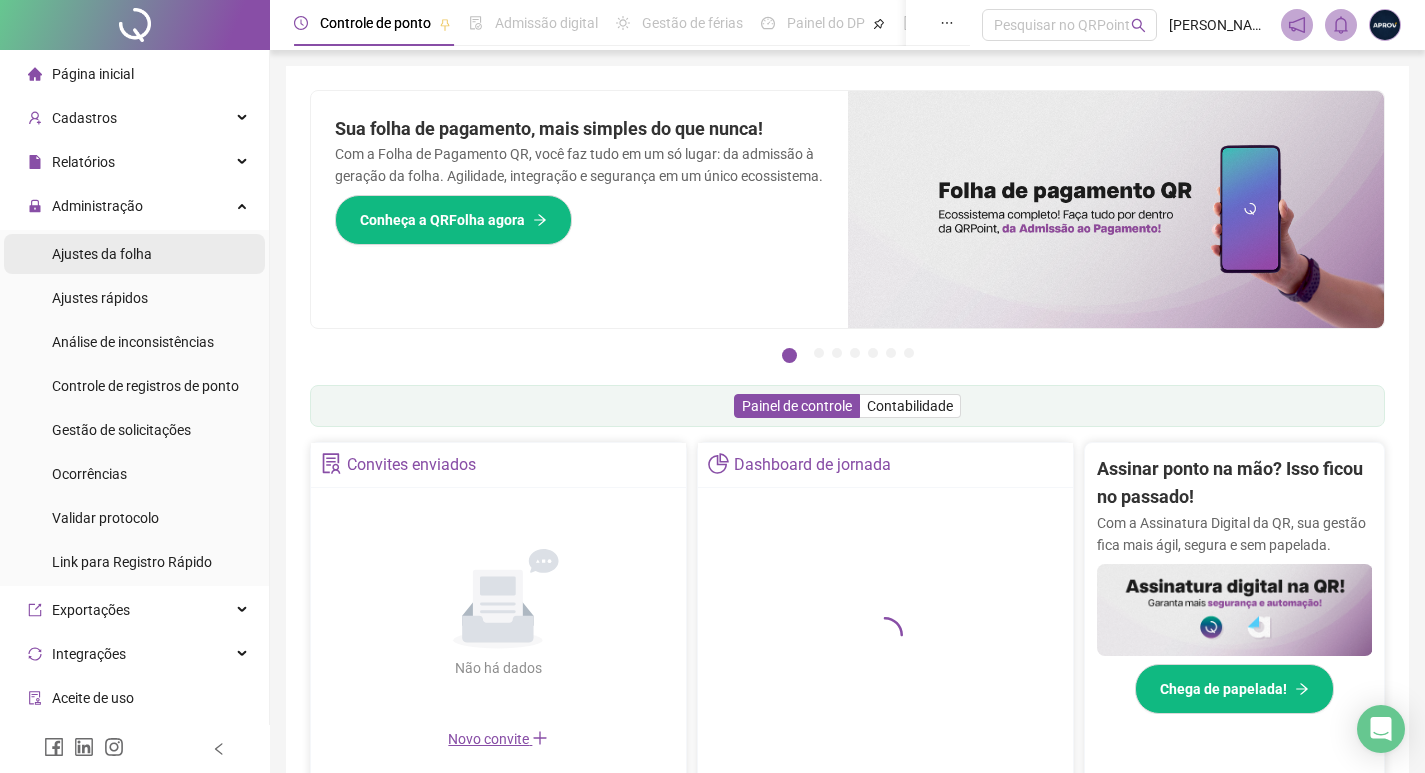 click on "Ajustes da folha" at bounding box center [102, 254] 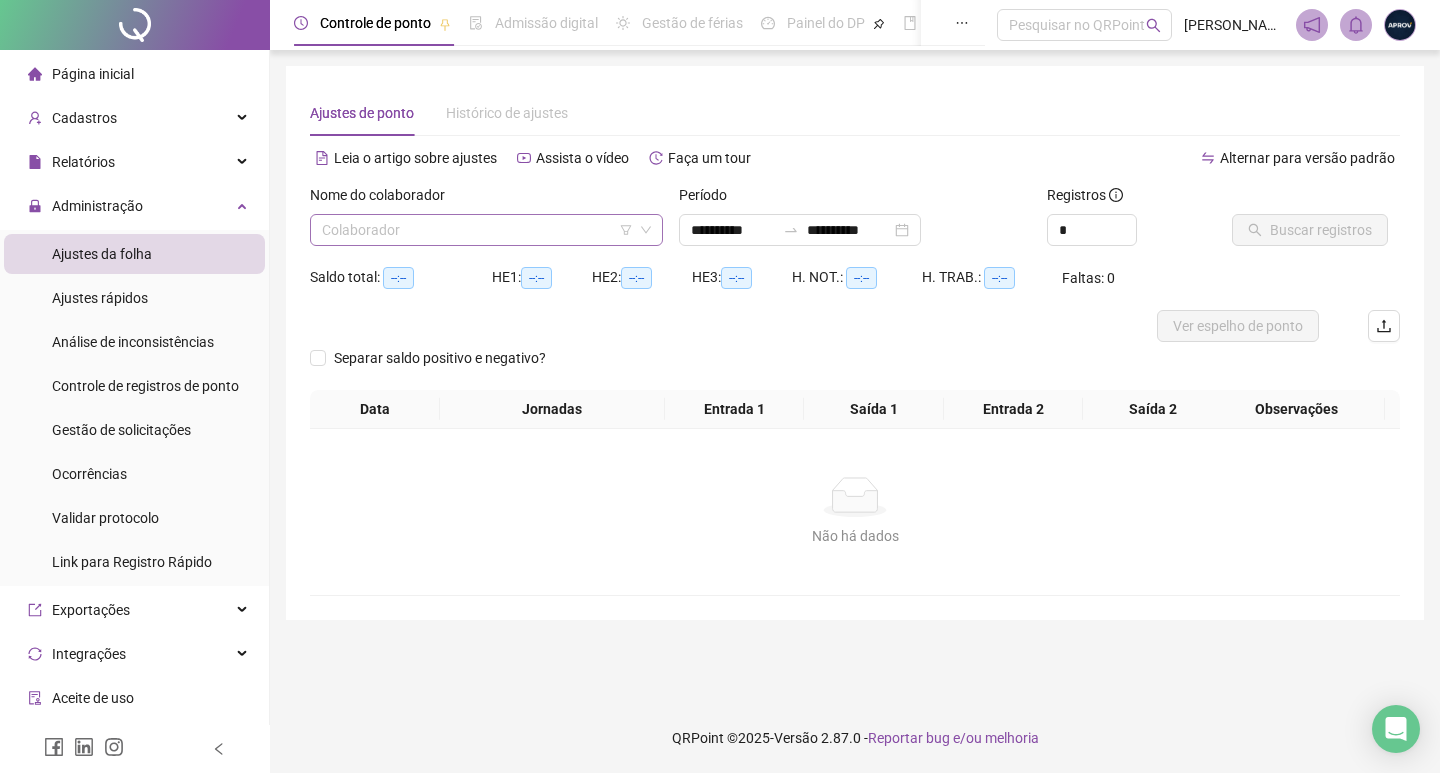 click at bounding box center (480, 230) 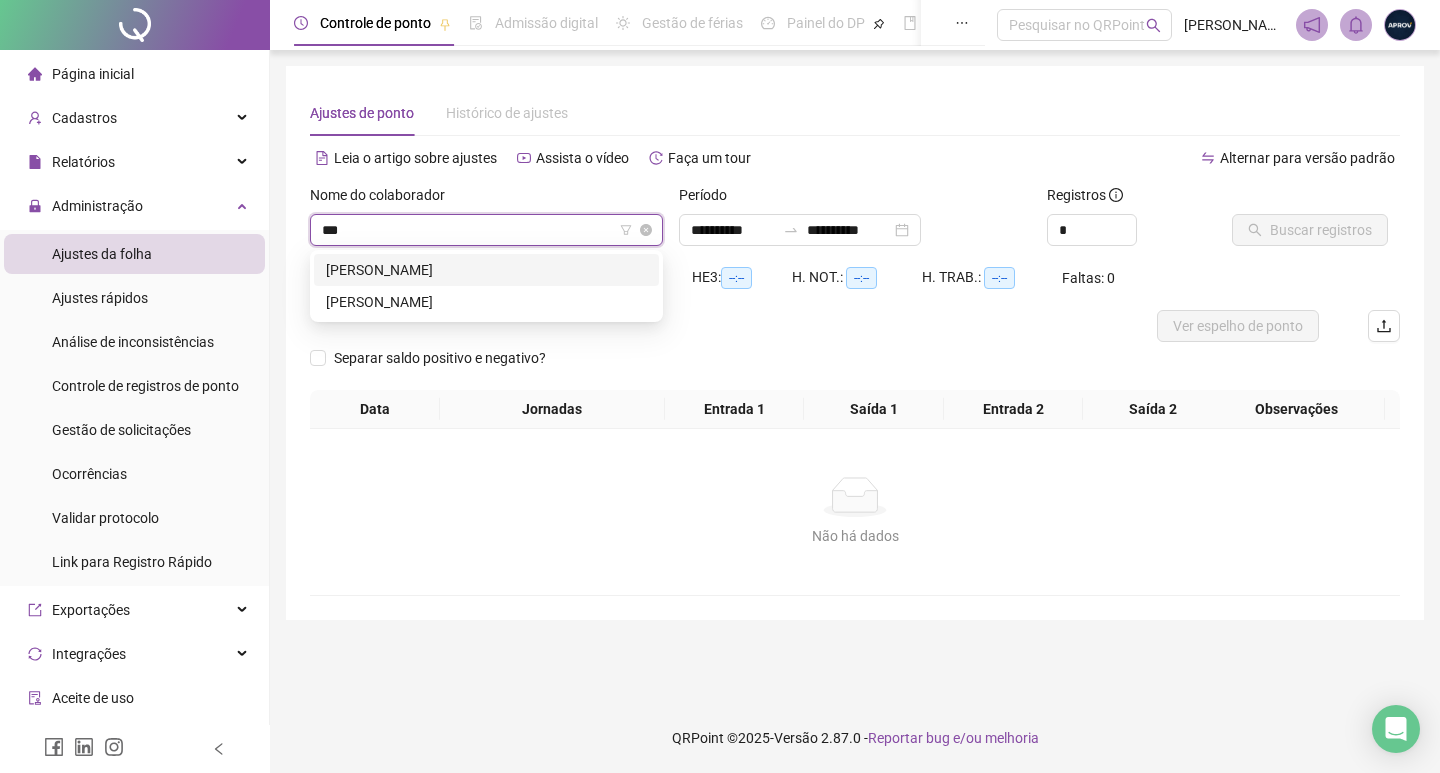 type on "****" 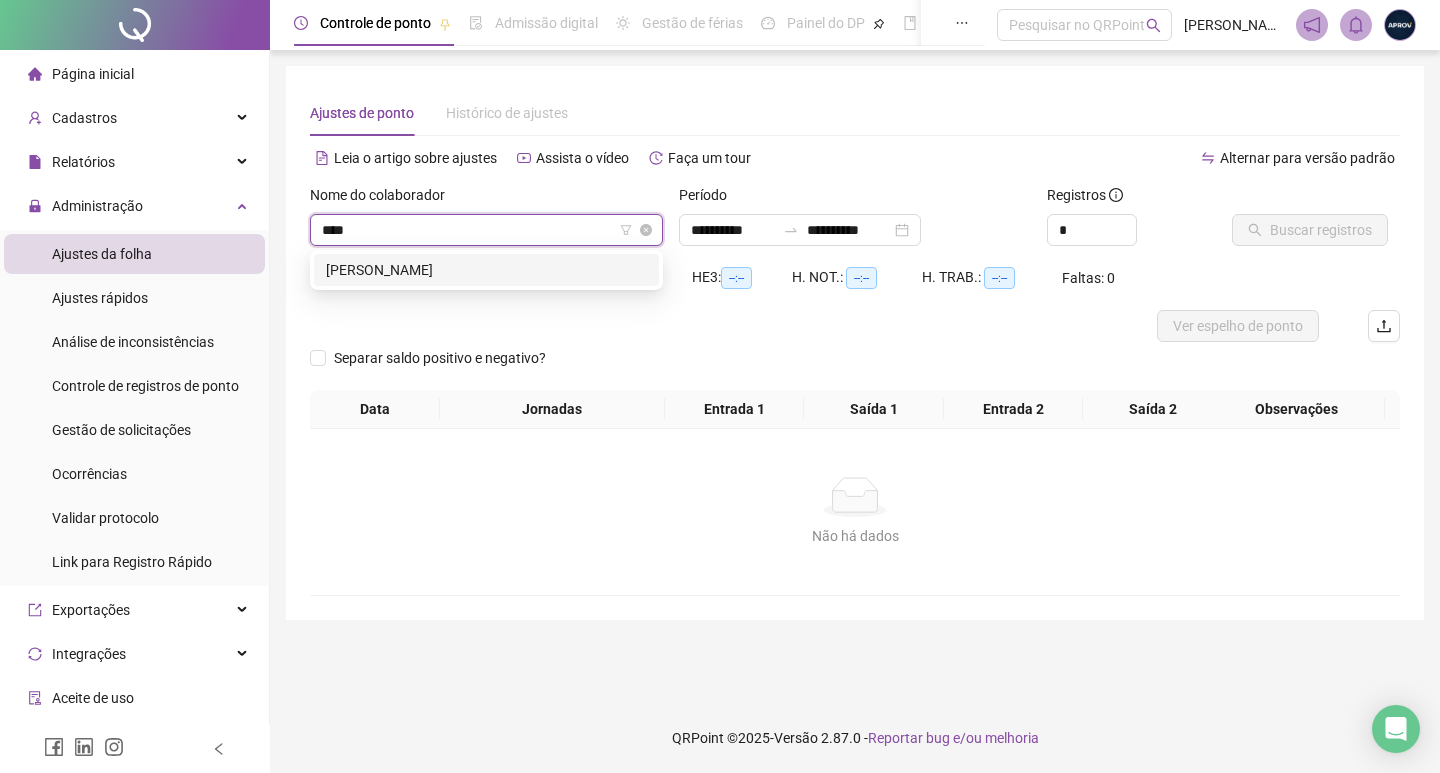 type 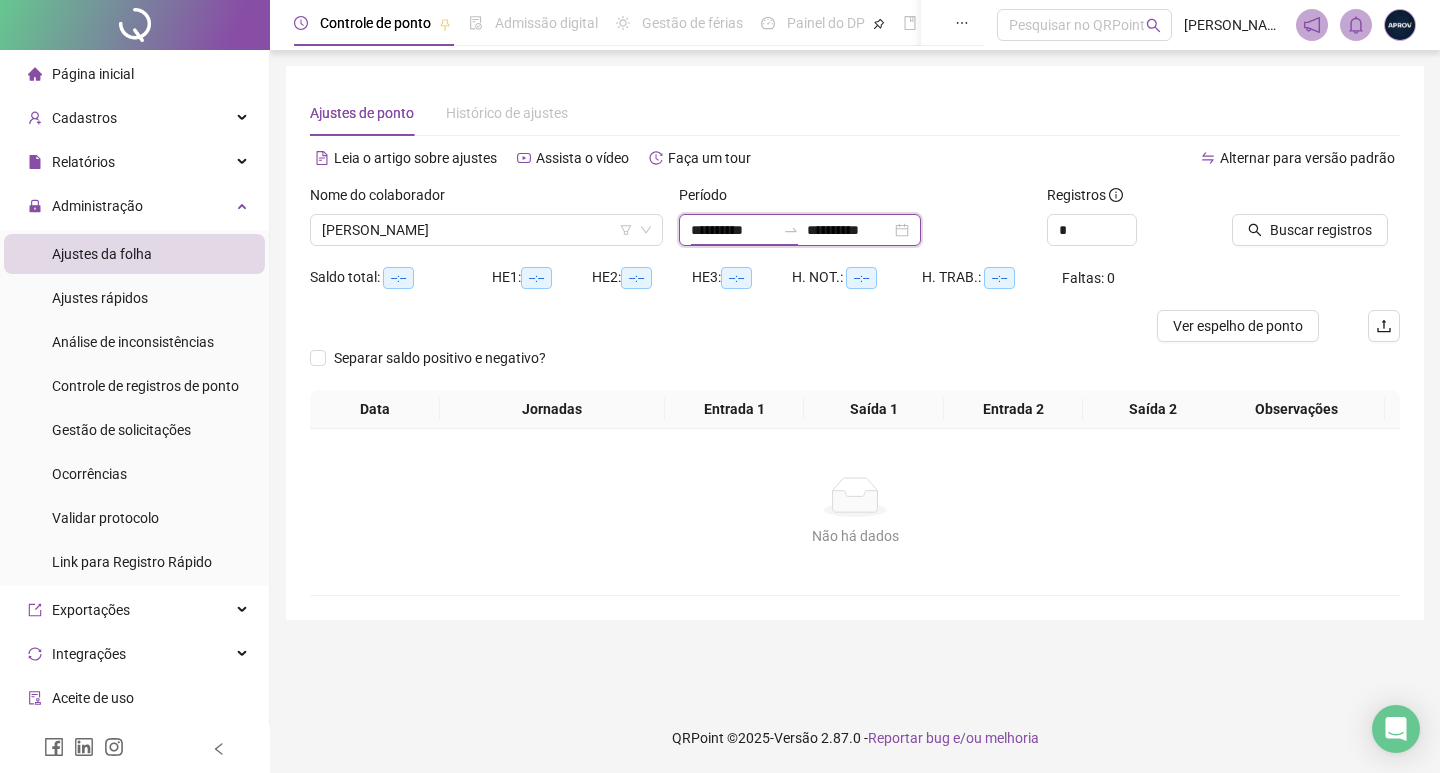 click on "**********" at bounding box center [733, 230] 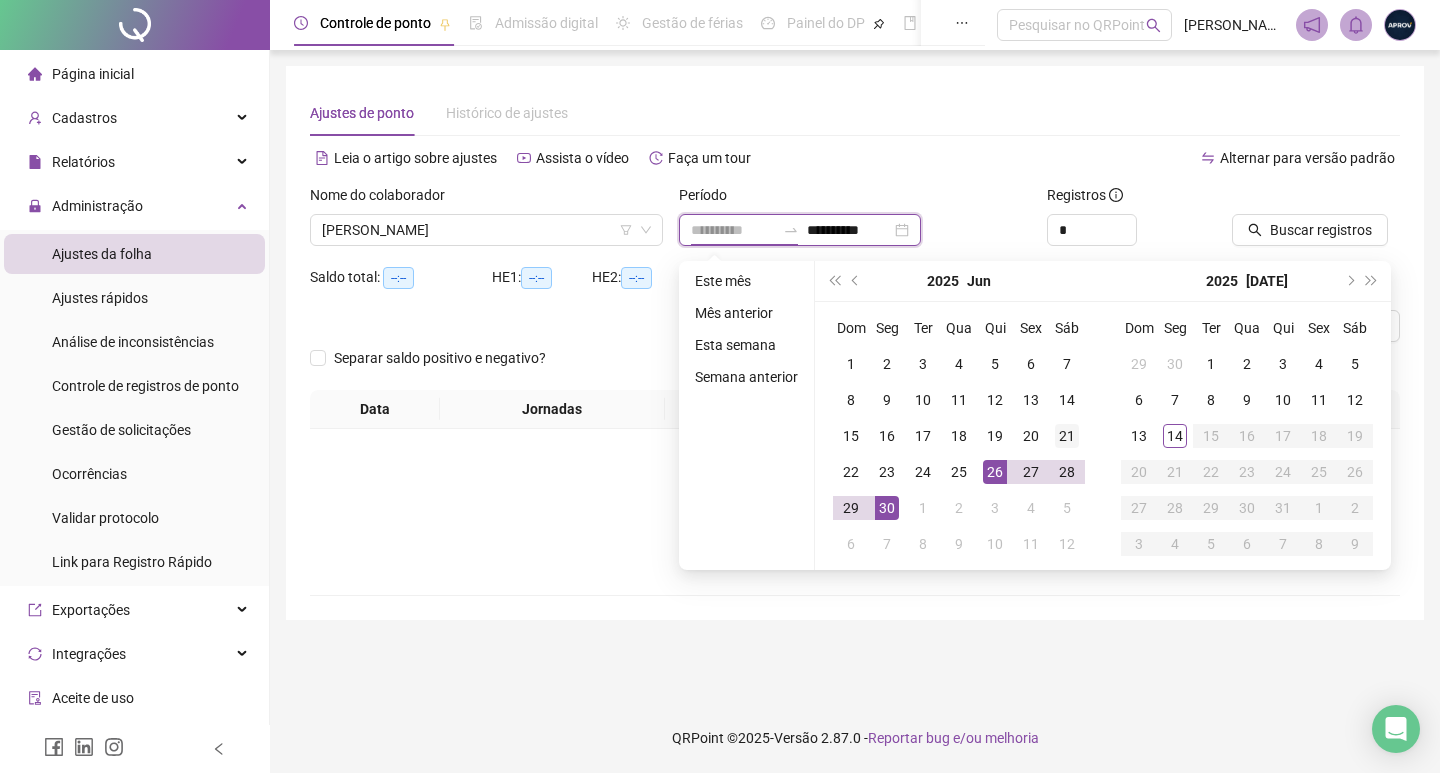 type on "**********" 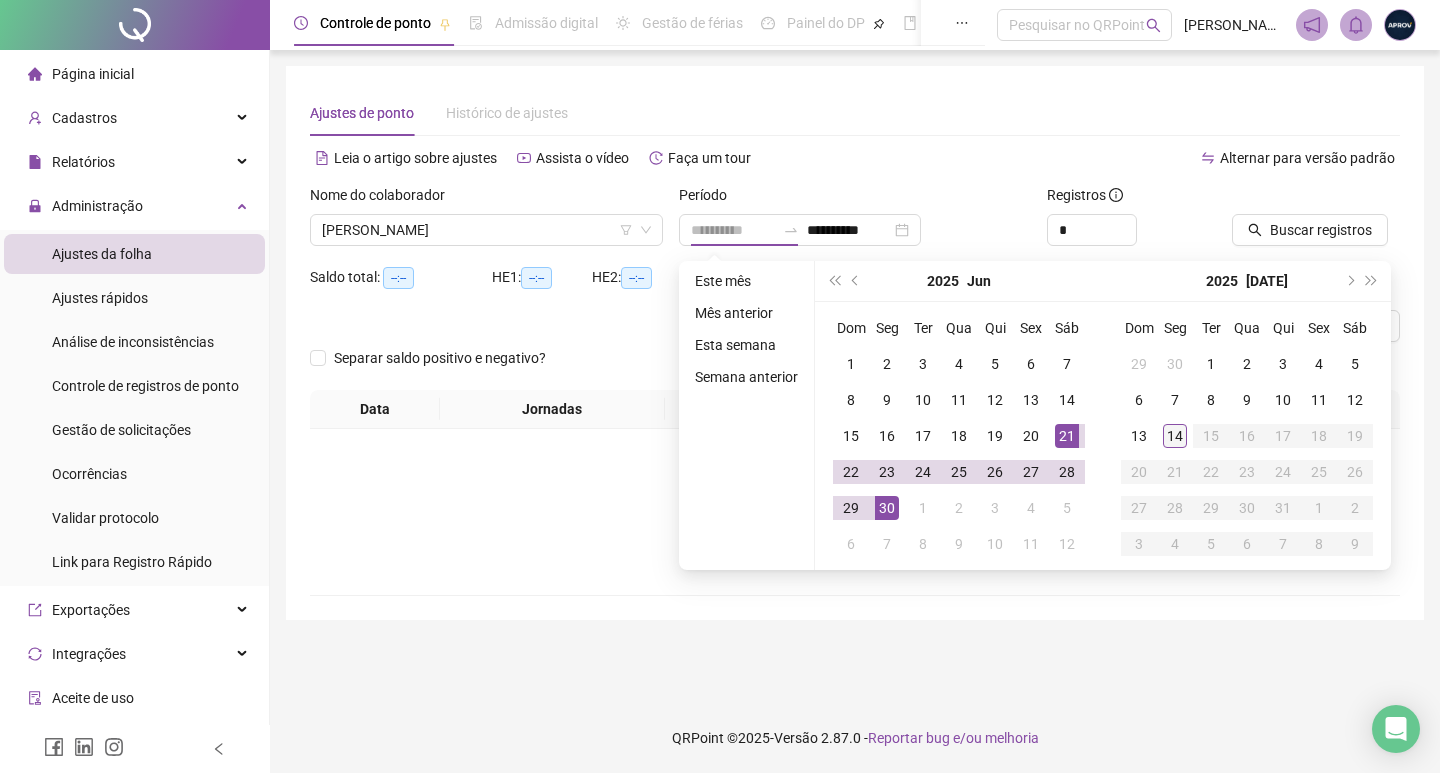drag, startPoint x: 1080, startPoint y: 431, endPoint x: 1174, endPoint y: 441, distance: 94.53042 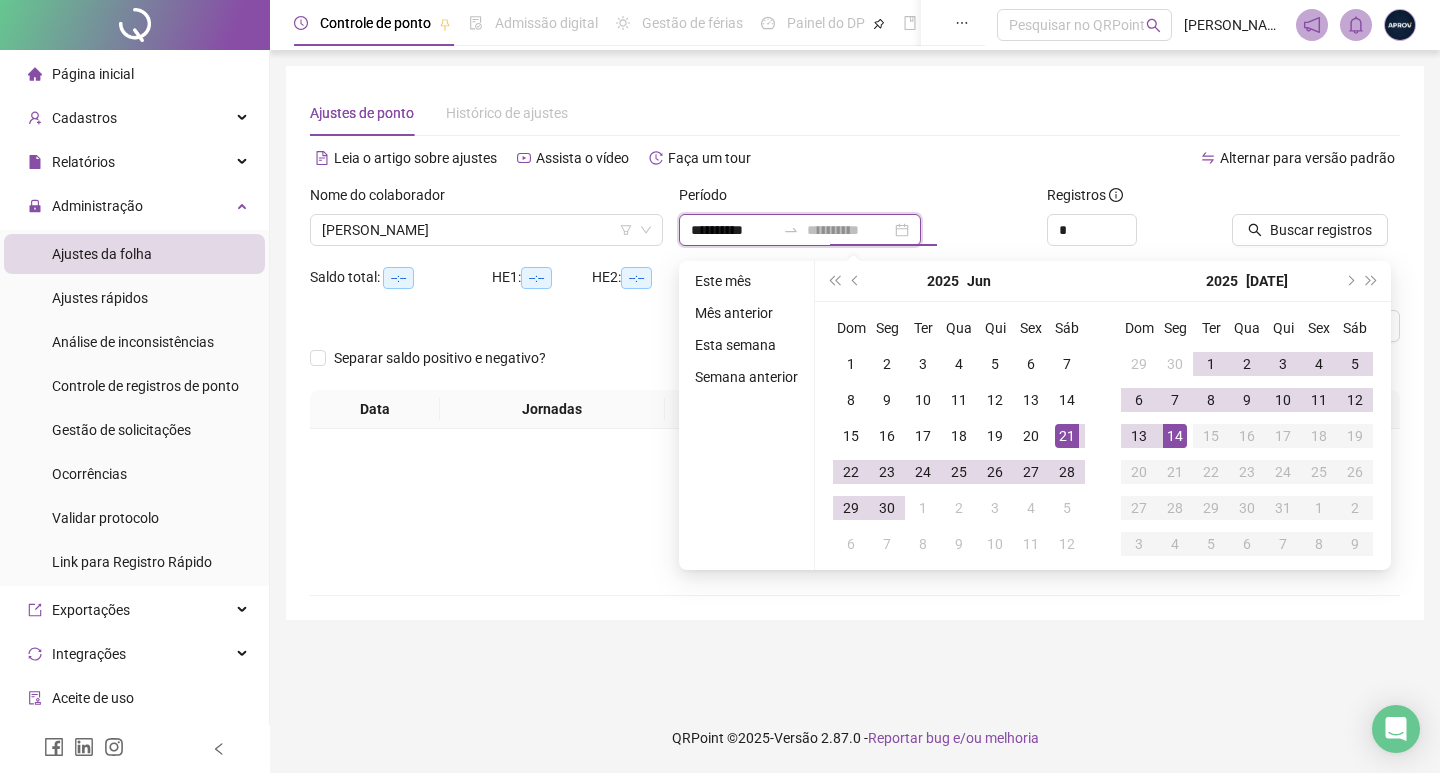 type on "**********" 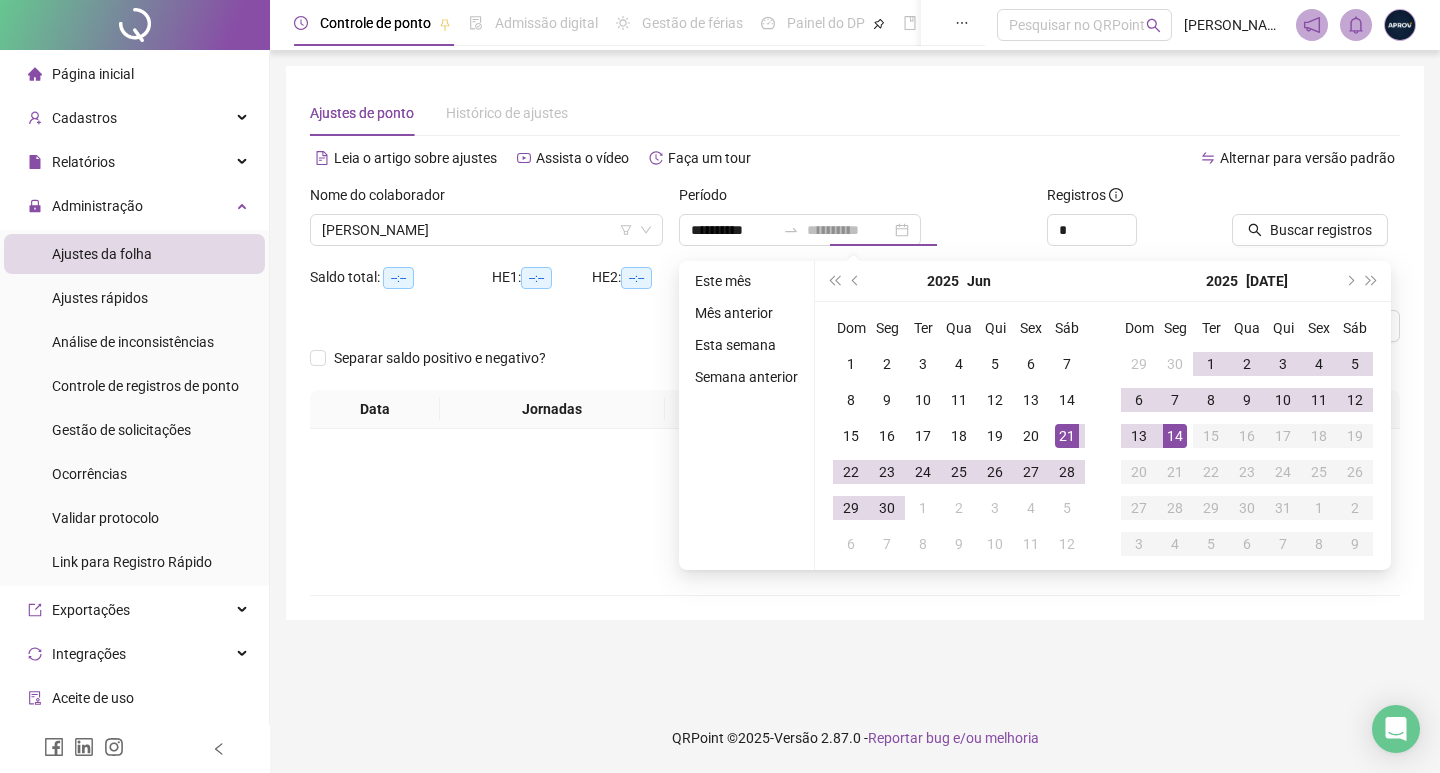 drag, startPoint x: 1180, startPoint y: 439, endPoint x: 1304, endPoint y: 280, distance: 201.6358 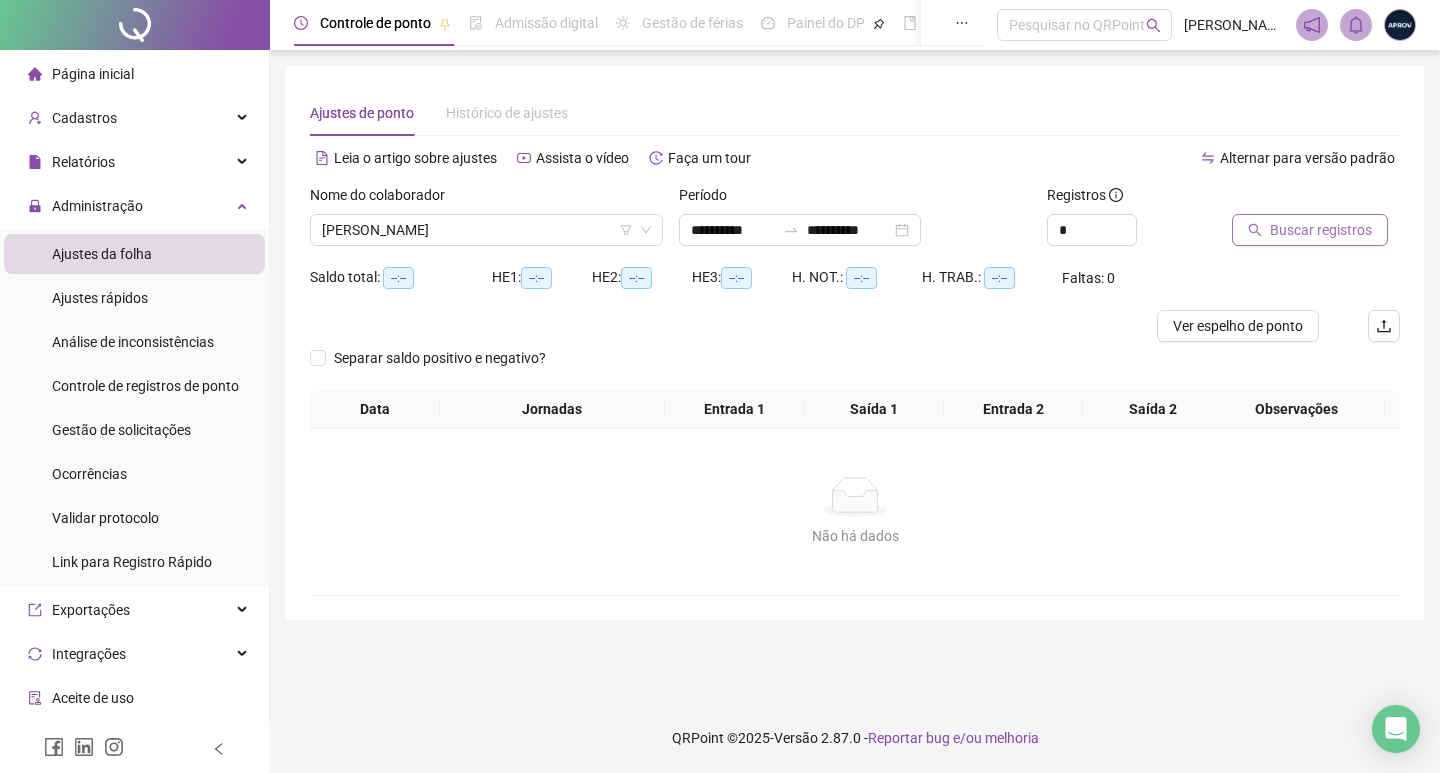 click on "Buscar registros" at bounding box center (1310, 230) 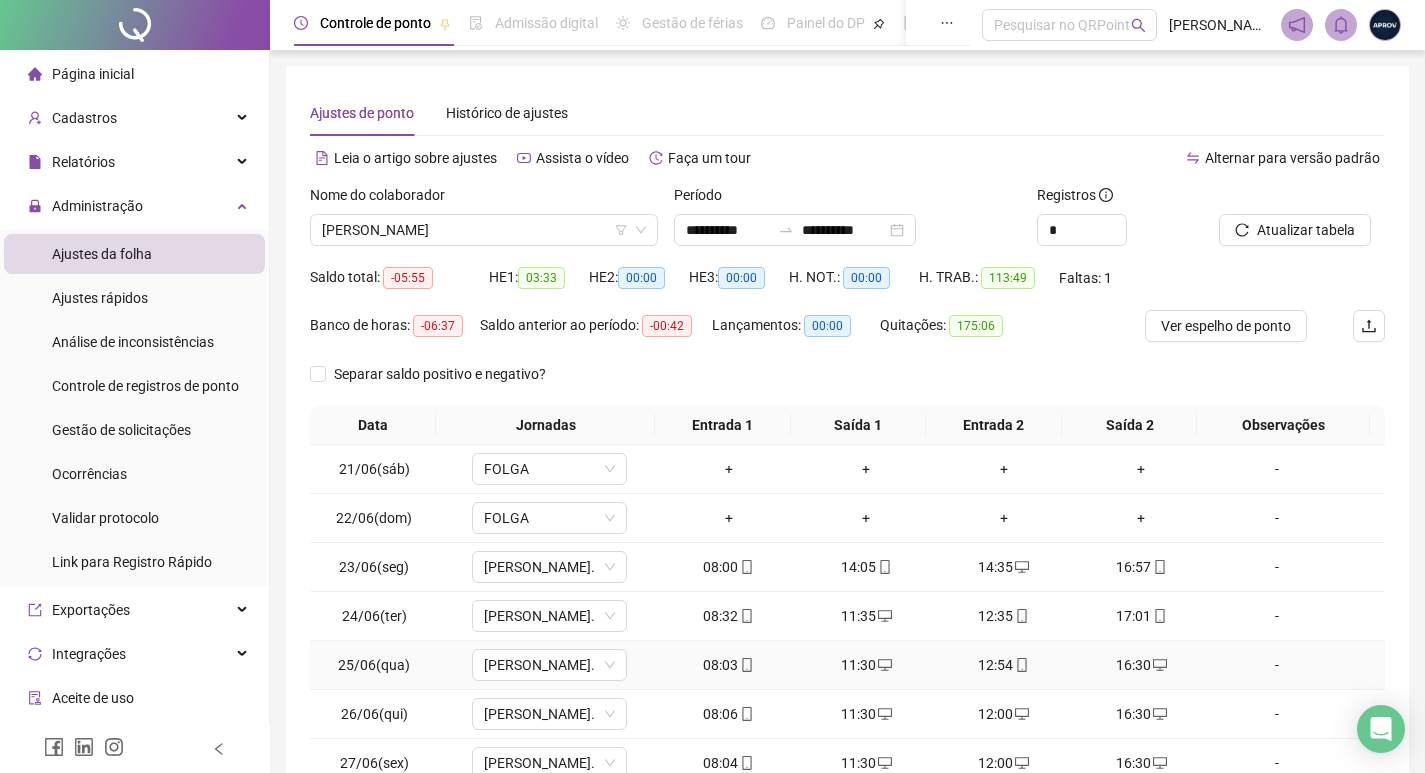 scroll, scrollTop: 181, scrollLeft: 0, axis: vertical 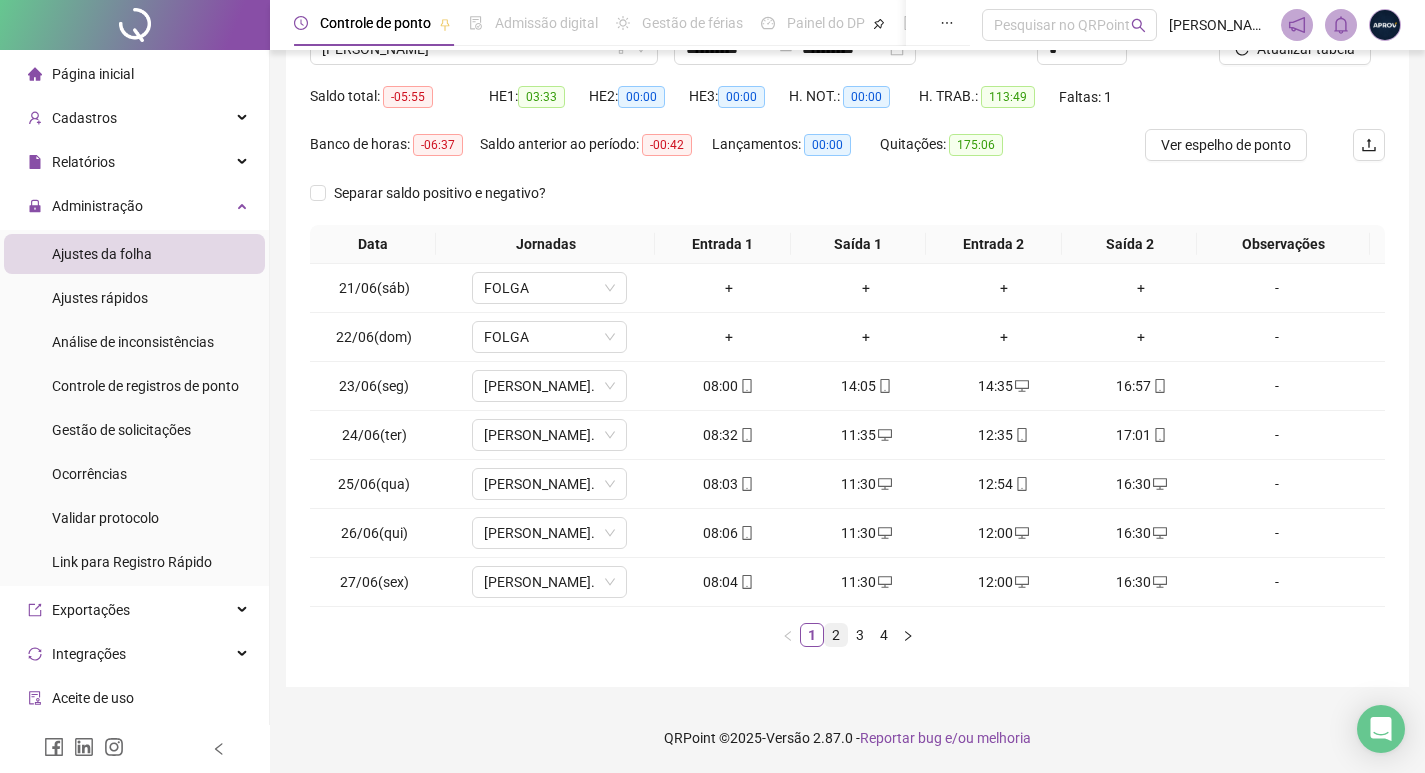 click on "2" at bounding box center [836, 635] 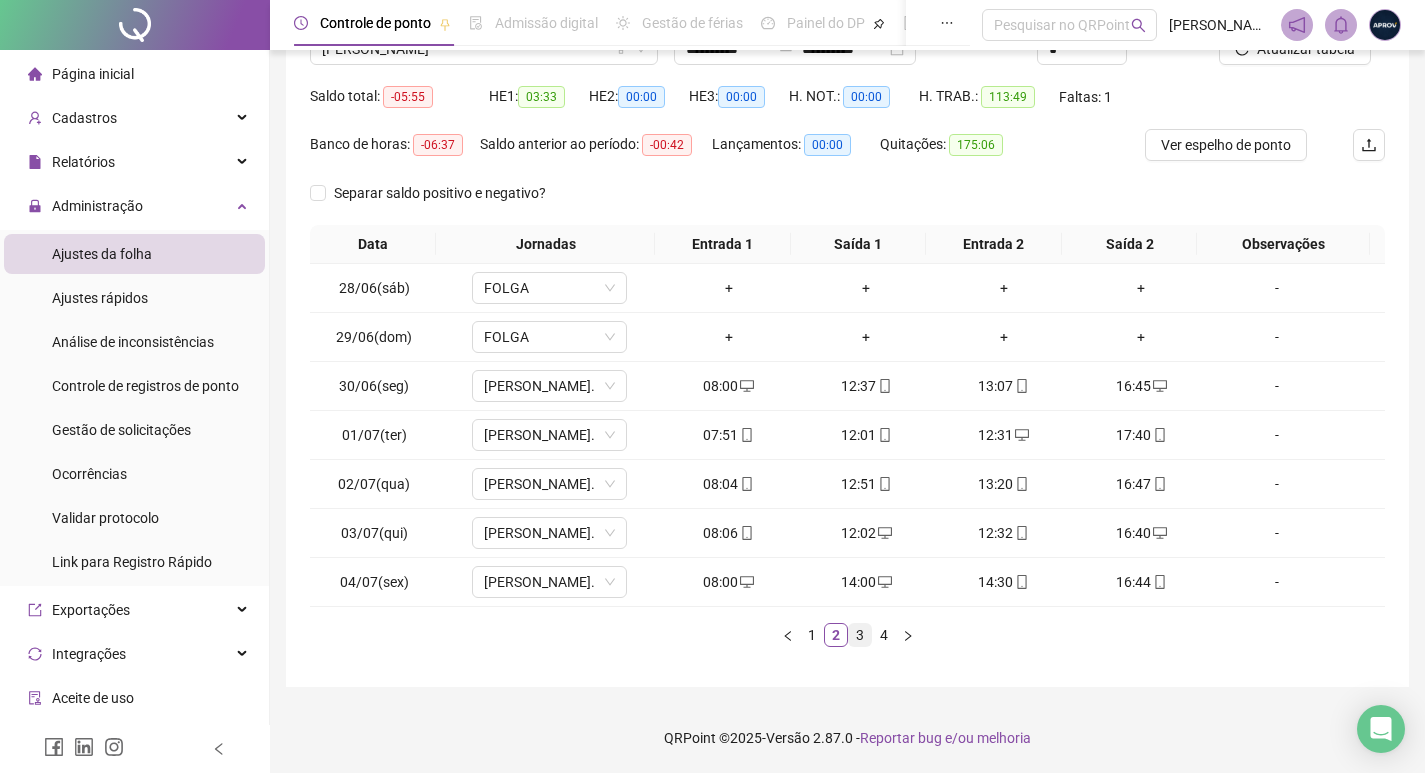 click on "3" at bounding box center [860, 635] 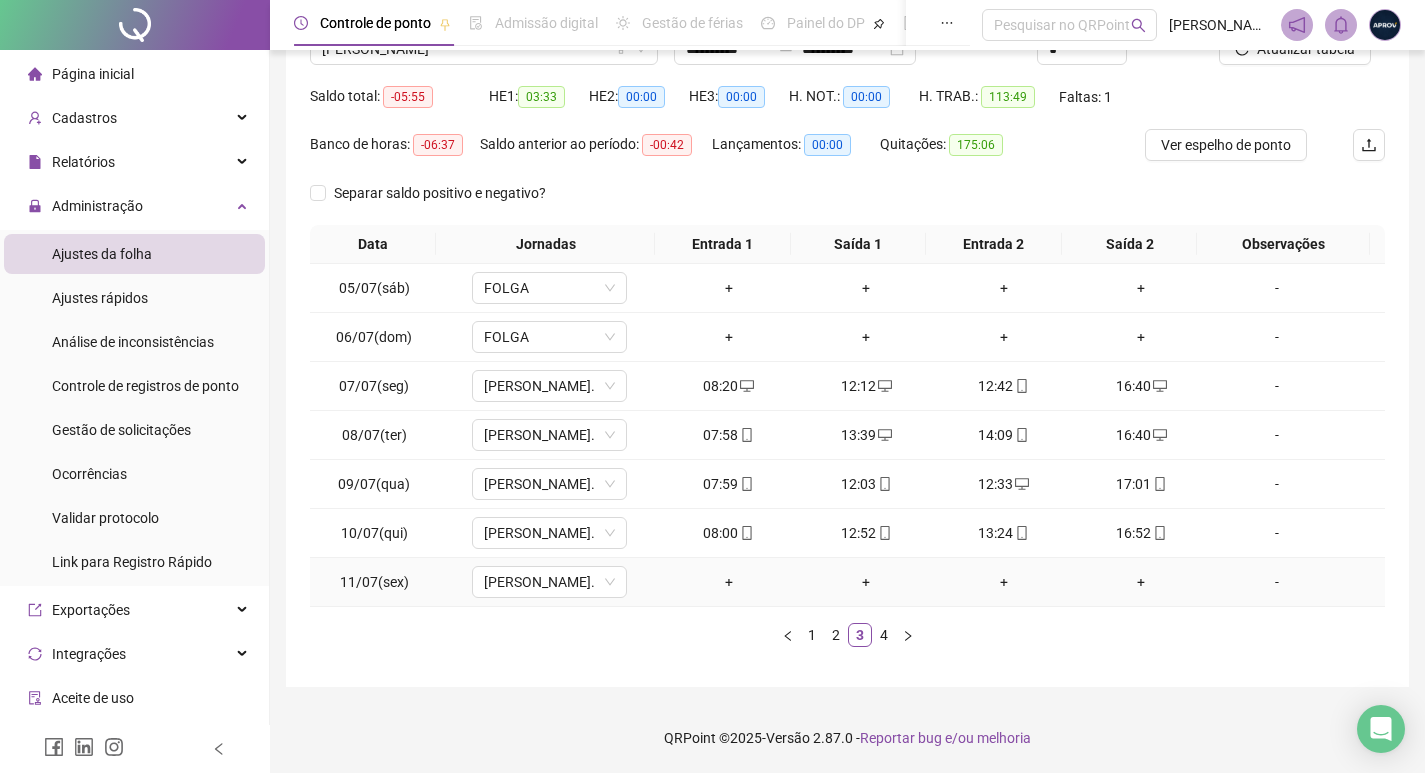 click on "-" at bounding box center [1277, 582] 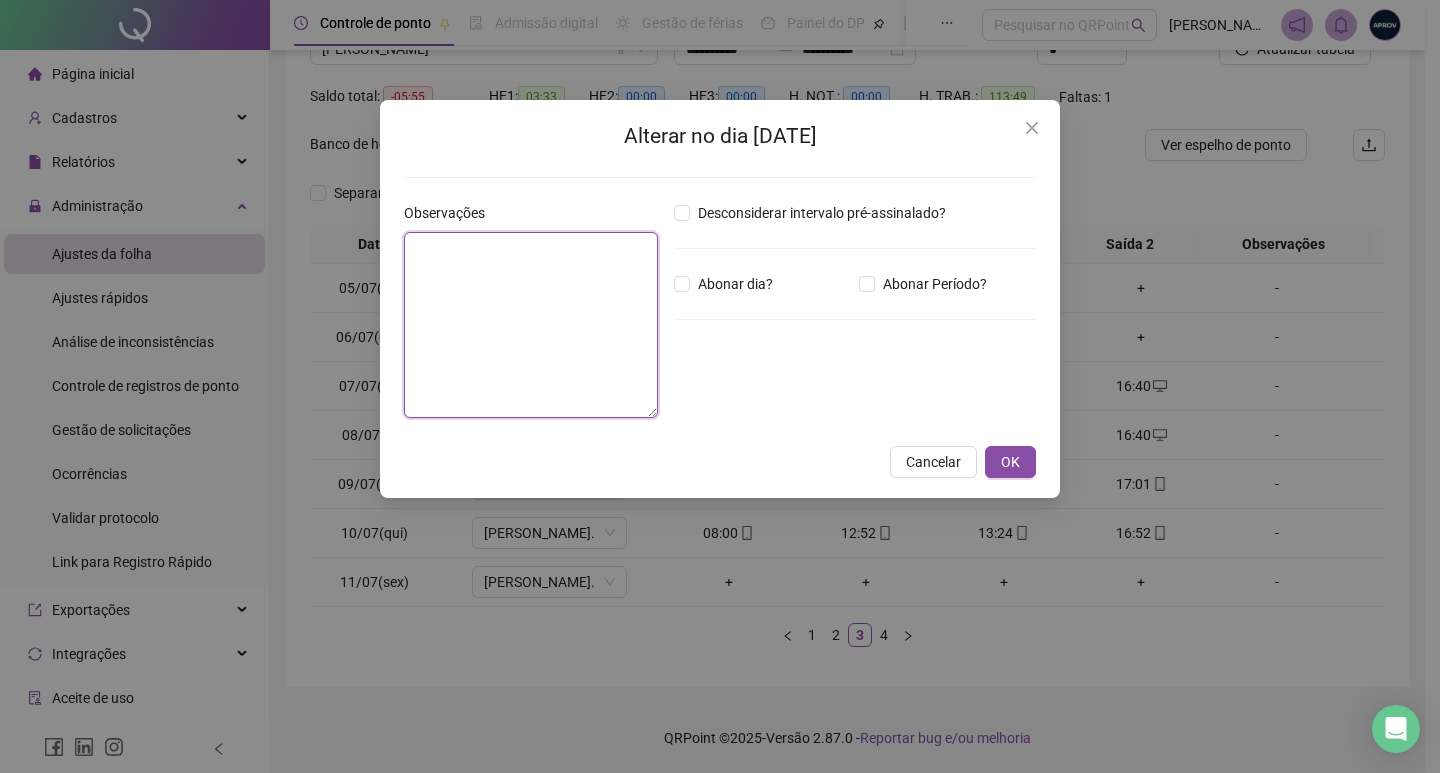 click at bounding box center (531, 325) 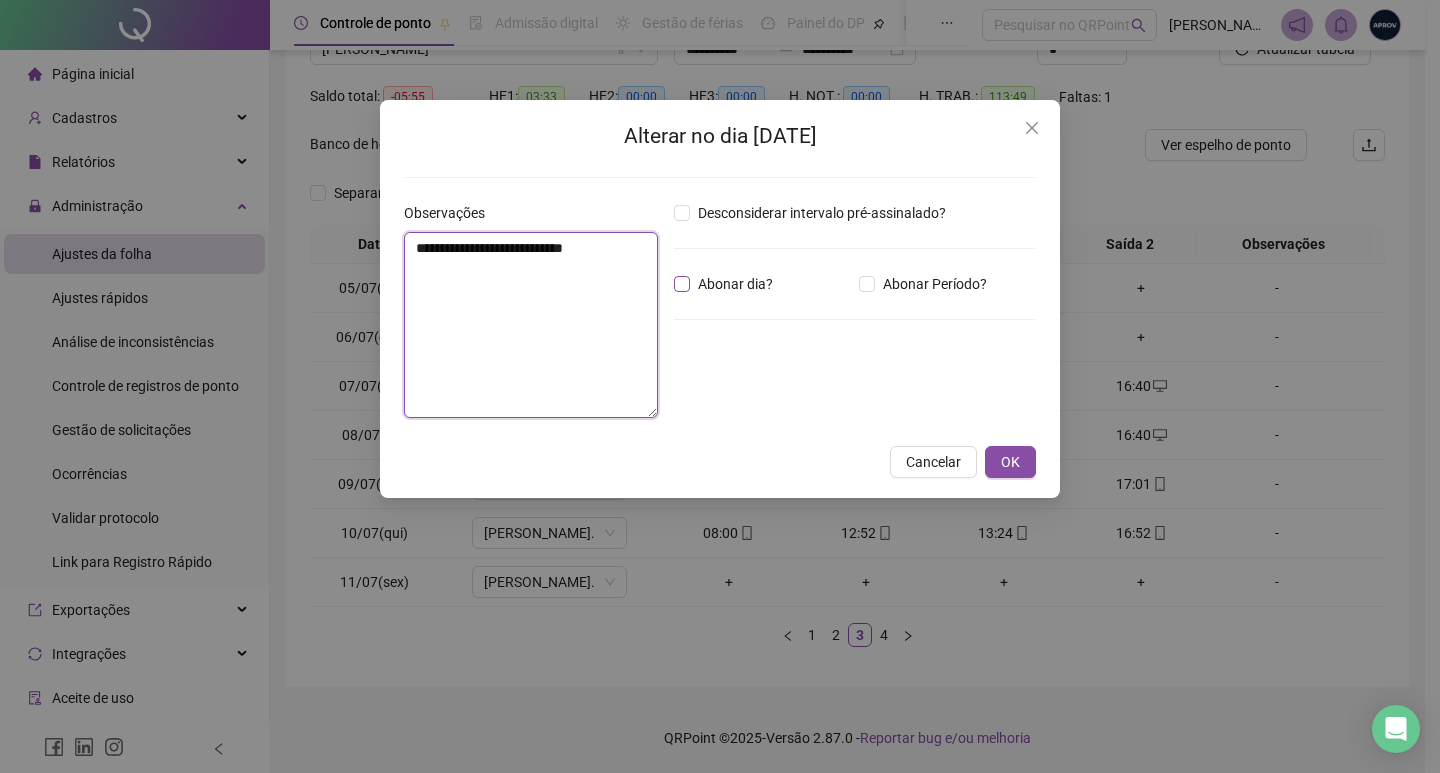 type on "**********" 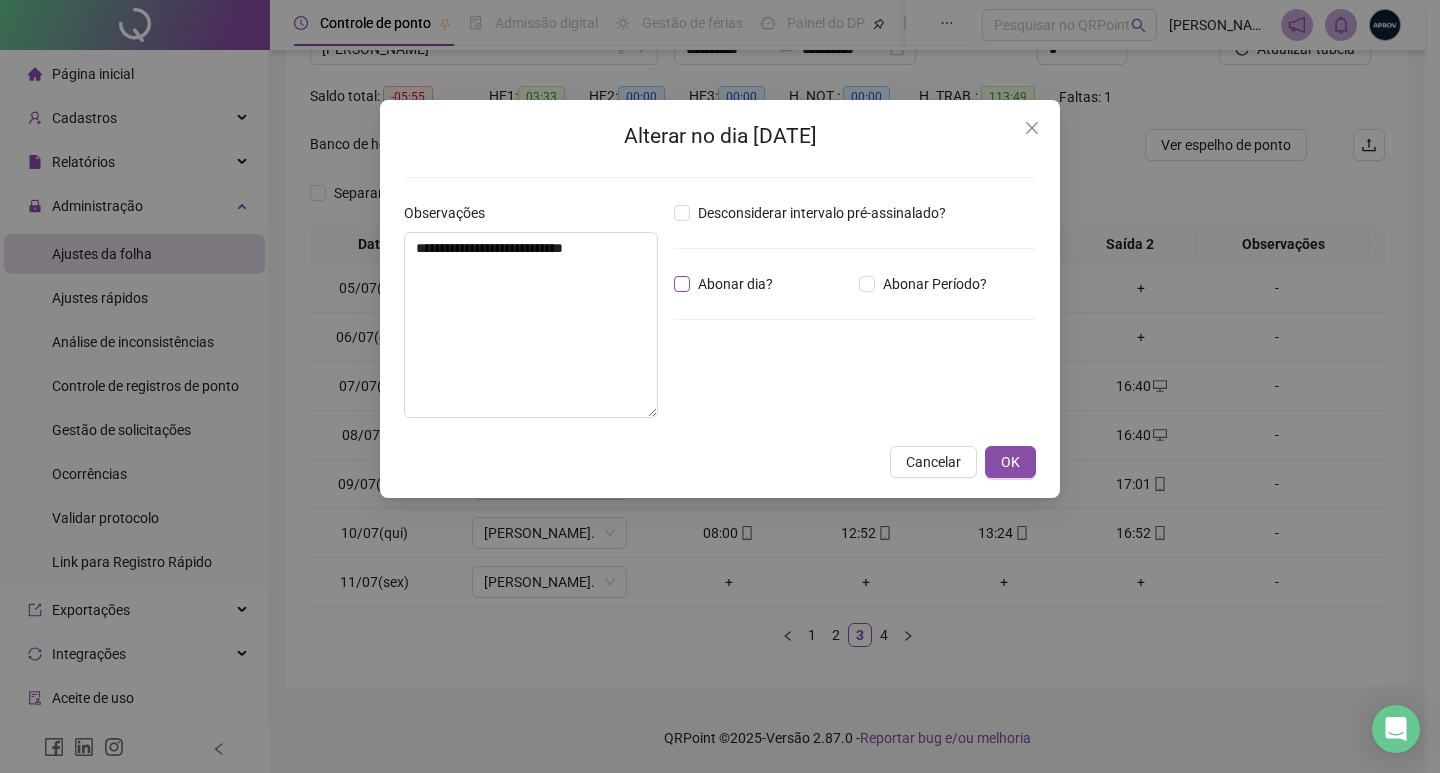 drag, startPoint x: 706, startPoint y: 278, endPoint x: 757, endPoint y: 304, distance: 57.245087 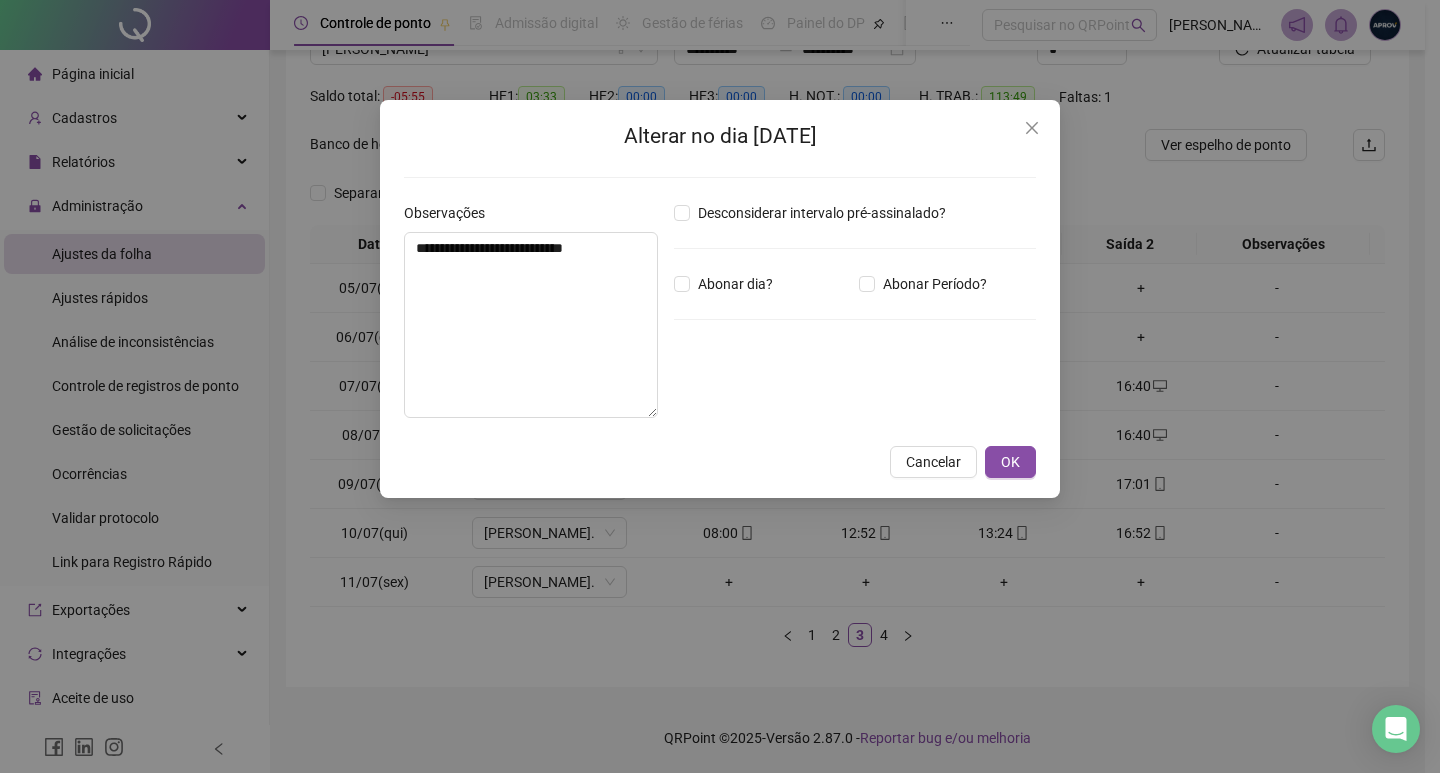 click on "Abonar dia?" at bounding box center [735, 284] 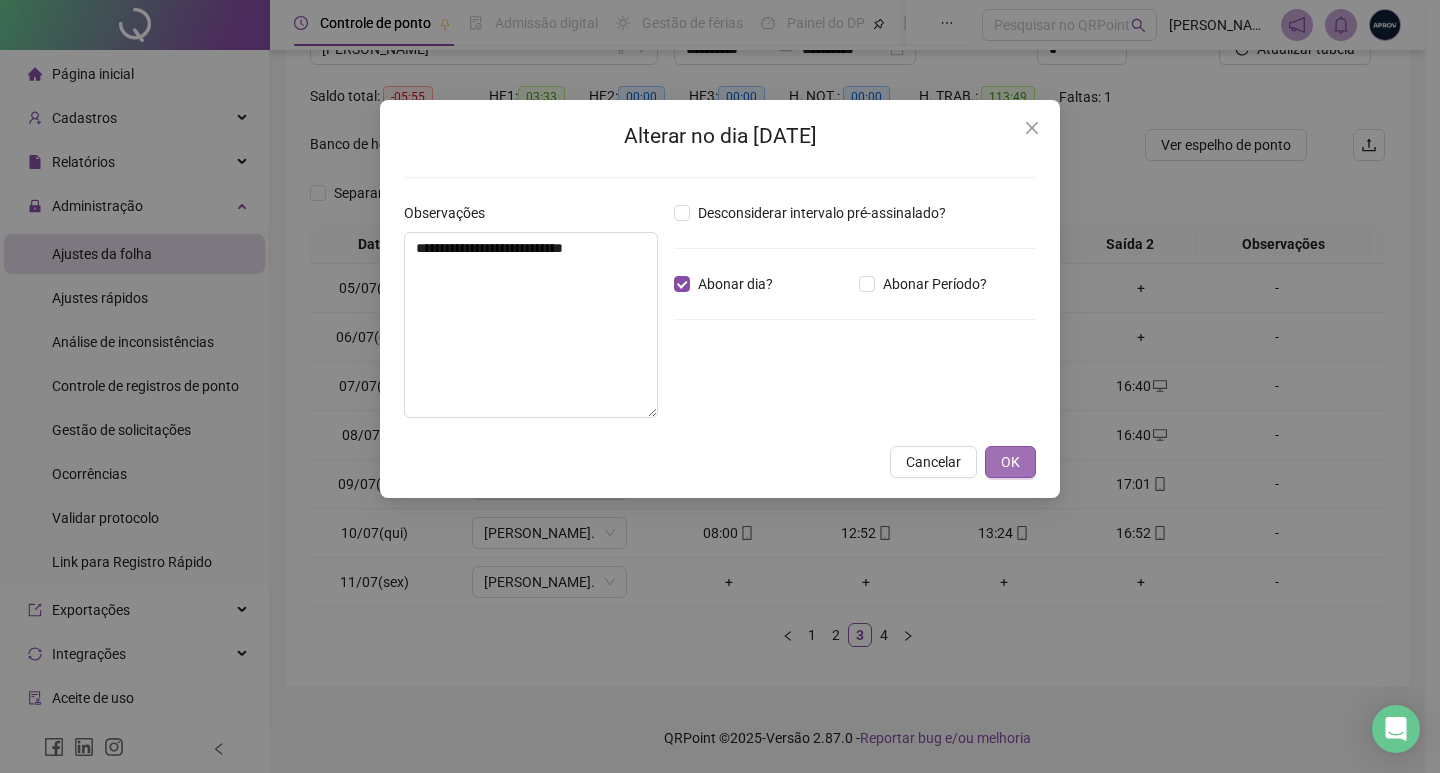 click on "OK" at bounding box center [1010, 462] 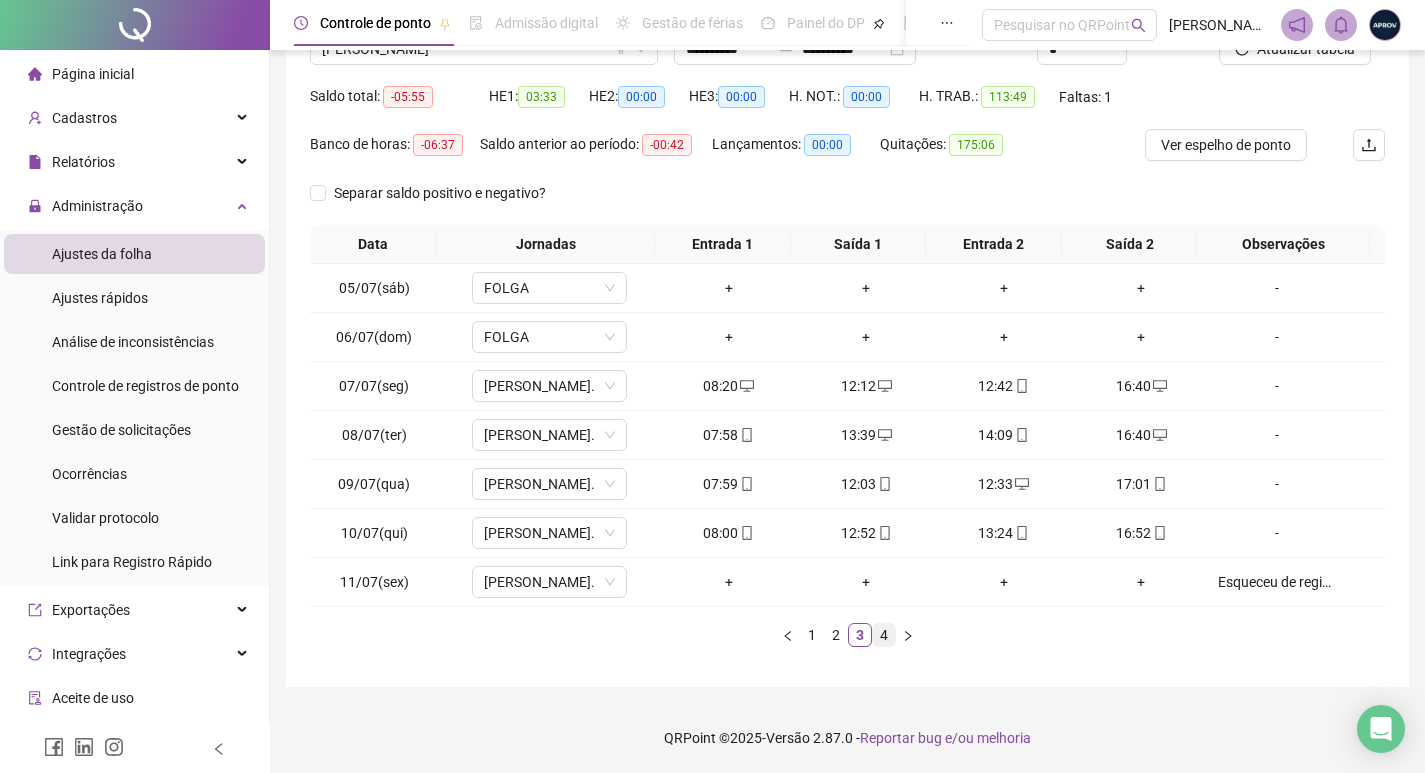 drag, startPoint x: 895, startPoint y: 619, endPoint x: 886, endPoint y: 624, distance: 10.29563 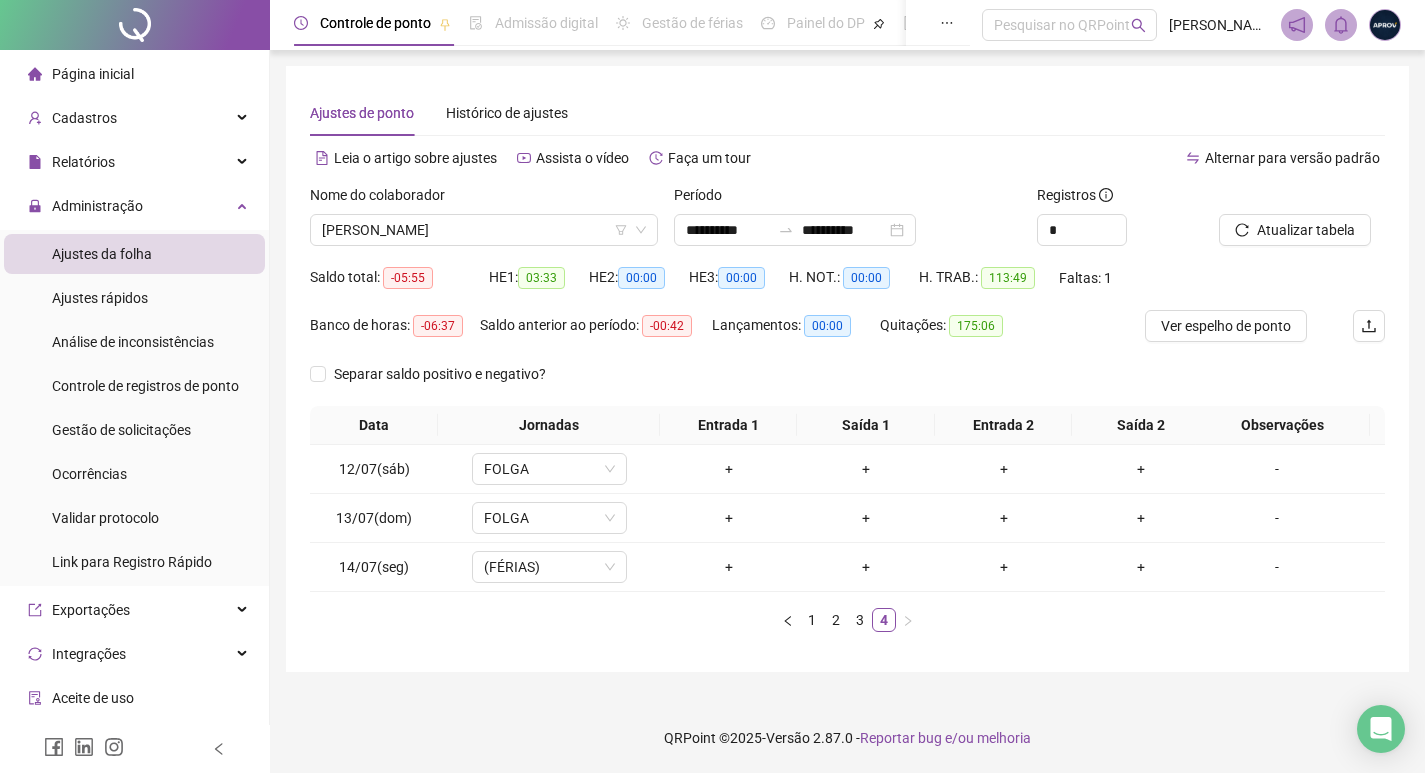 scroll, scrollTop: 0, scrollLeft: 0, axis: both 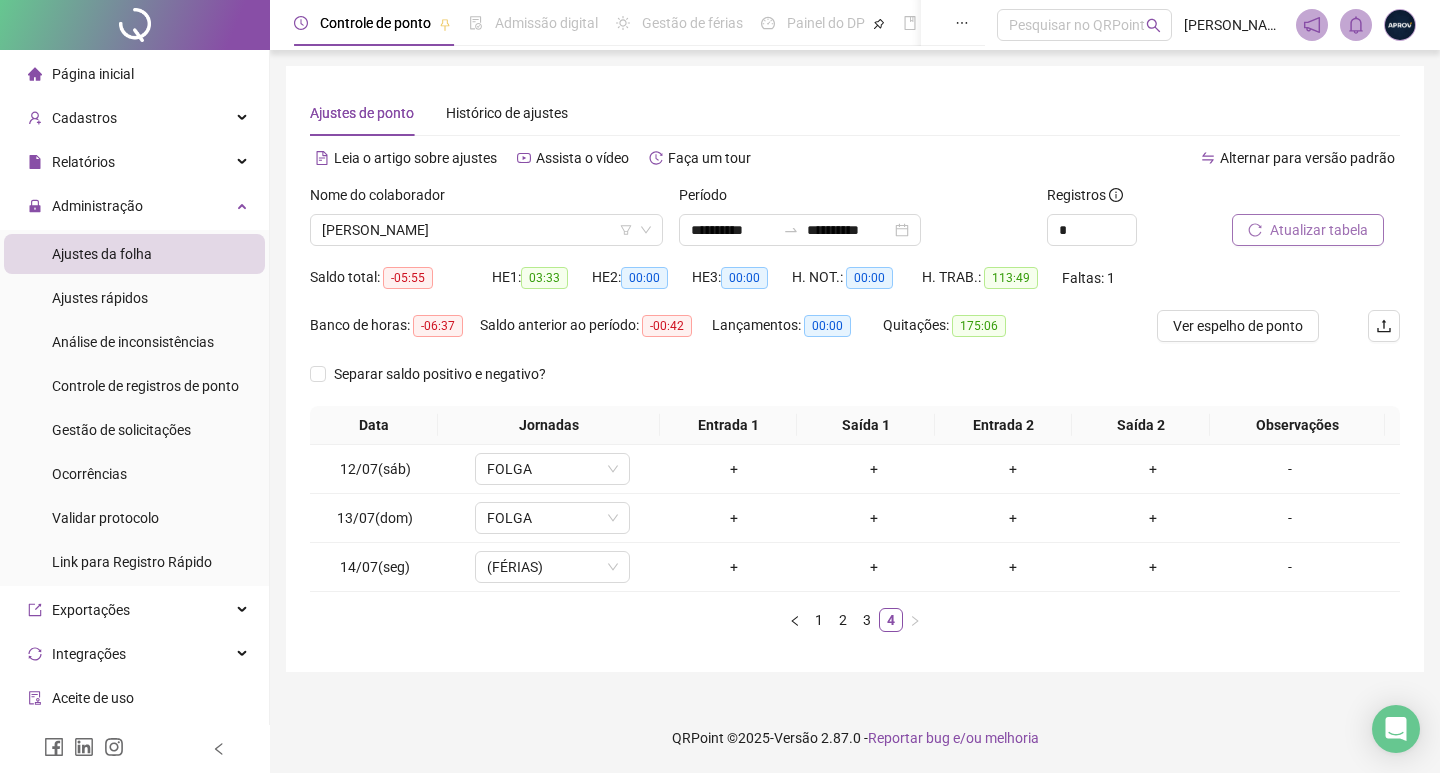 click on "Atualizar tabela" at bounding box center (1319, 230) 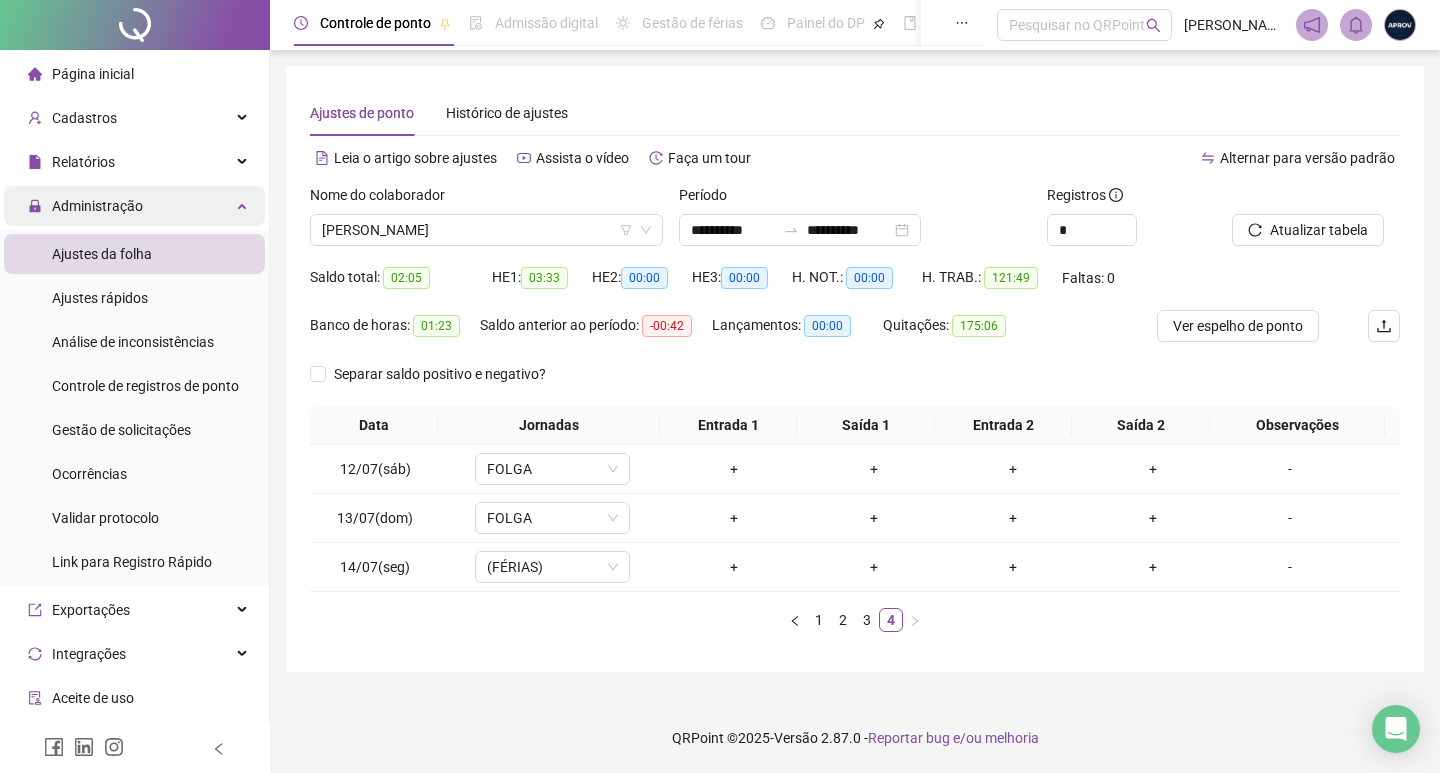 click on "Administração" at bounding box center (85, 206) 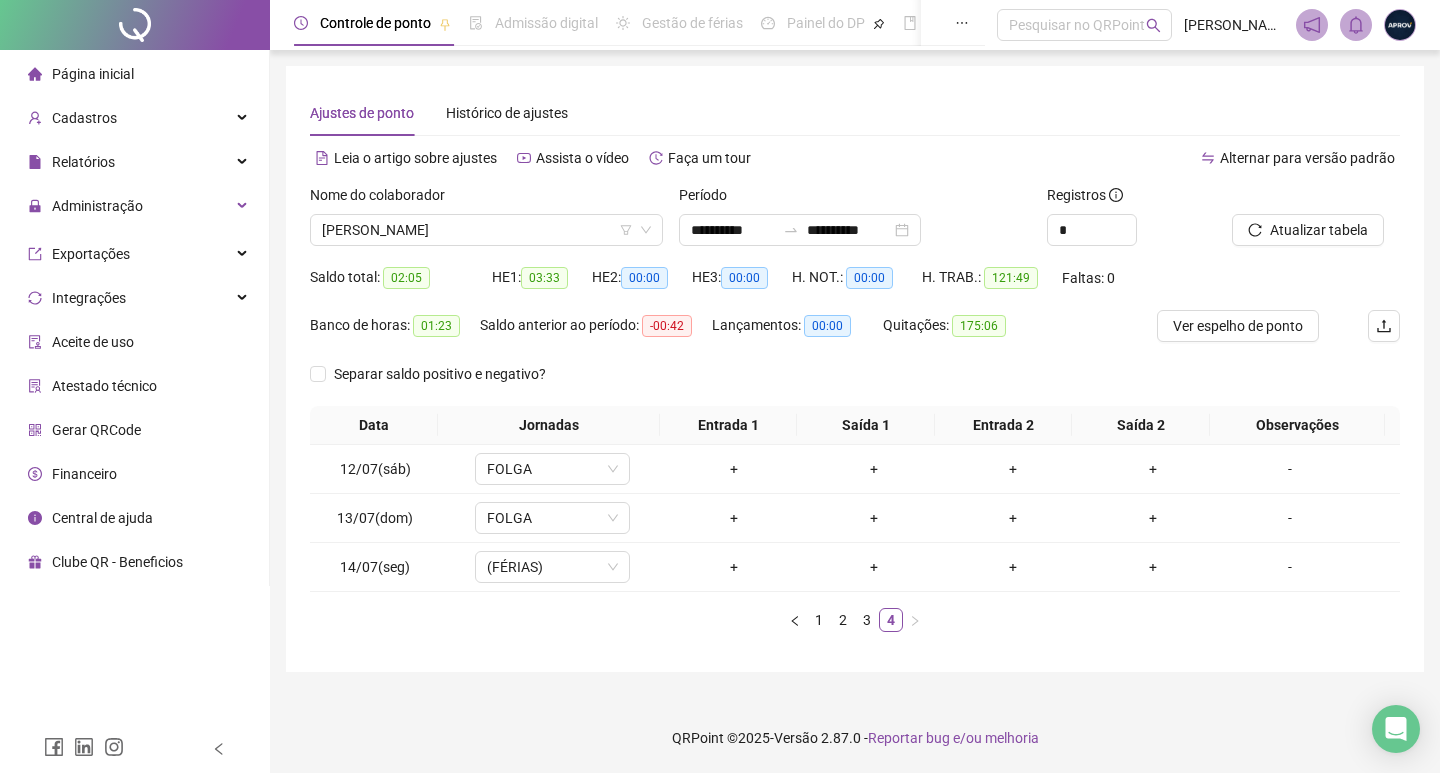 click on "Página inicial" at bounding box center (93, 74) 